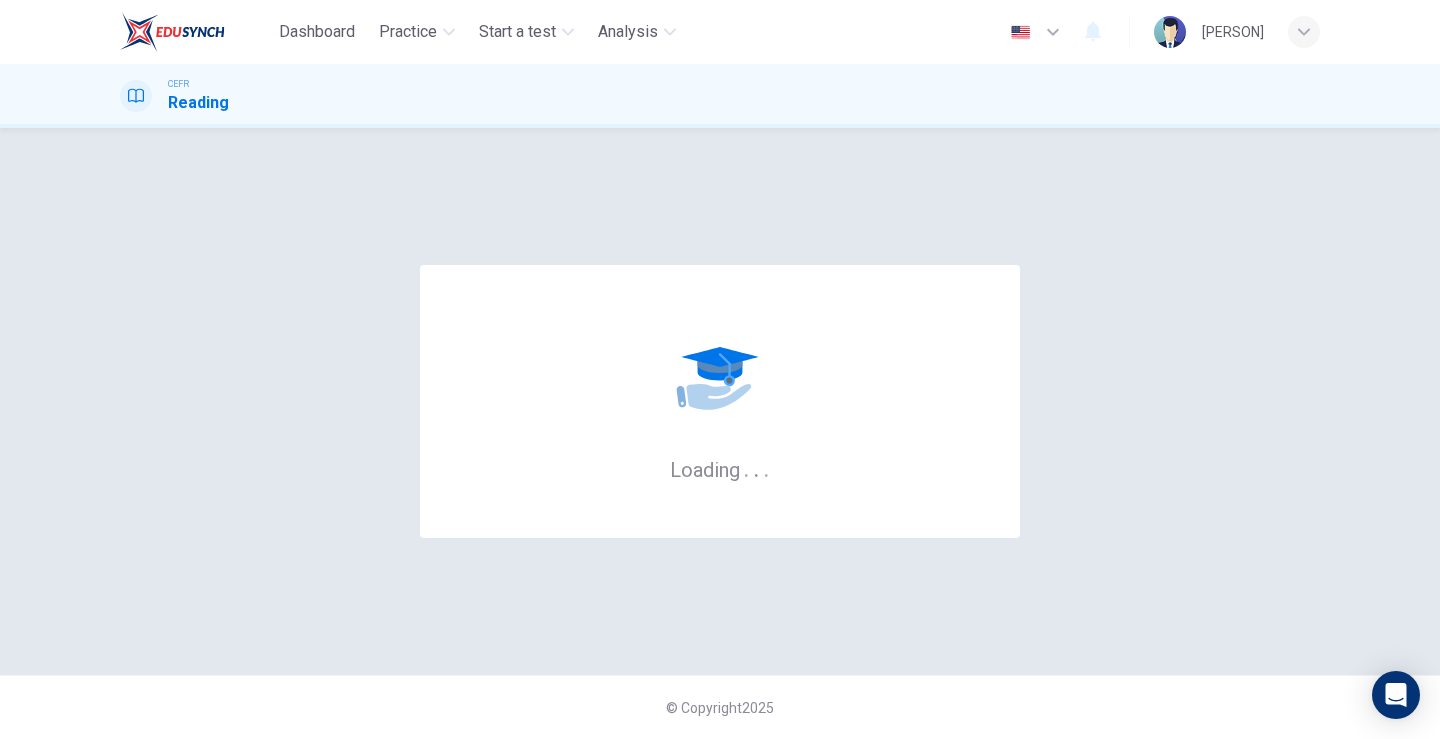 scroll, scrollTop: 0, scrollLeft: 0, axis: both 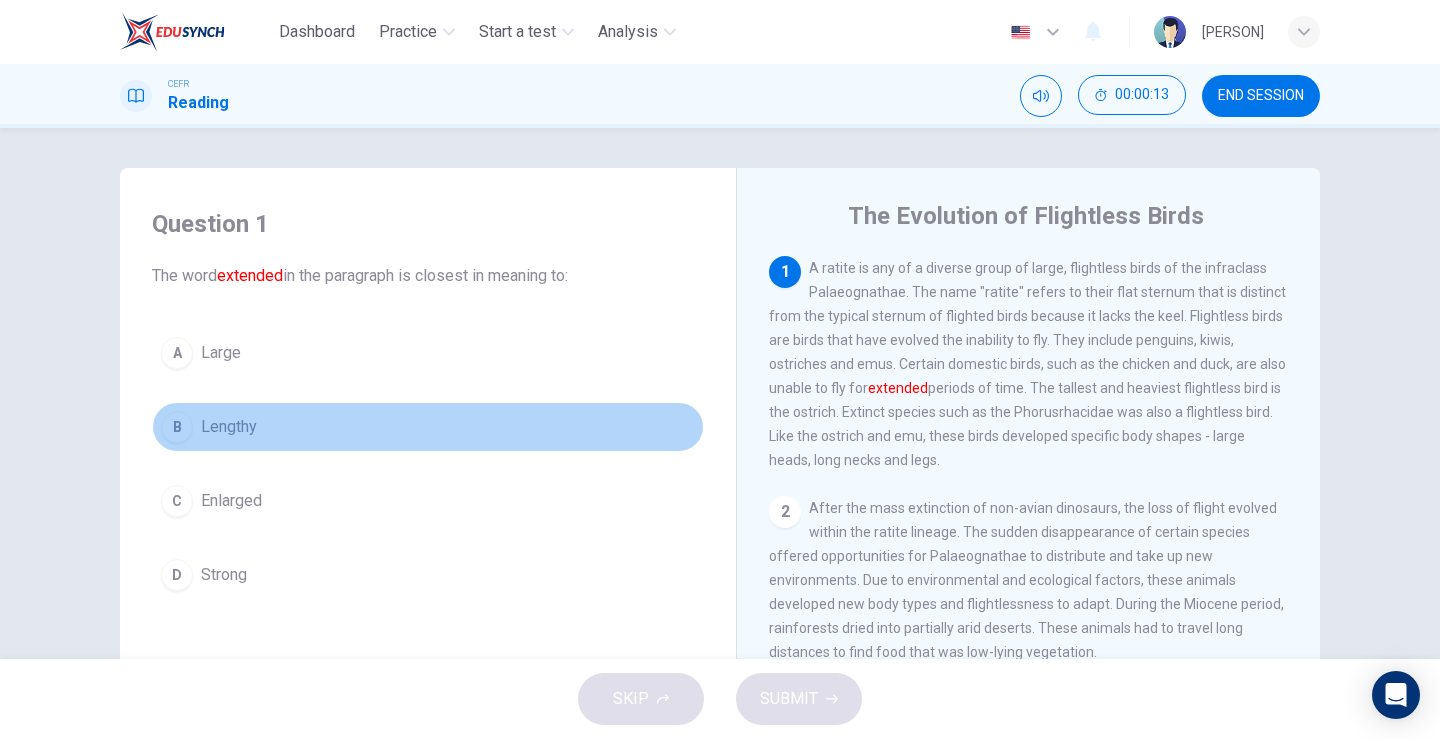 click on "B" at bounding box center [177, 353] 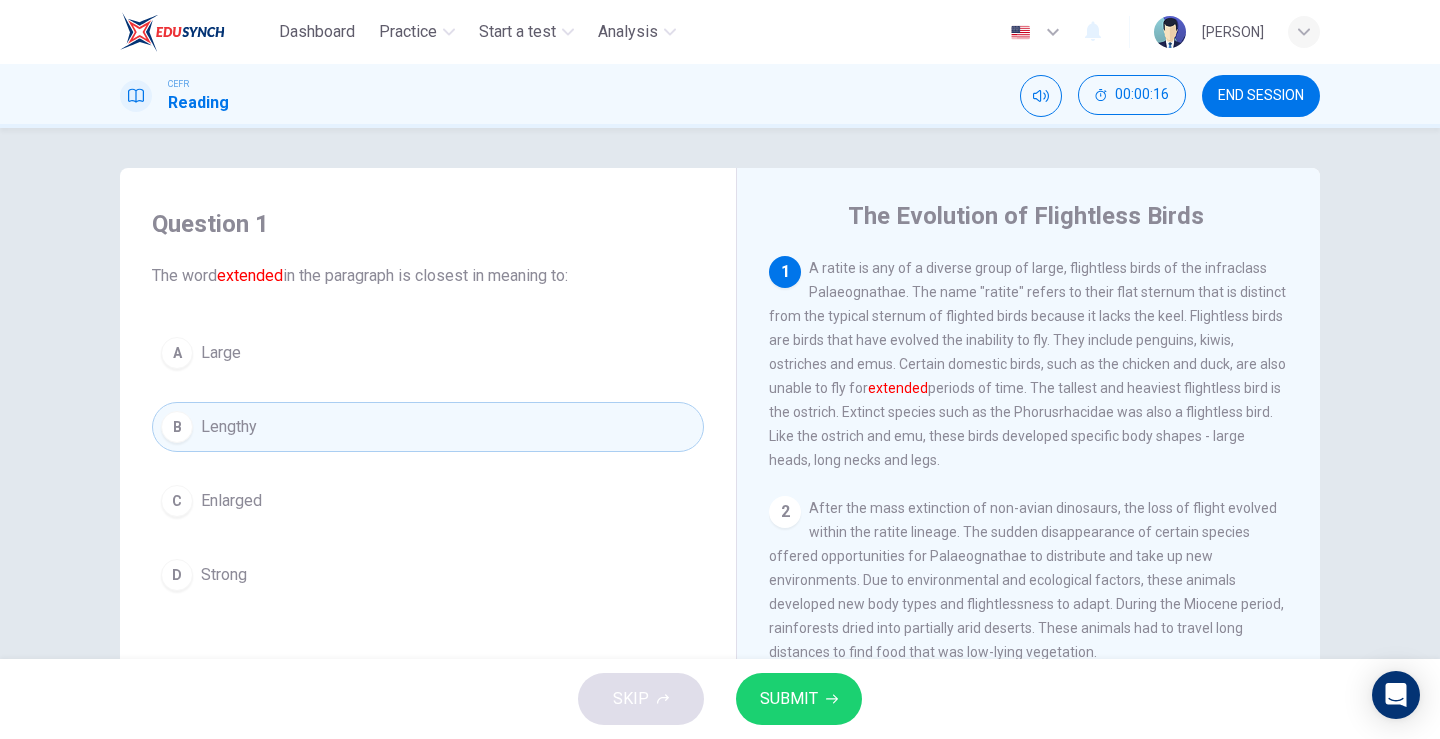 click on "SUBMIT" at bounding box center [789, 699] 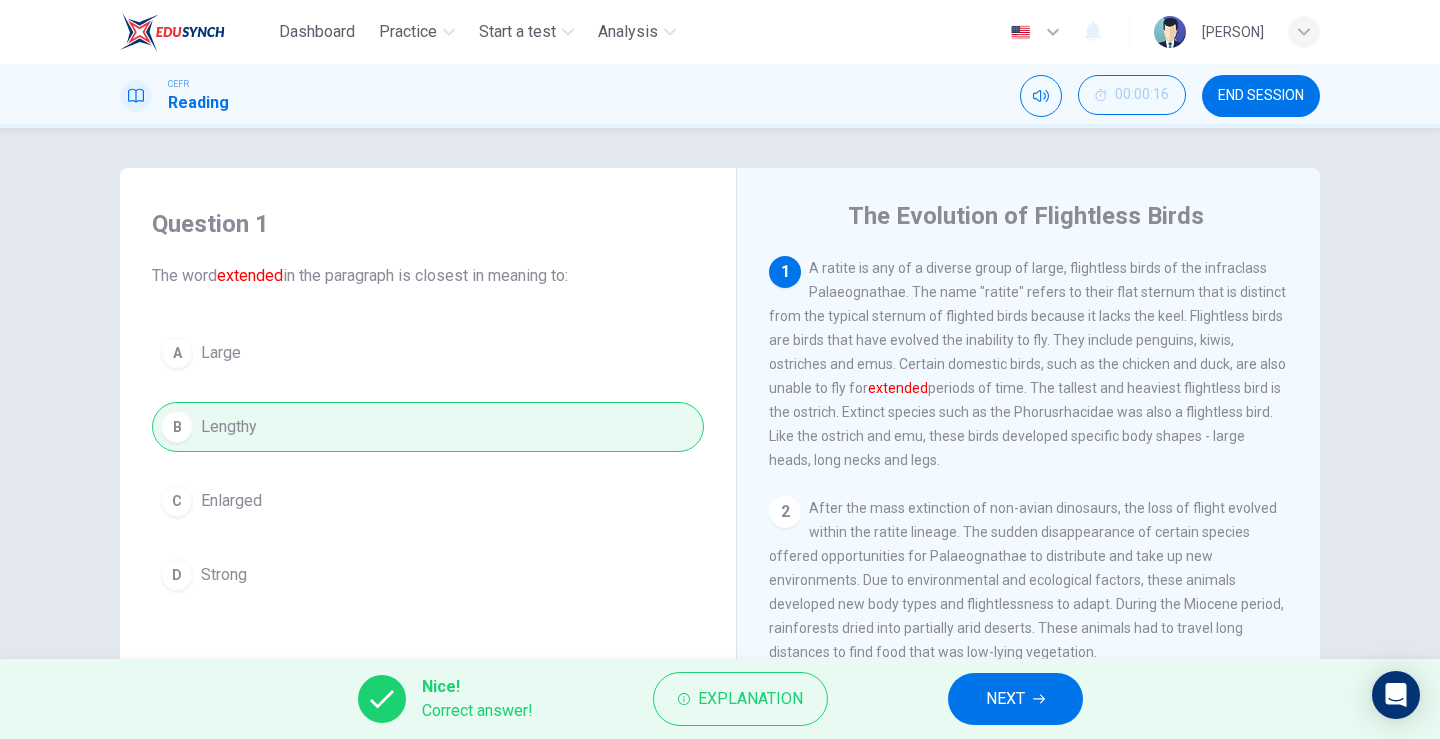 click on "NEXT" at bounding box center (1005, 699) 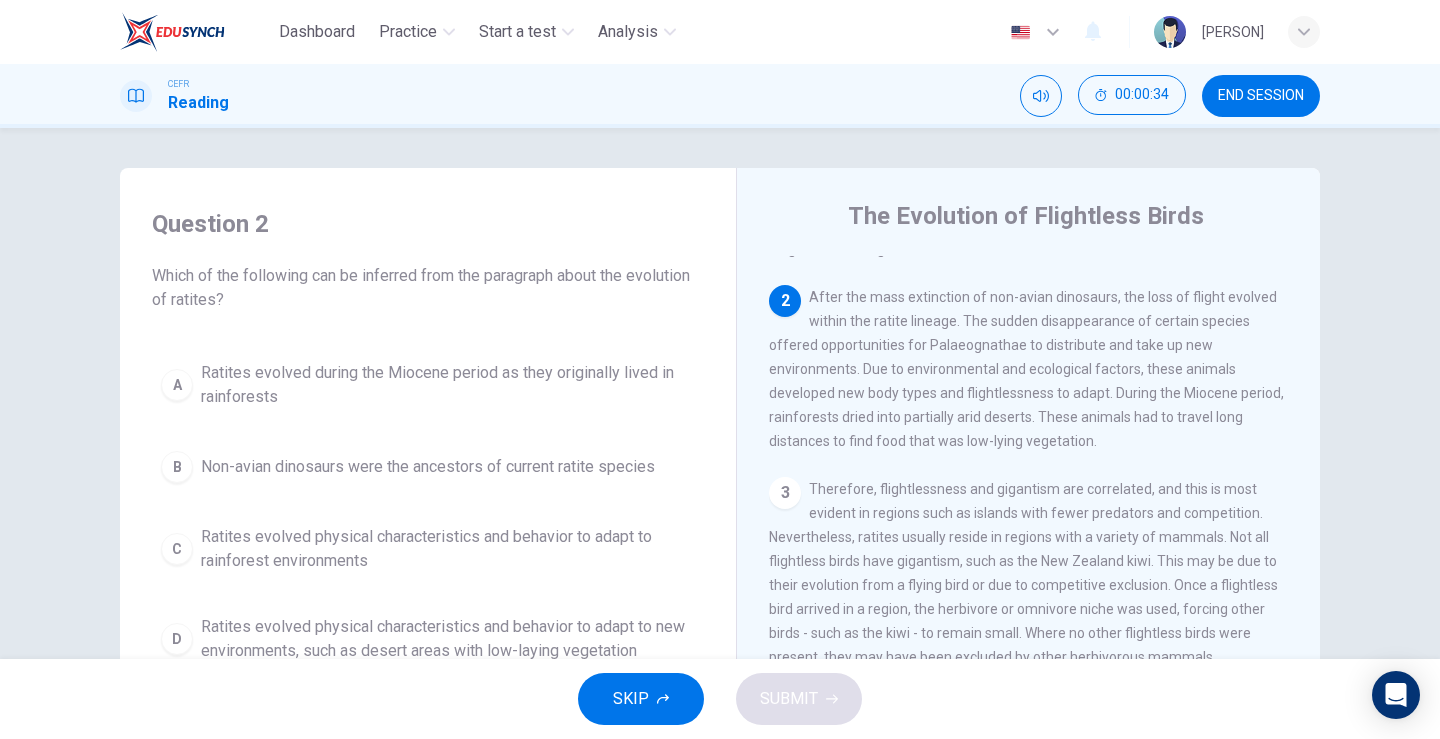 scroll, scrollTop: 208, scrollLeft: 0, axis: vertical 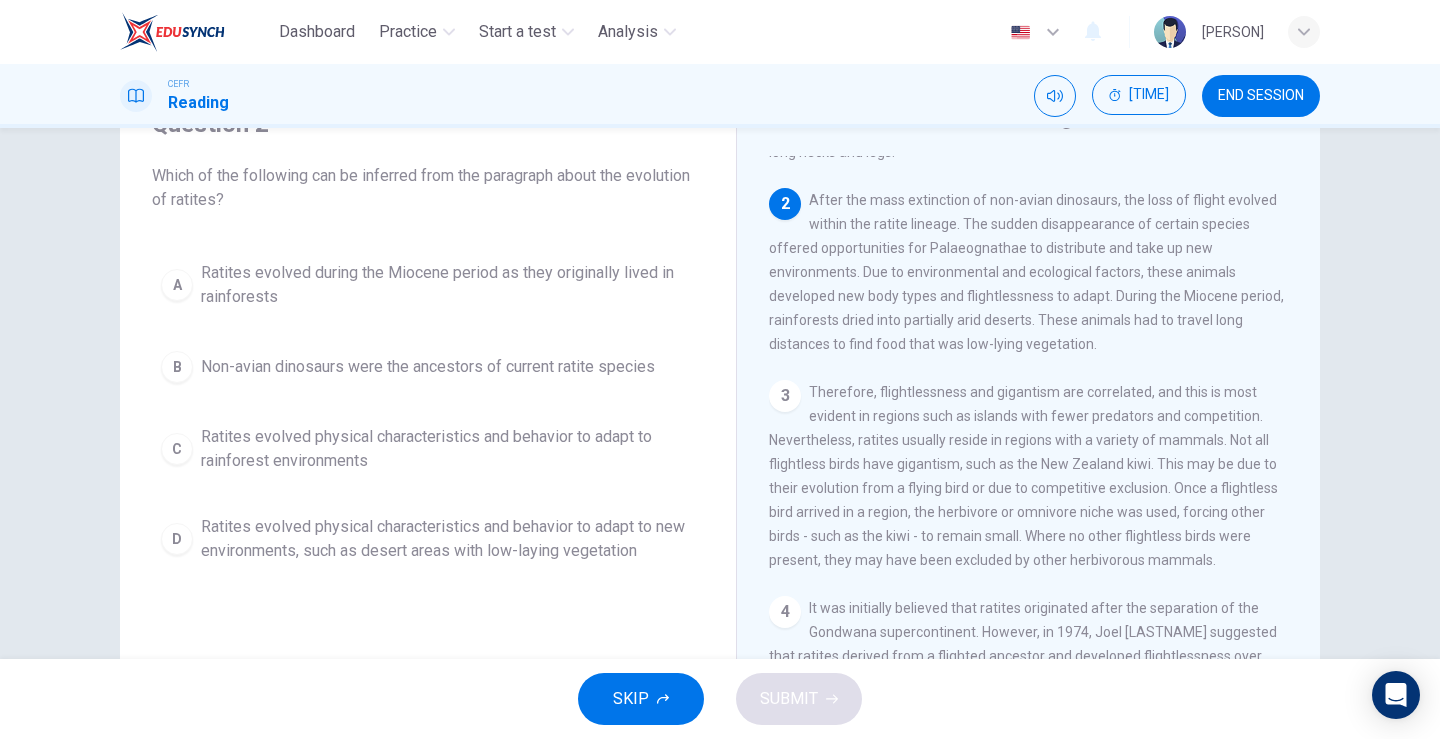 click on "C" at bounding box center [177, 285] 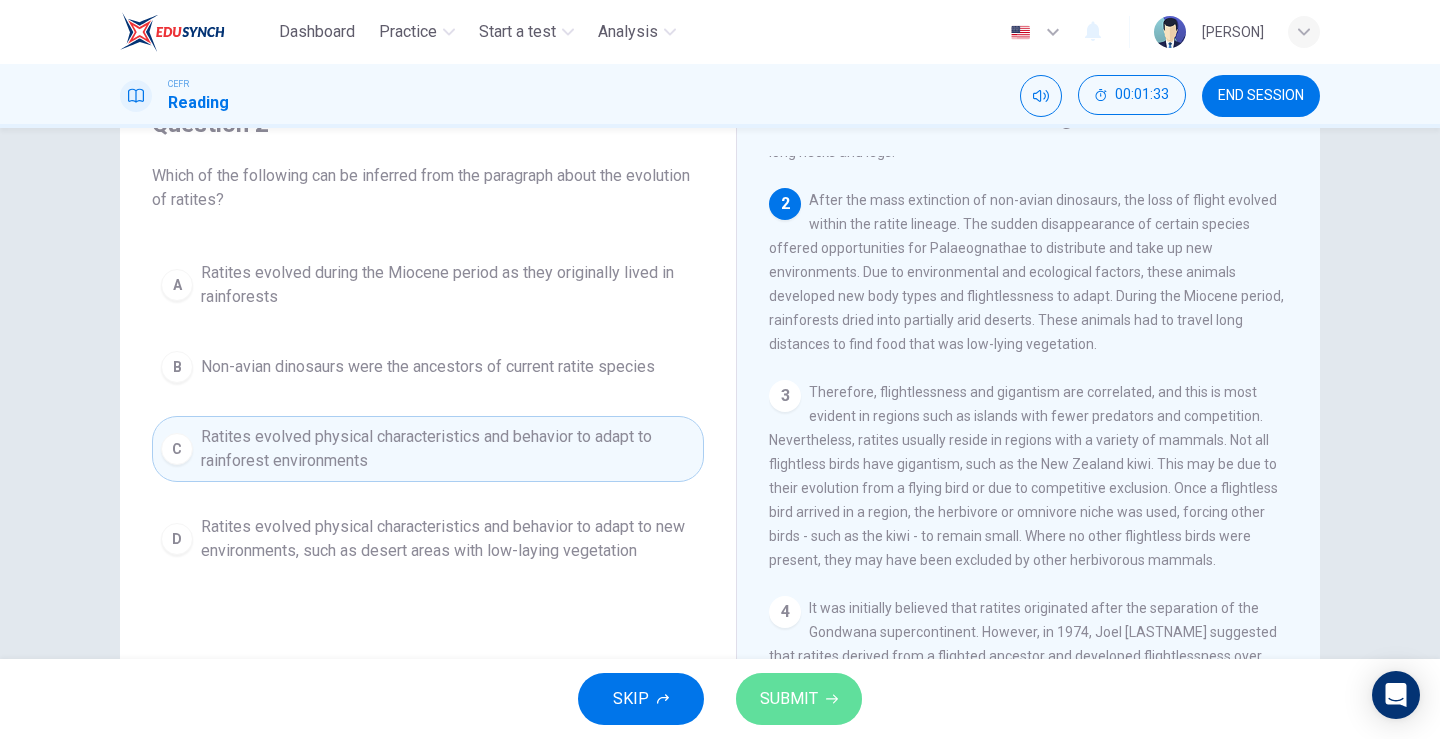 click on "SUBMIT" at bounding box center [789, 699] 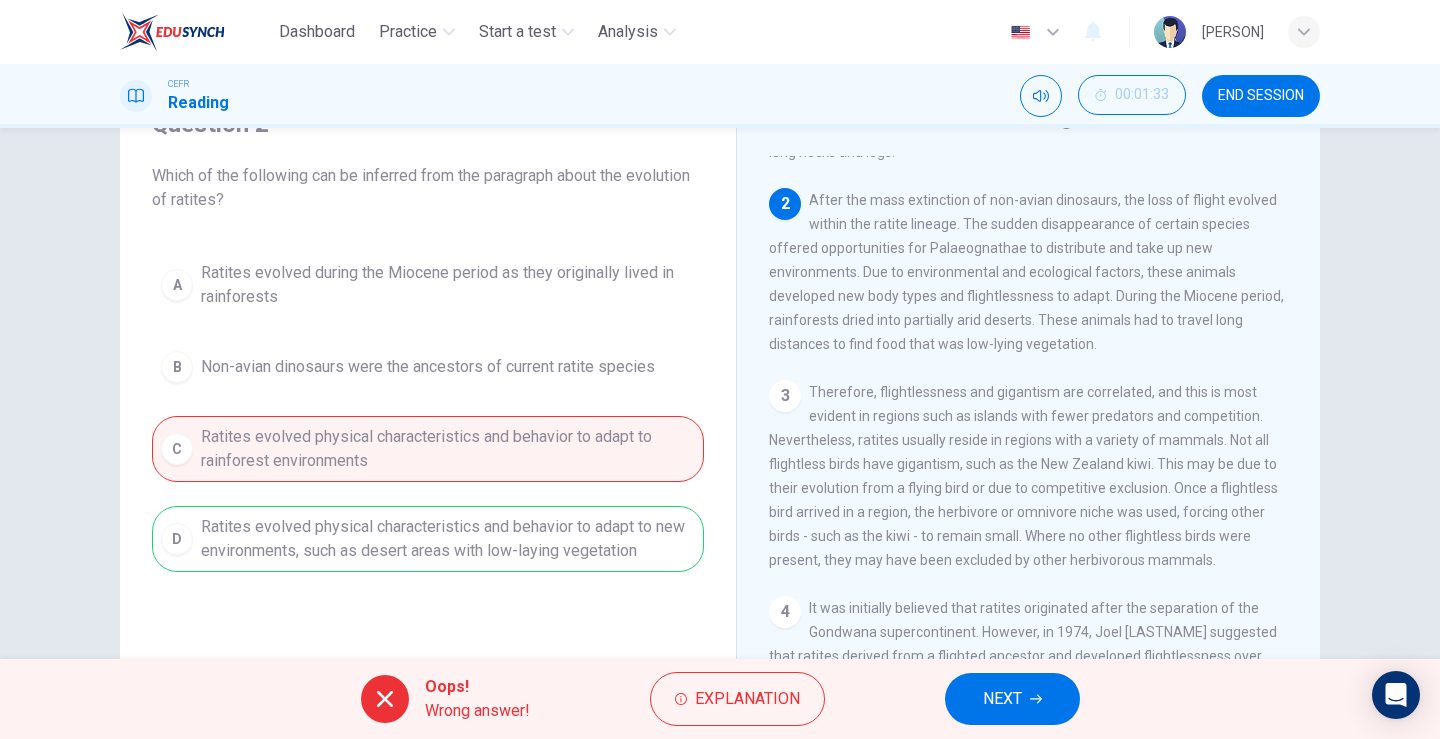 click on "NEXT" at bounding box center (1002, 699) 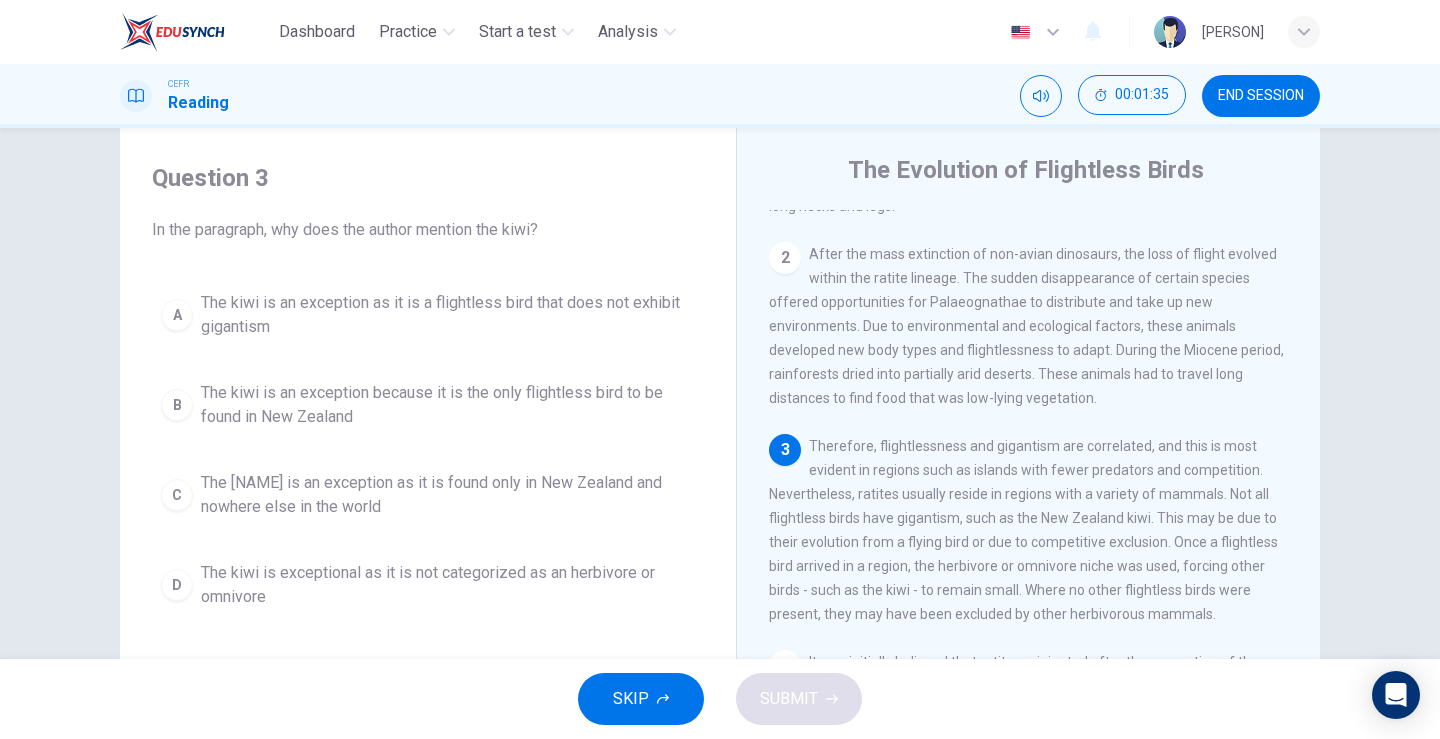 scroll, scrollTop: 0, scrollLeft: 0, axis: both 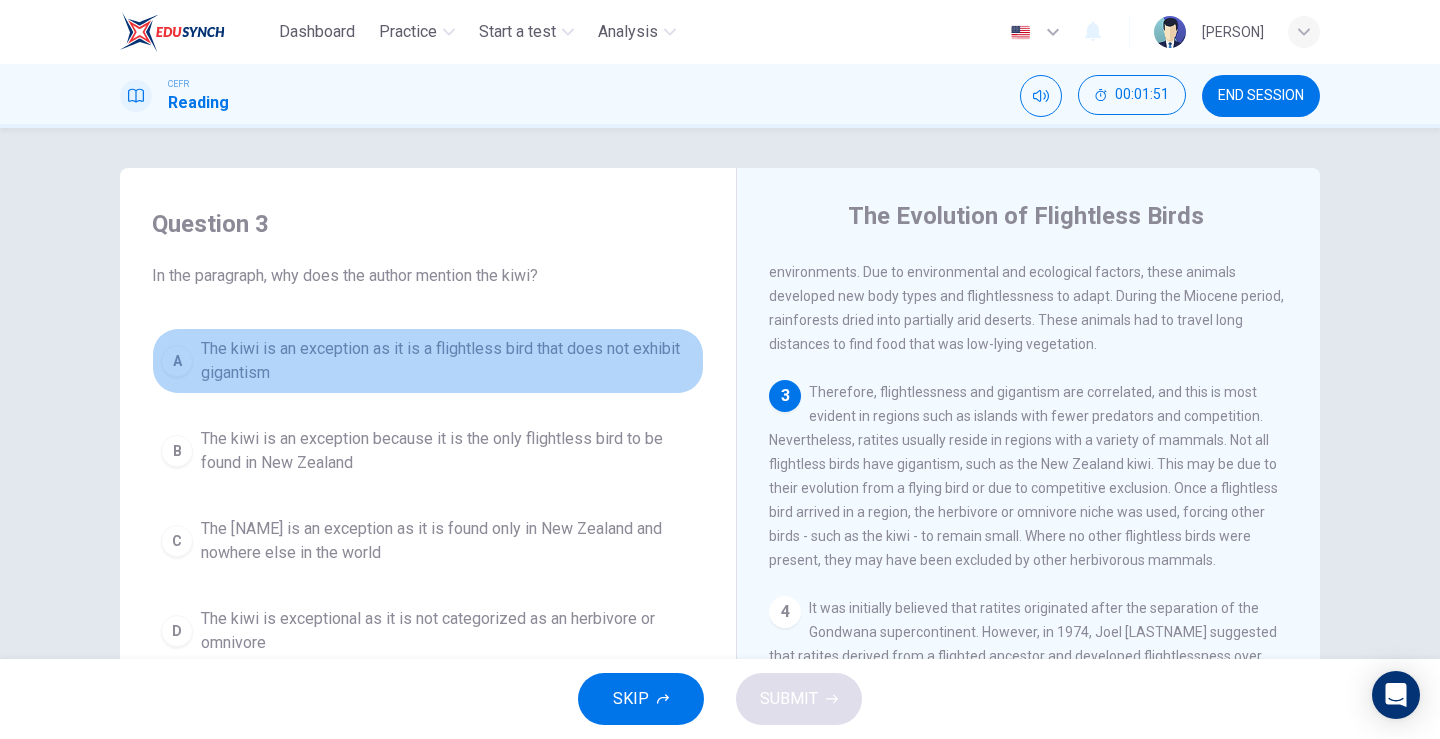click on "A" at bounding box center (177, 361) 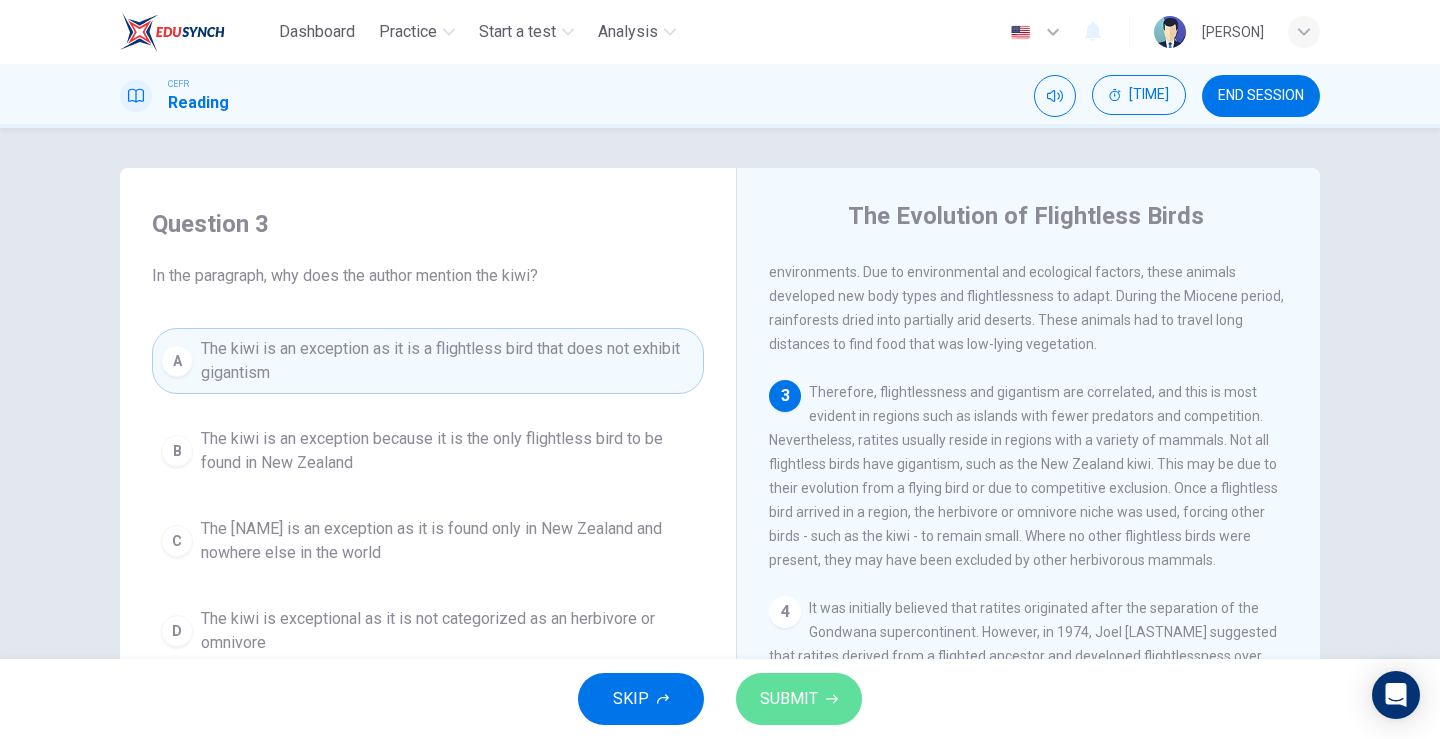 click on "SUBMIT" at bounding box center (789, 699) 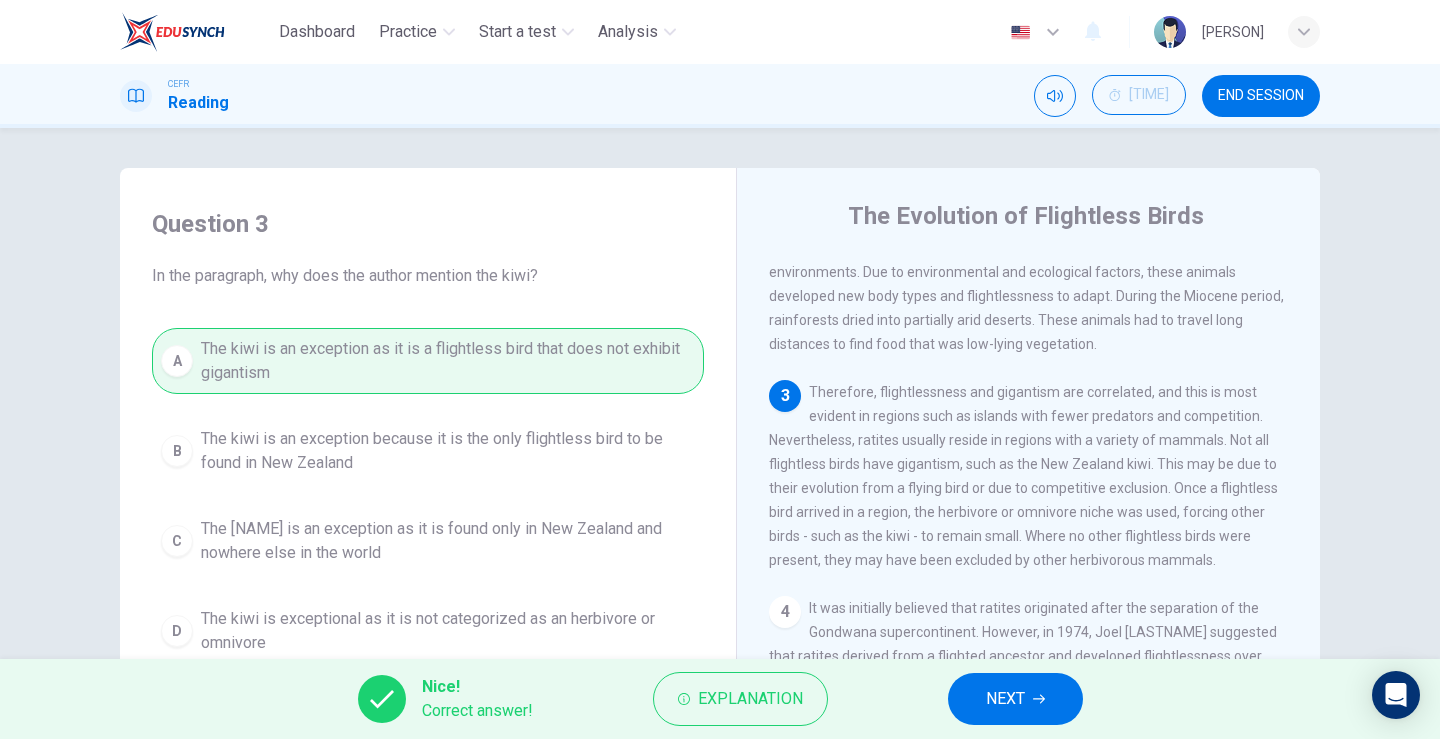 click on "NEXT" at bounding box center [1015, 699] 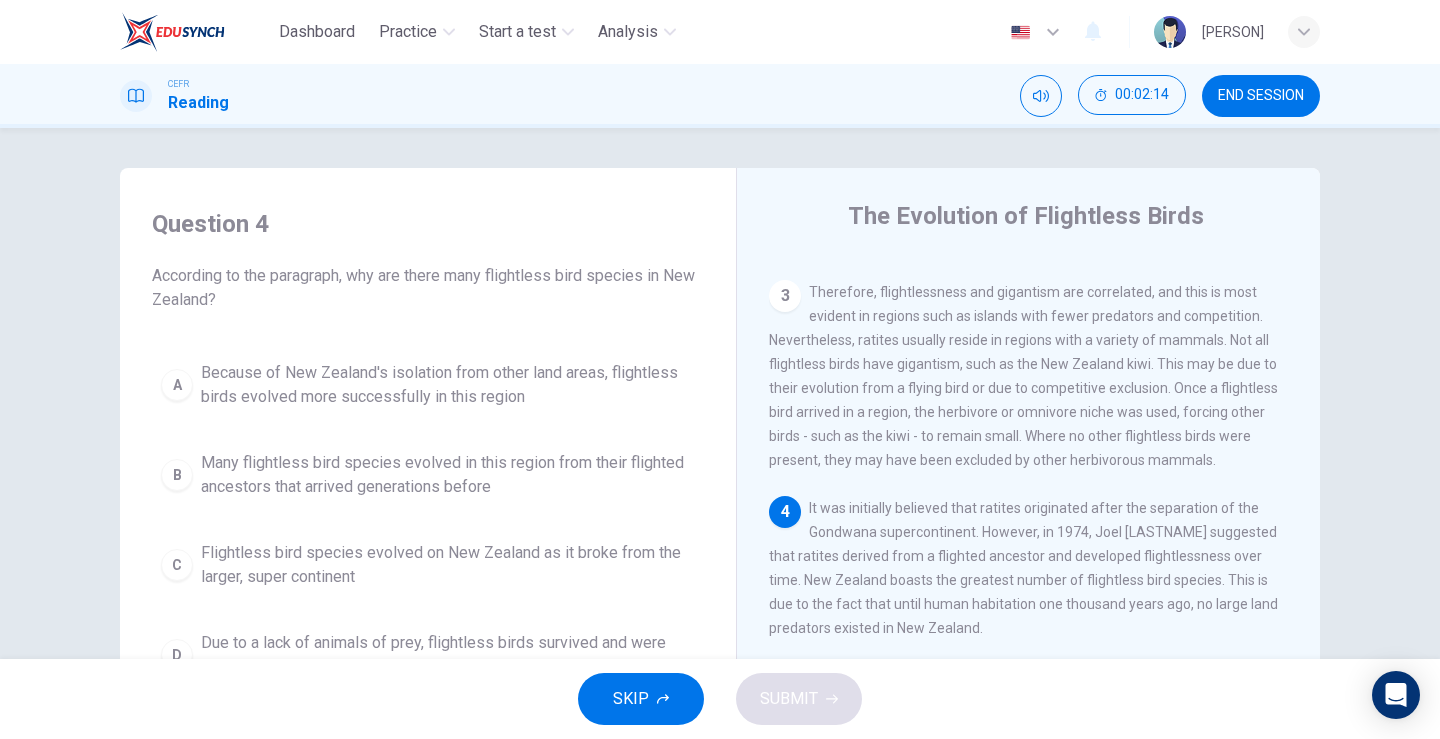 scroll, scrollTop: 608, scrollLeft: 0, axis: vertical 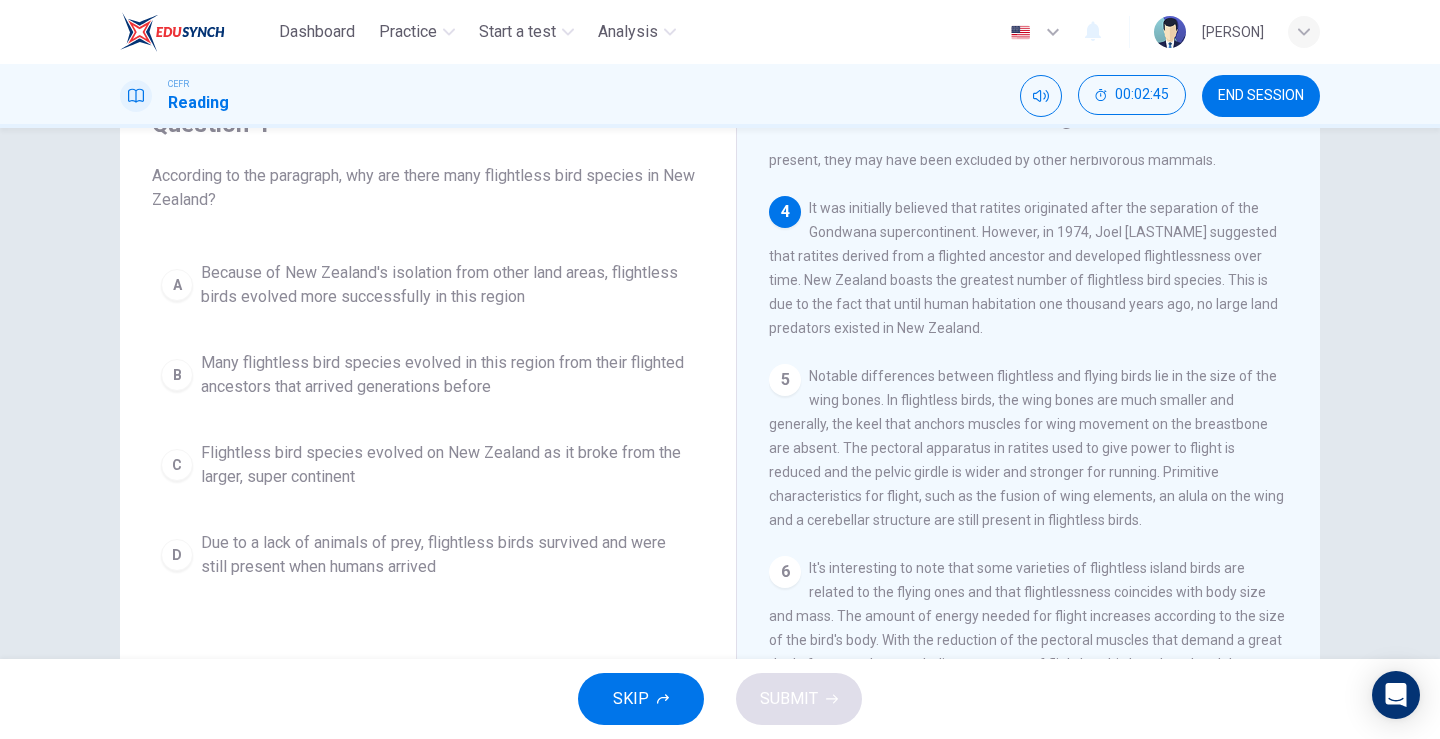 click on "D" at bounding box center [177, 285] 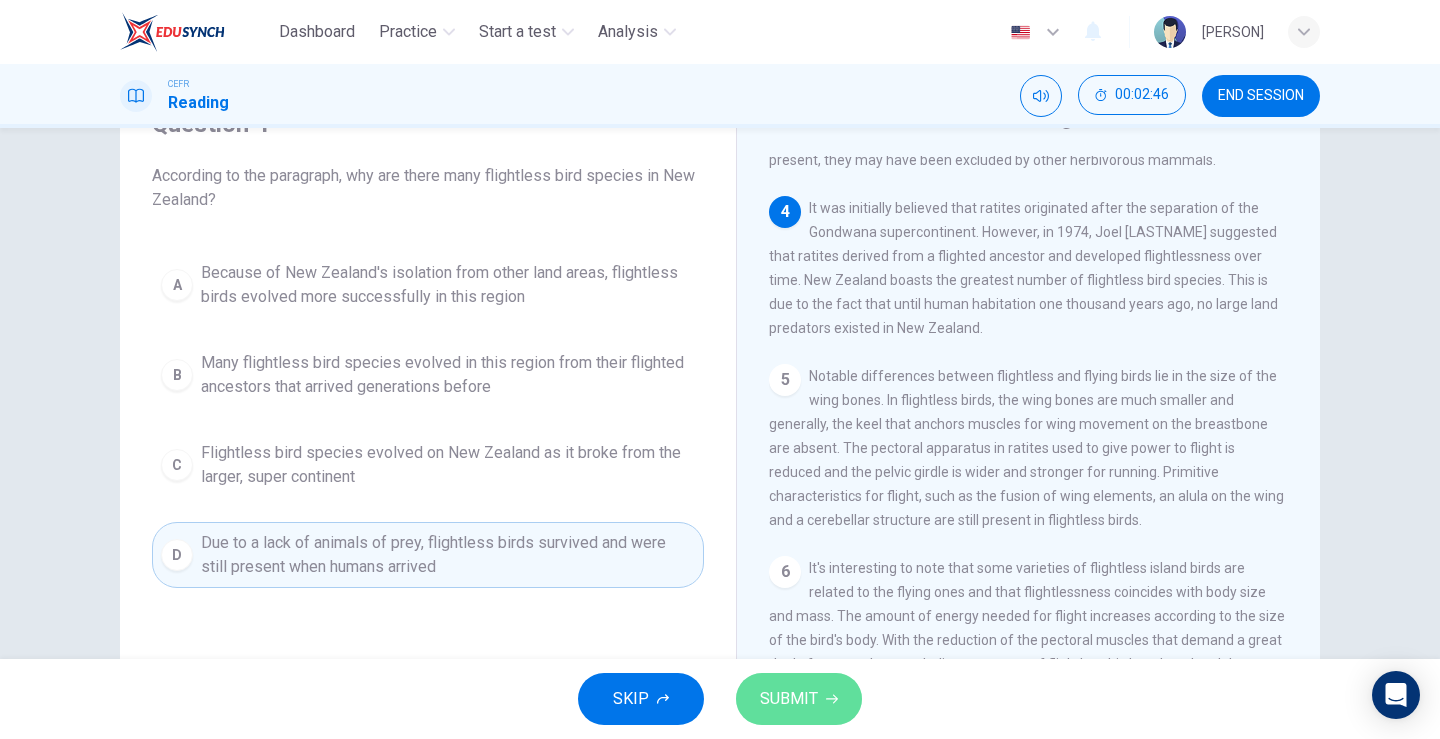 click on "SUBMIT" at bounding box center (789, 699) 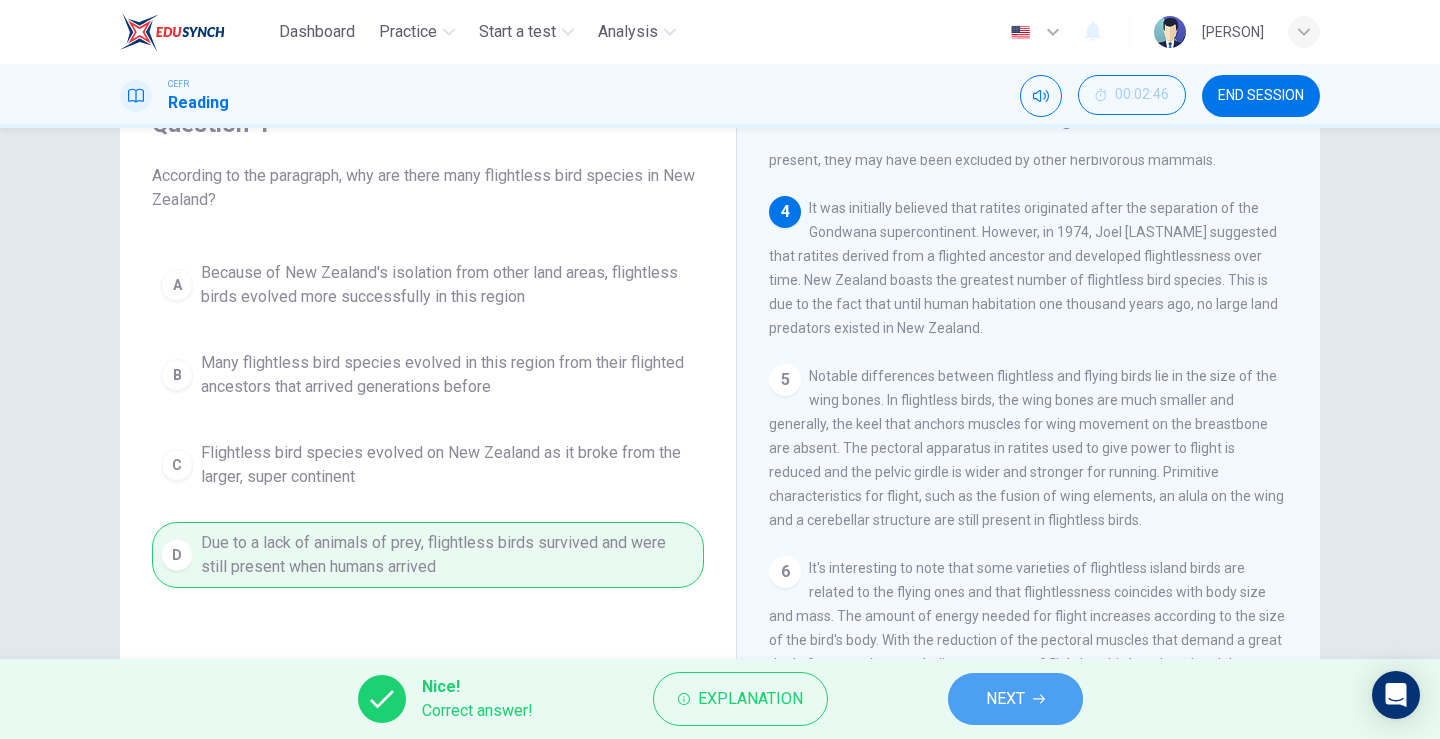click on "NEXT" at bounding box center [1005, 699] 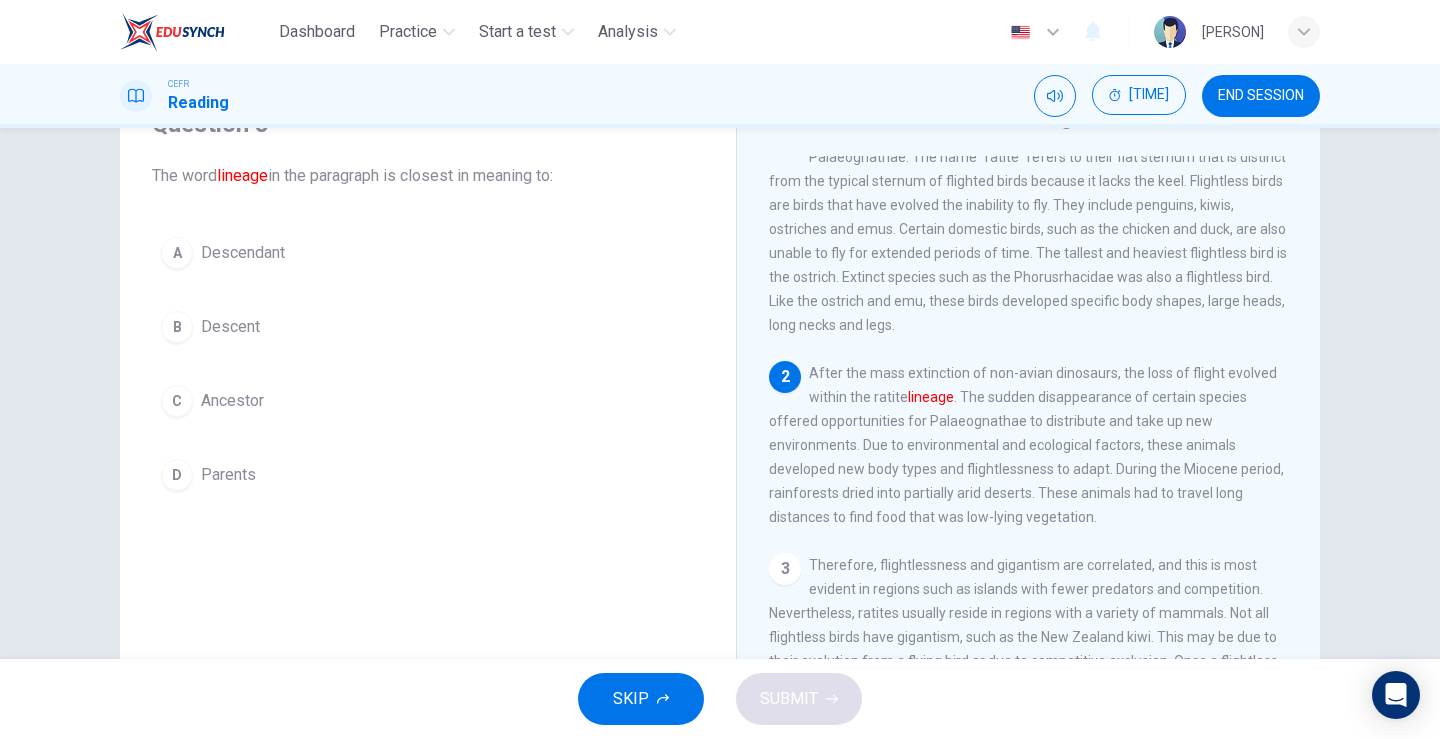 scroll, scrollTop: 0, scrollLeft: 0, axis: both 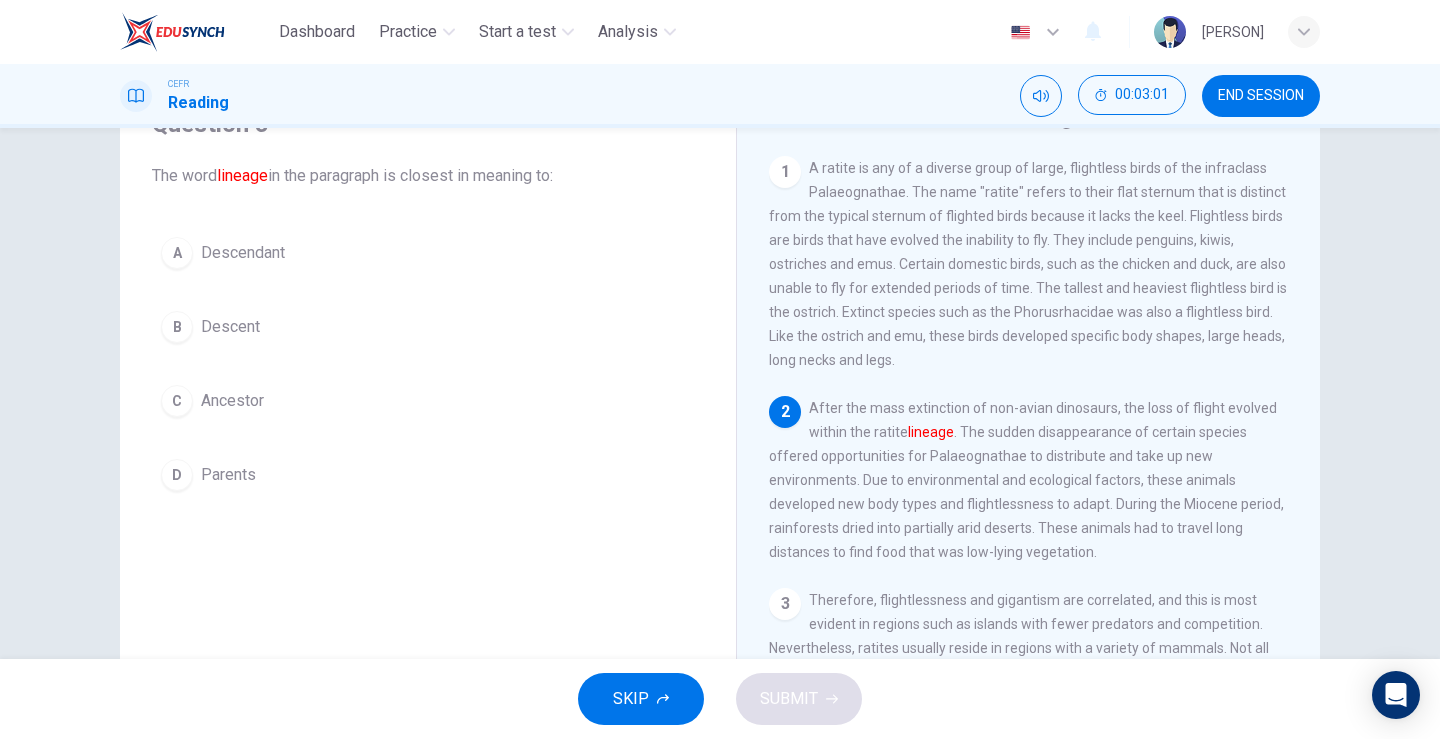 click on "A" at bounding box center [177, 253] 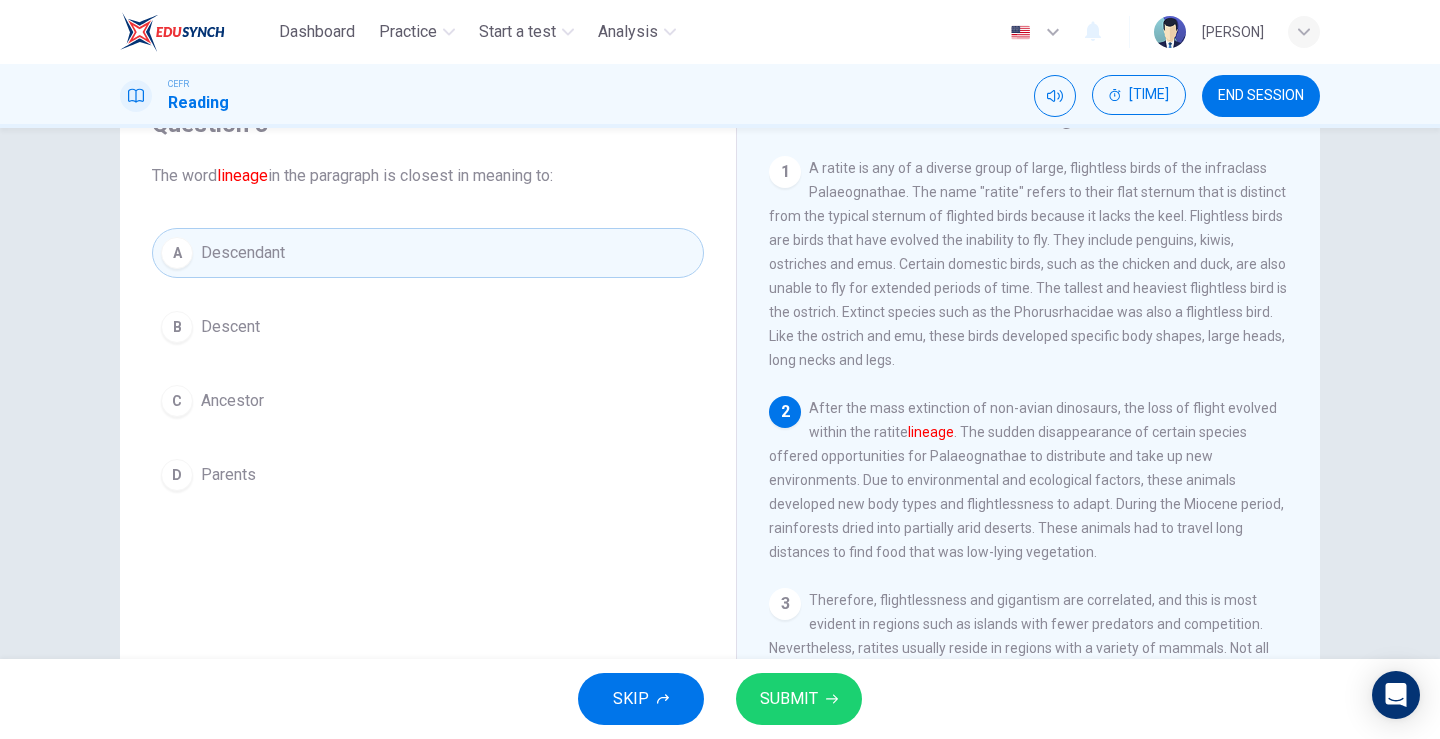 click on "SUBMIT" at bounding box center (799, 699) 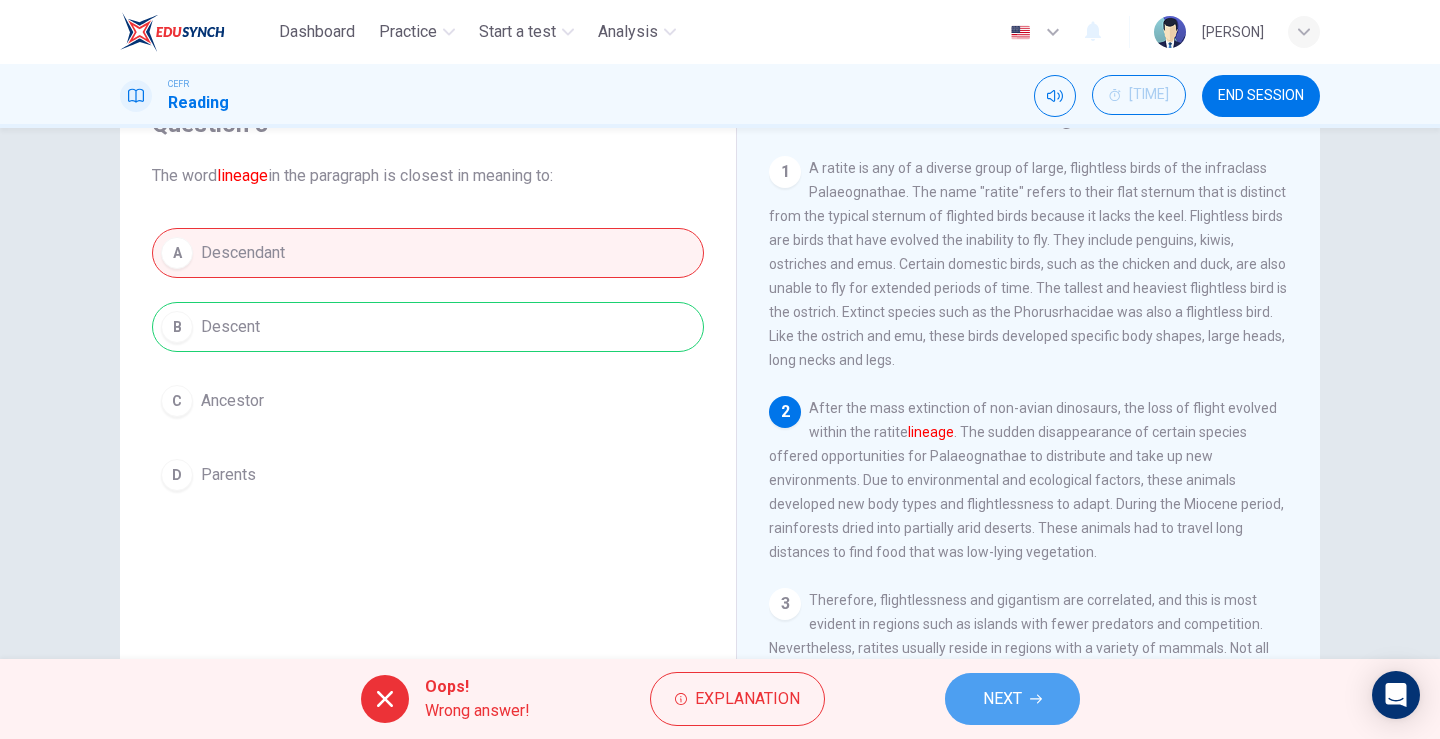click on "NEXT" at bounding box center (1012, 699) 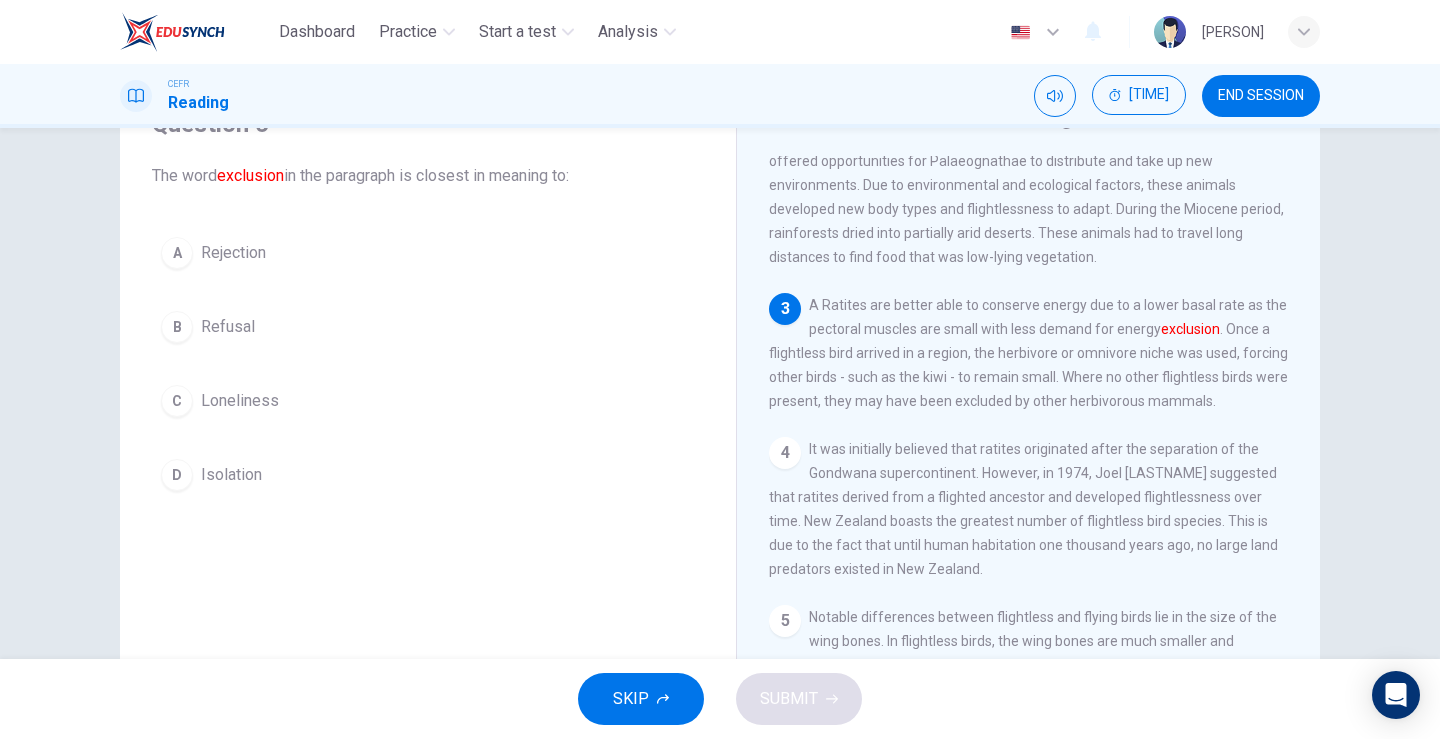 scroll, scrollTop: 300, scrollLeft: 0, axis: vertical 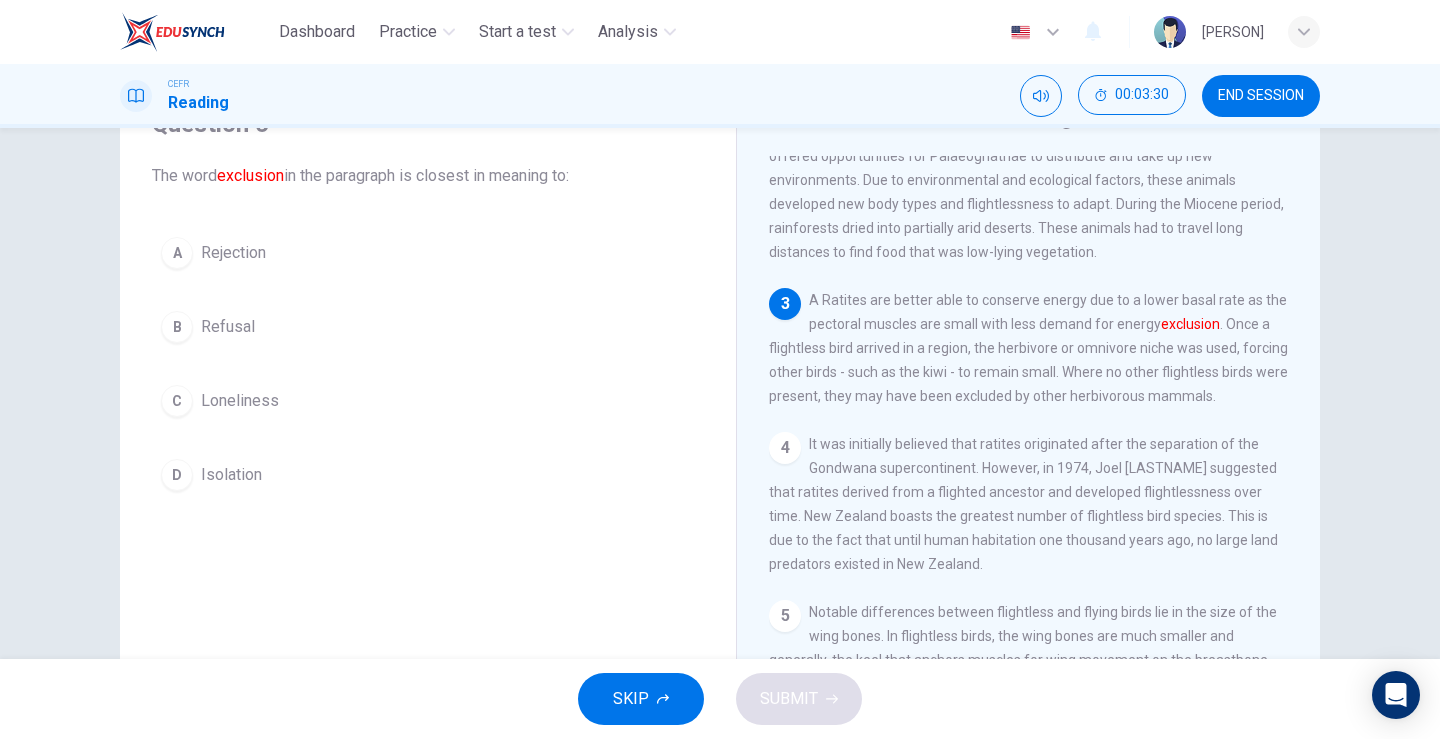 click on "D" at bounding box center [177, 253] 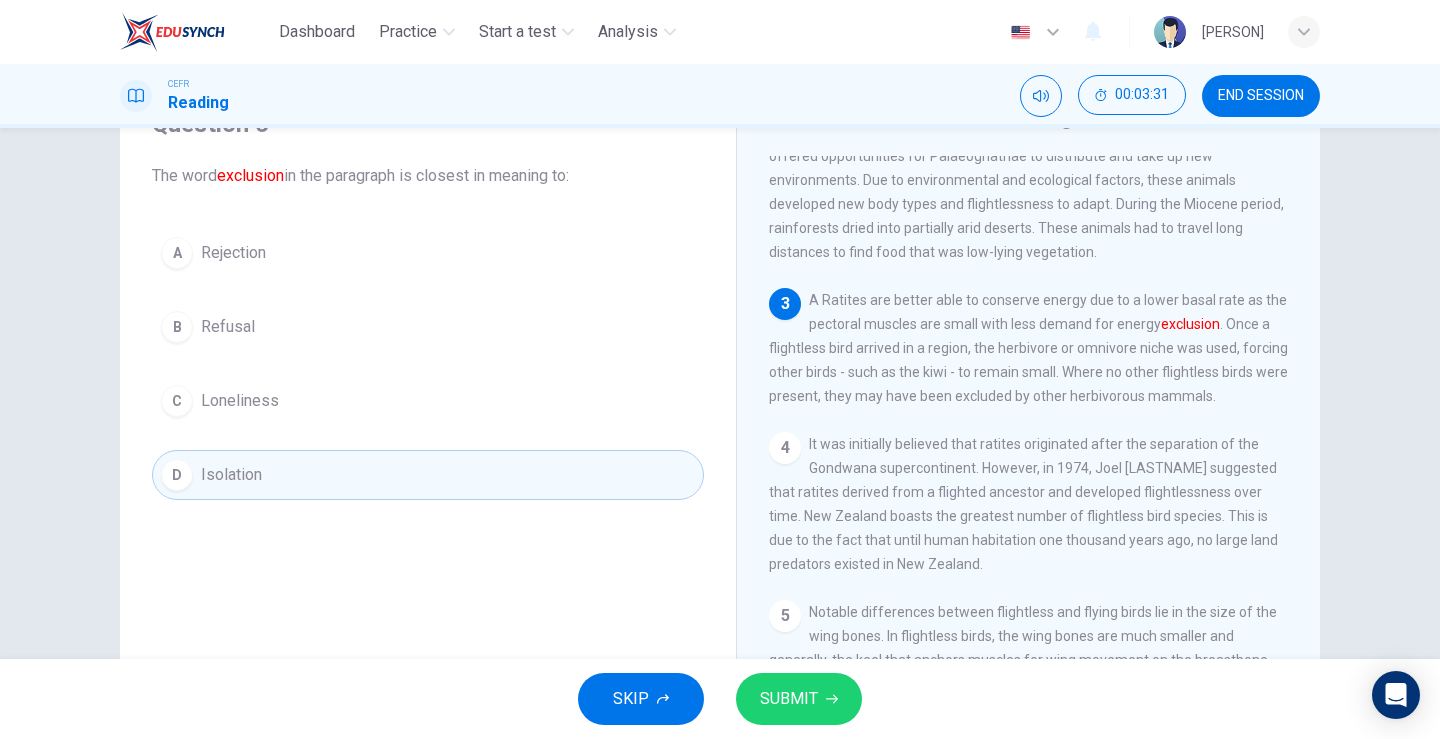 click on "SUBMIT" at bounding box center [799, 699] 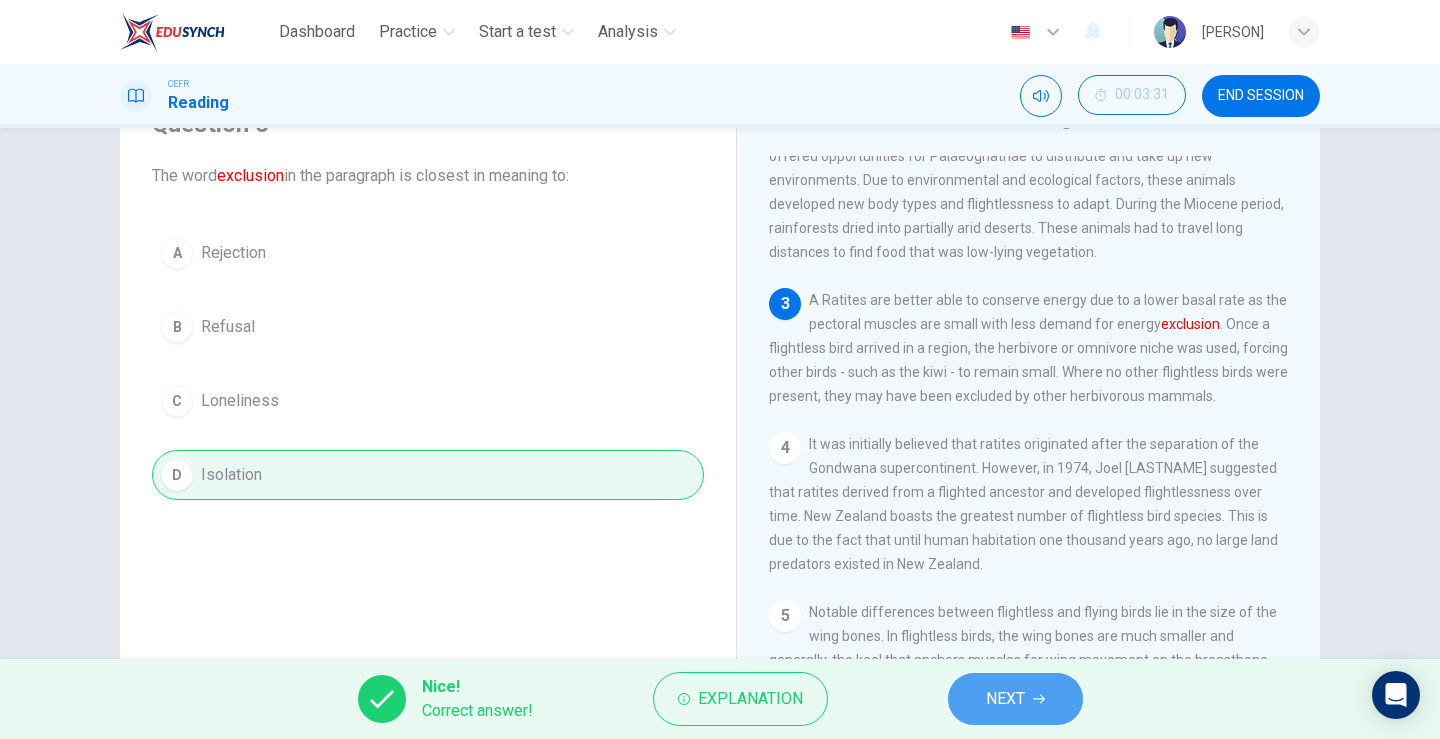 click on "NEXT" at bounding box center [1005, 699] 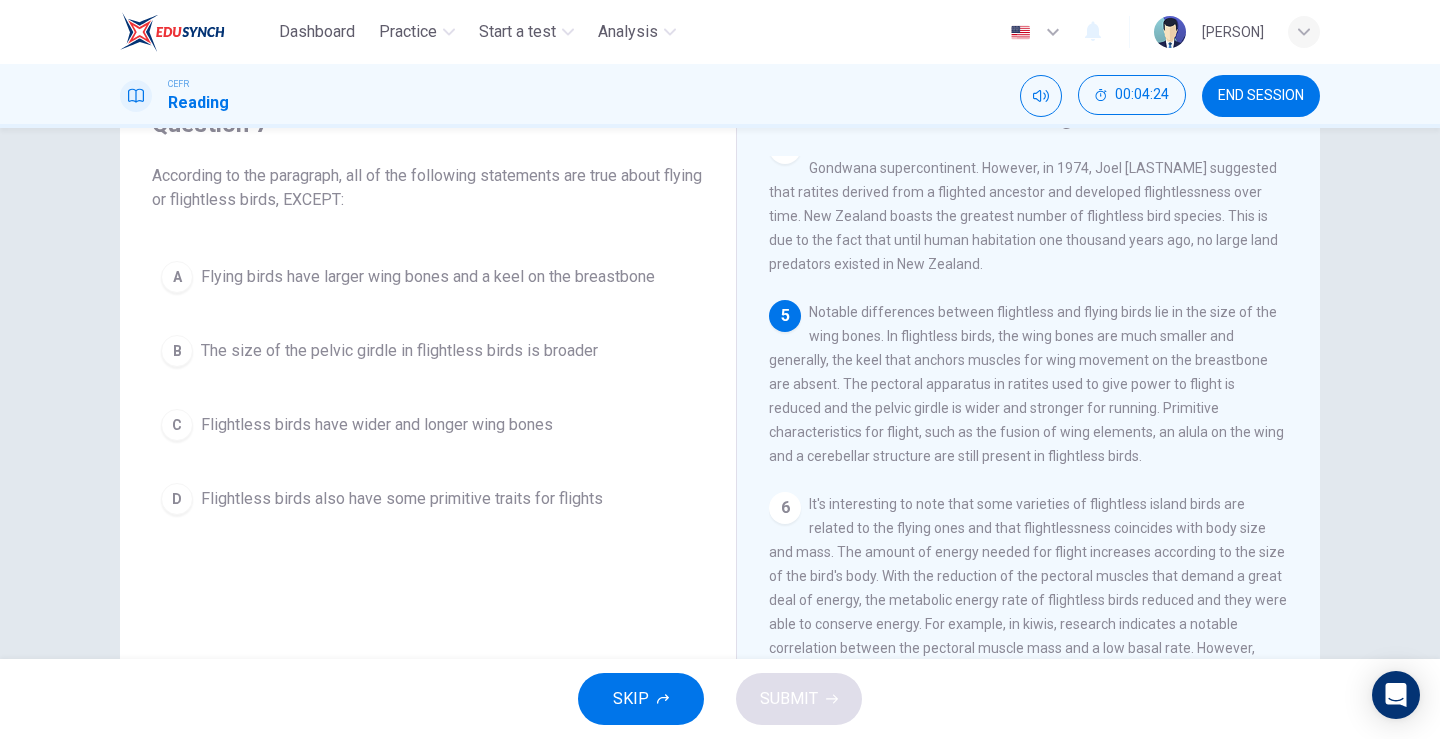 scroll, scrollTop: 700, scrollLeft: 0, axis: vertical 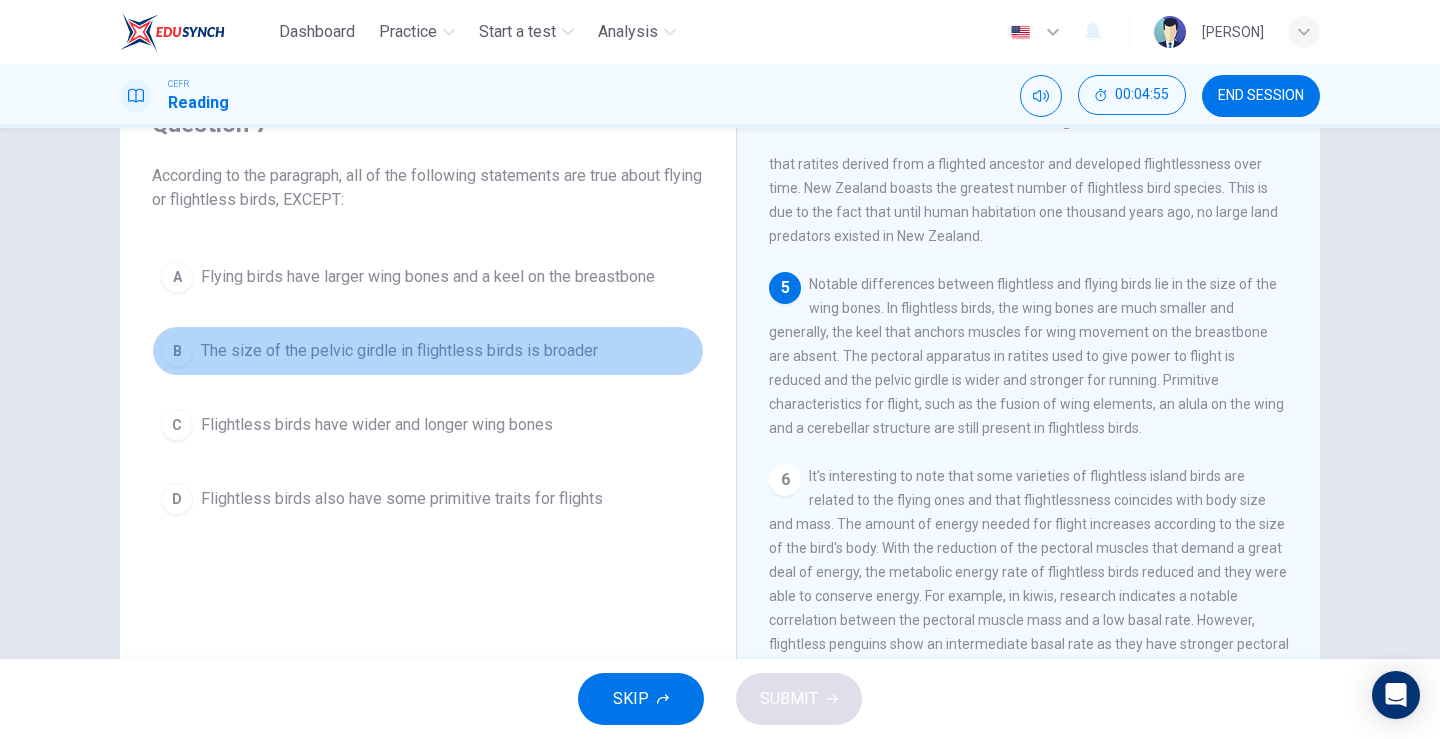 click on "B" at bounding box center [177, 277] 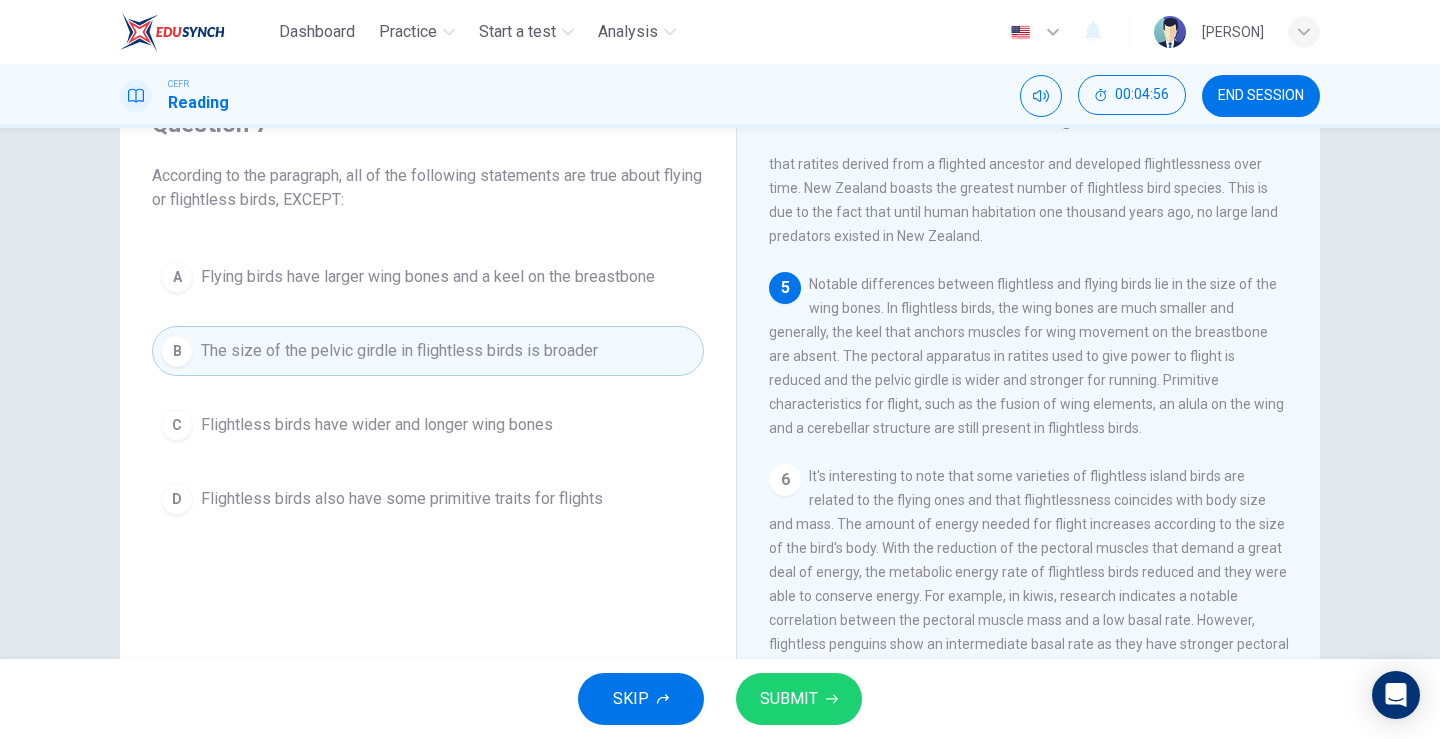 click on "SUBMIT" at bounding box center [789, 699] 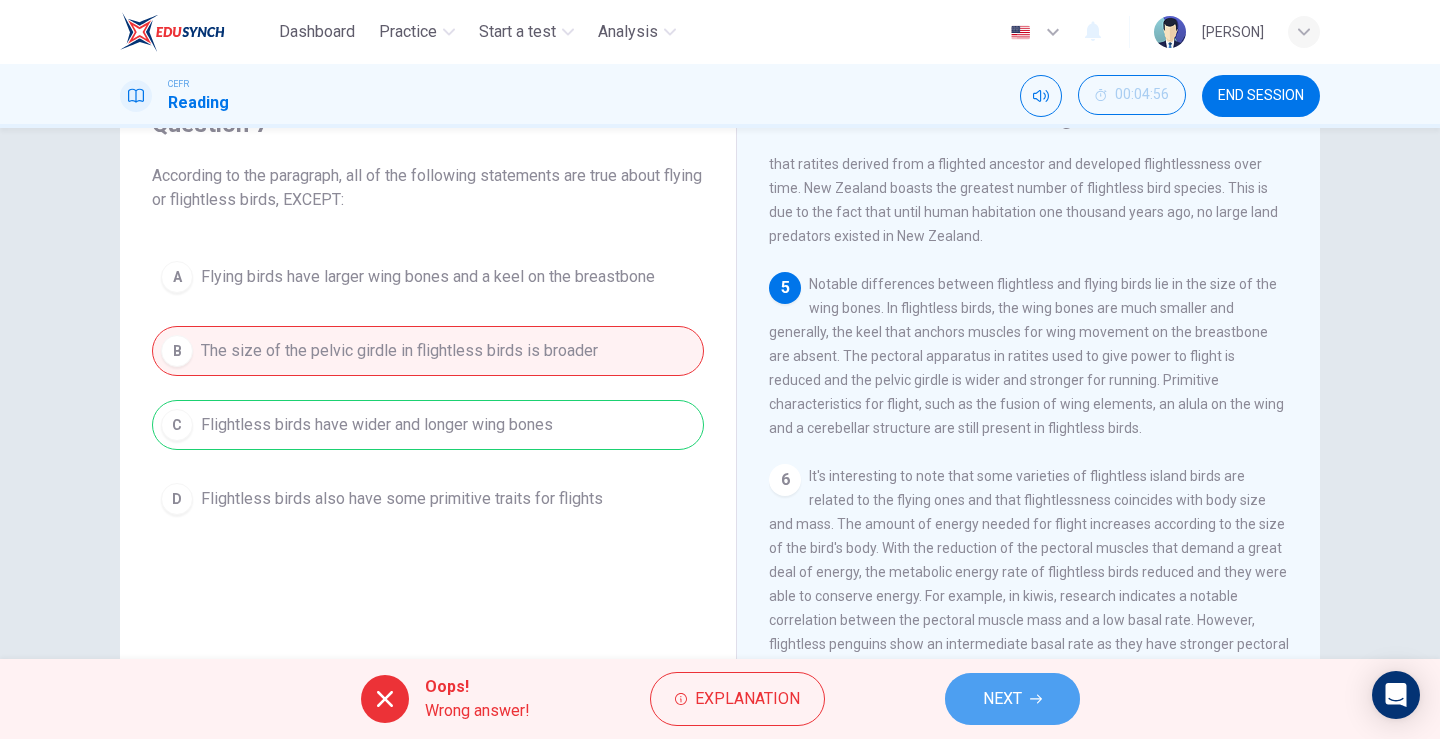 click on "NEXT" at bounding box center [1002, 699] 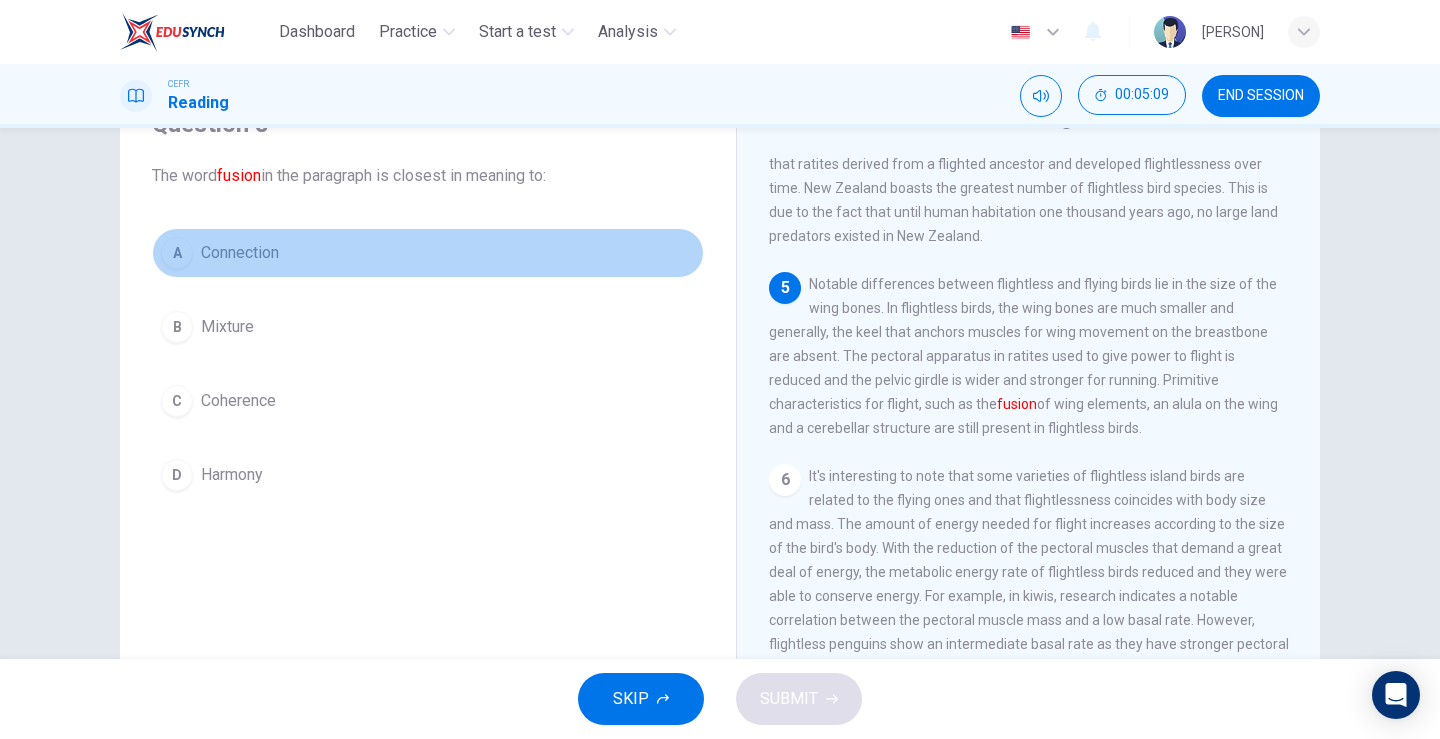 click on "A" at bounding box center [177, 253] 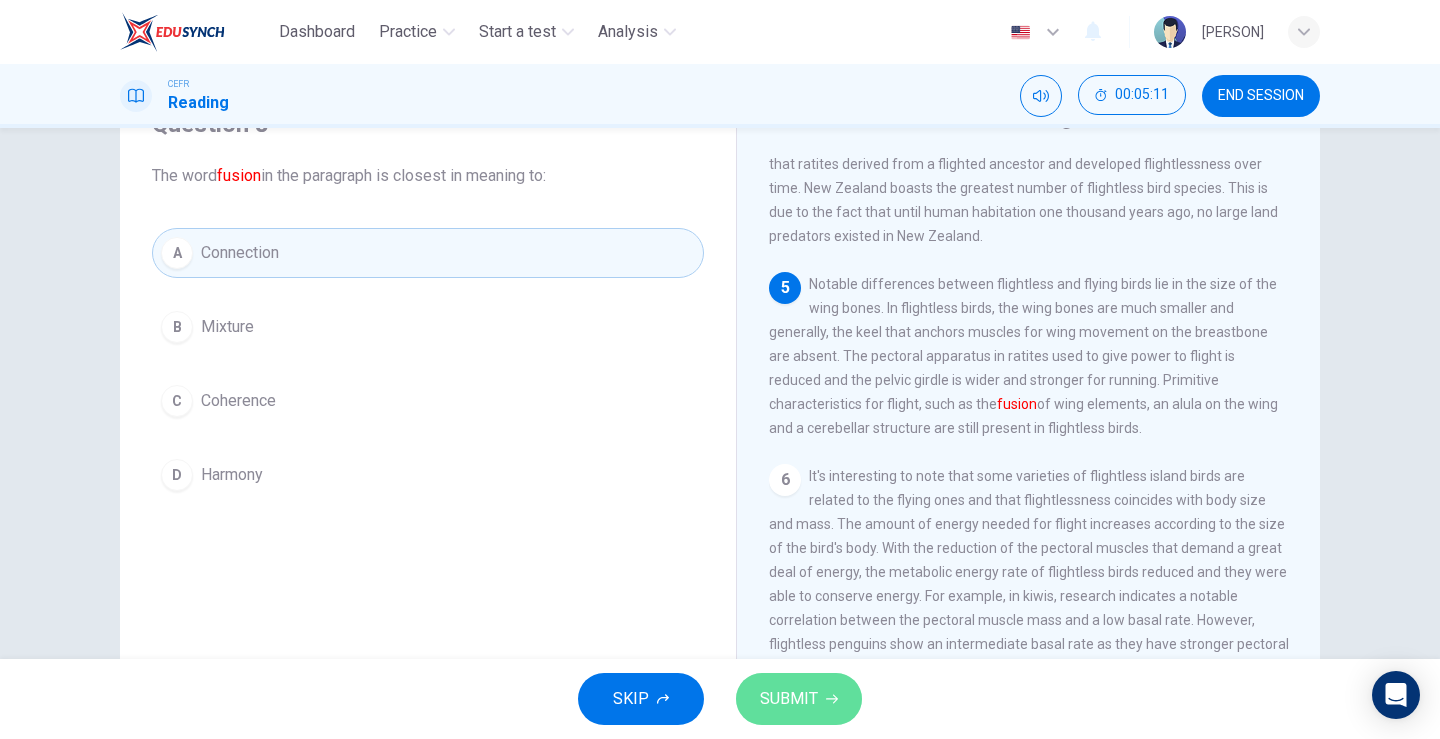 click on "SUBMIT" at bounding box center (789, 699) 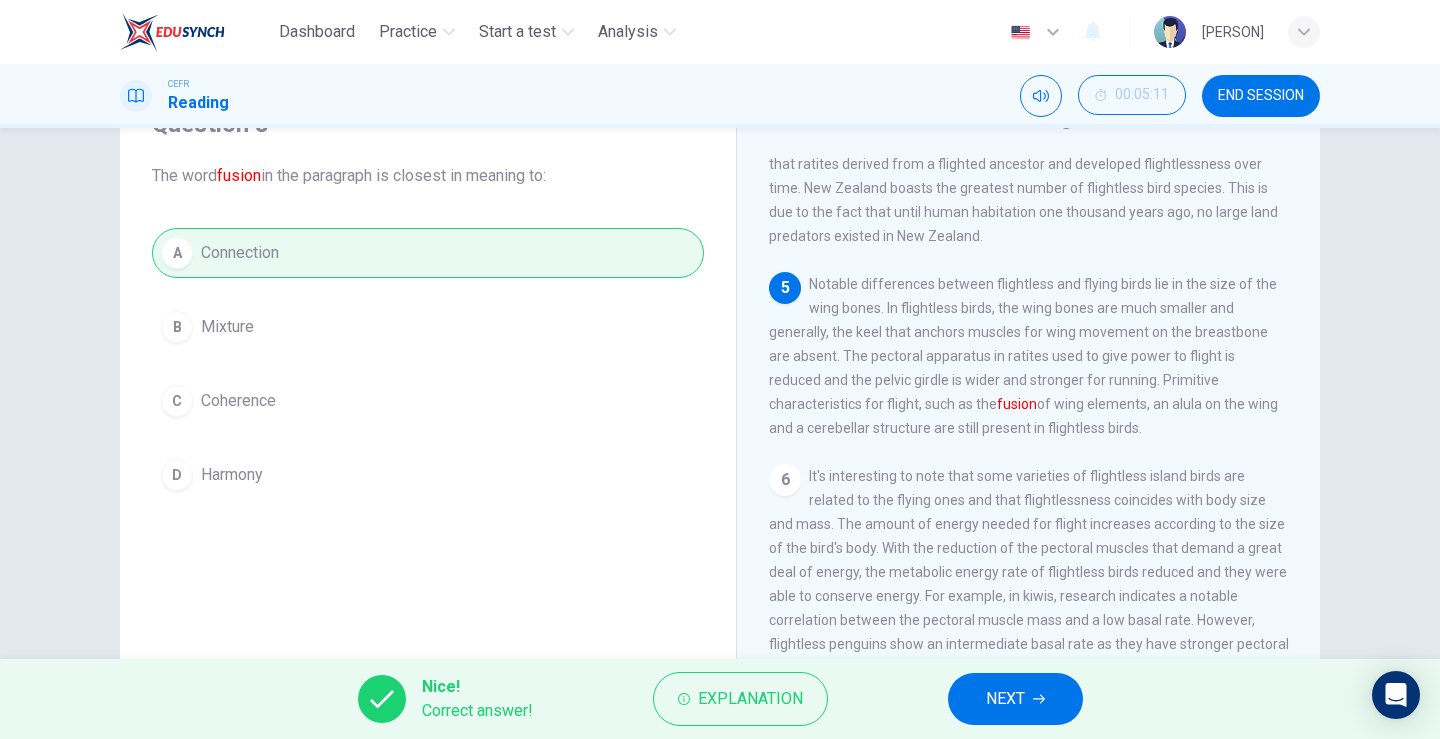 click on "NEXT" at bounding box center [1005, 699] 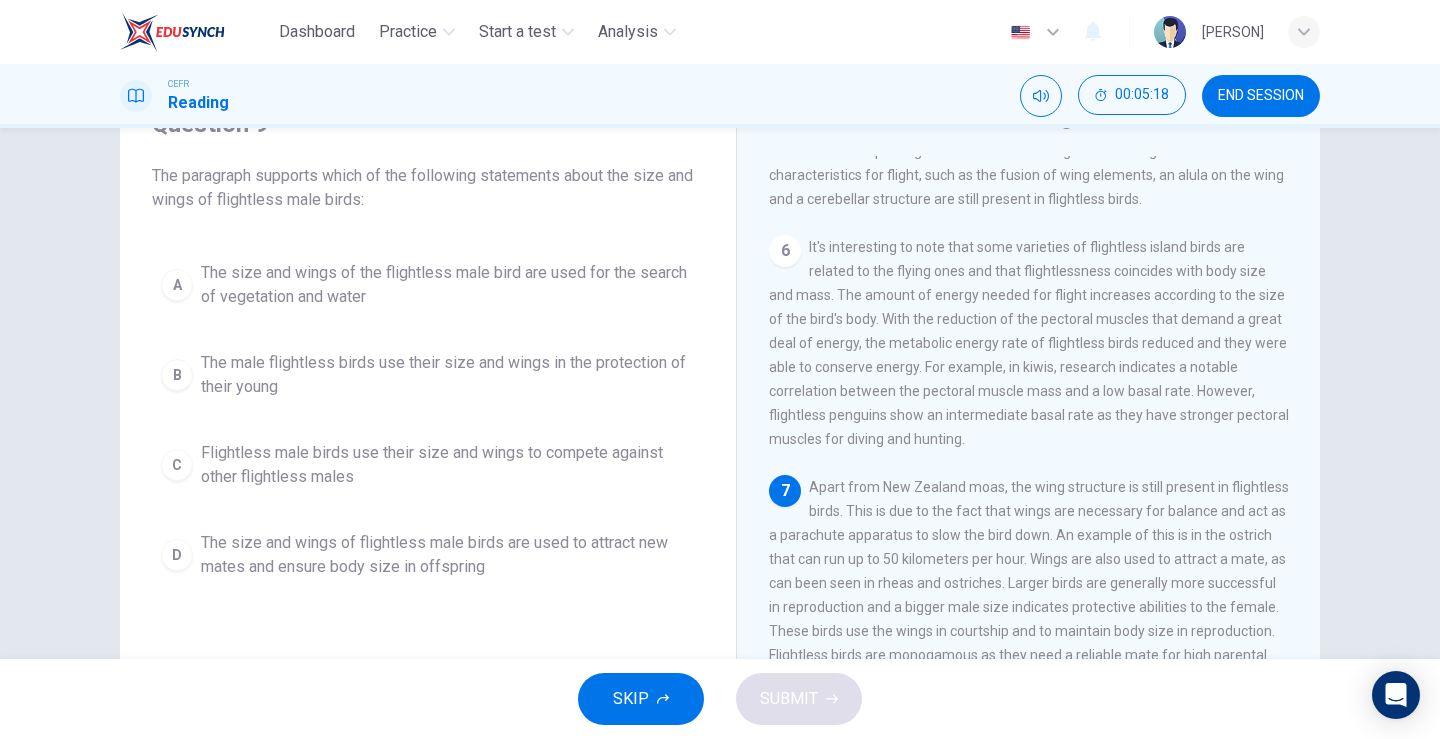 scroll, scrollTop: 1011, scrollLeft: 0, axis: vertical 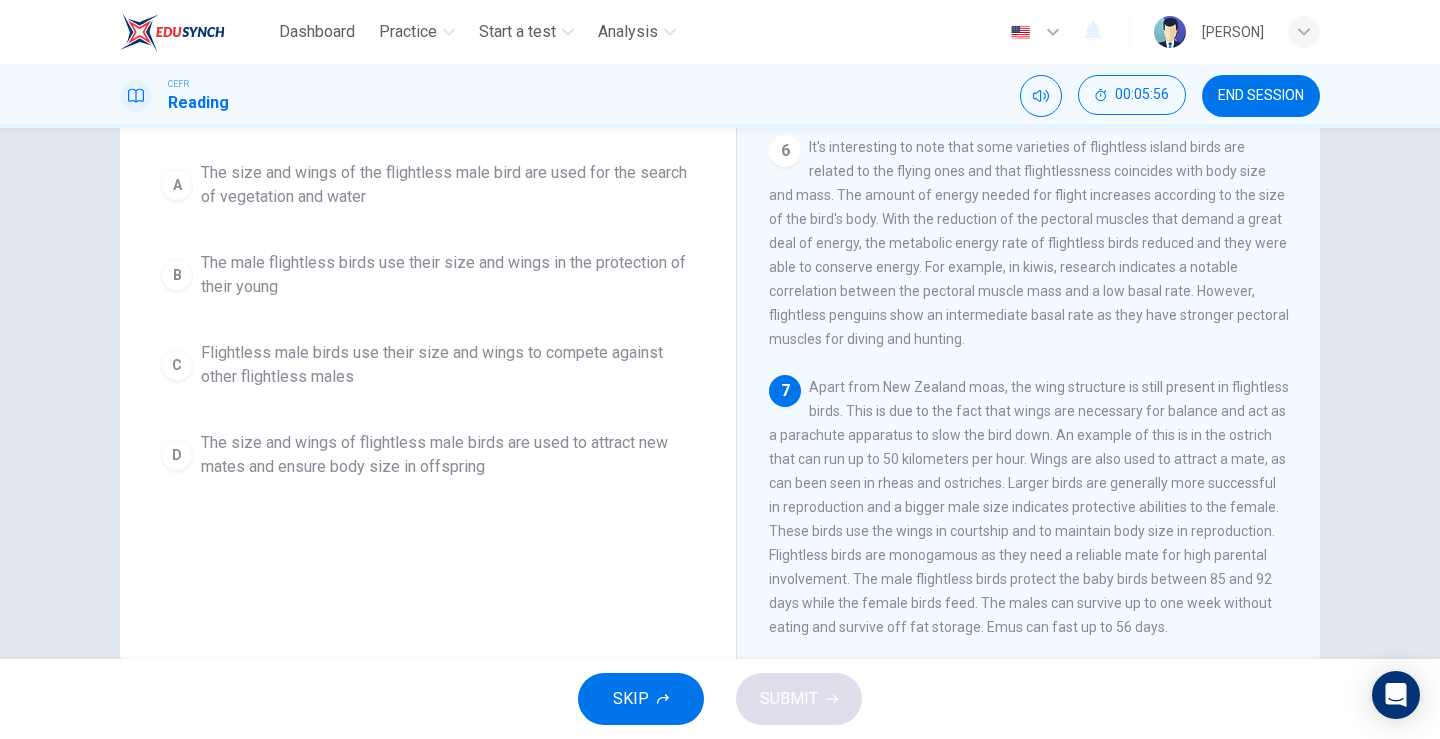 click on "D" at bounding box center [177, 185] 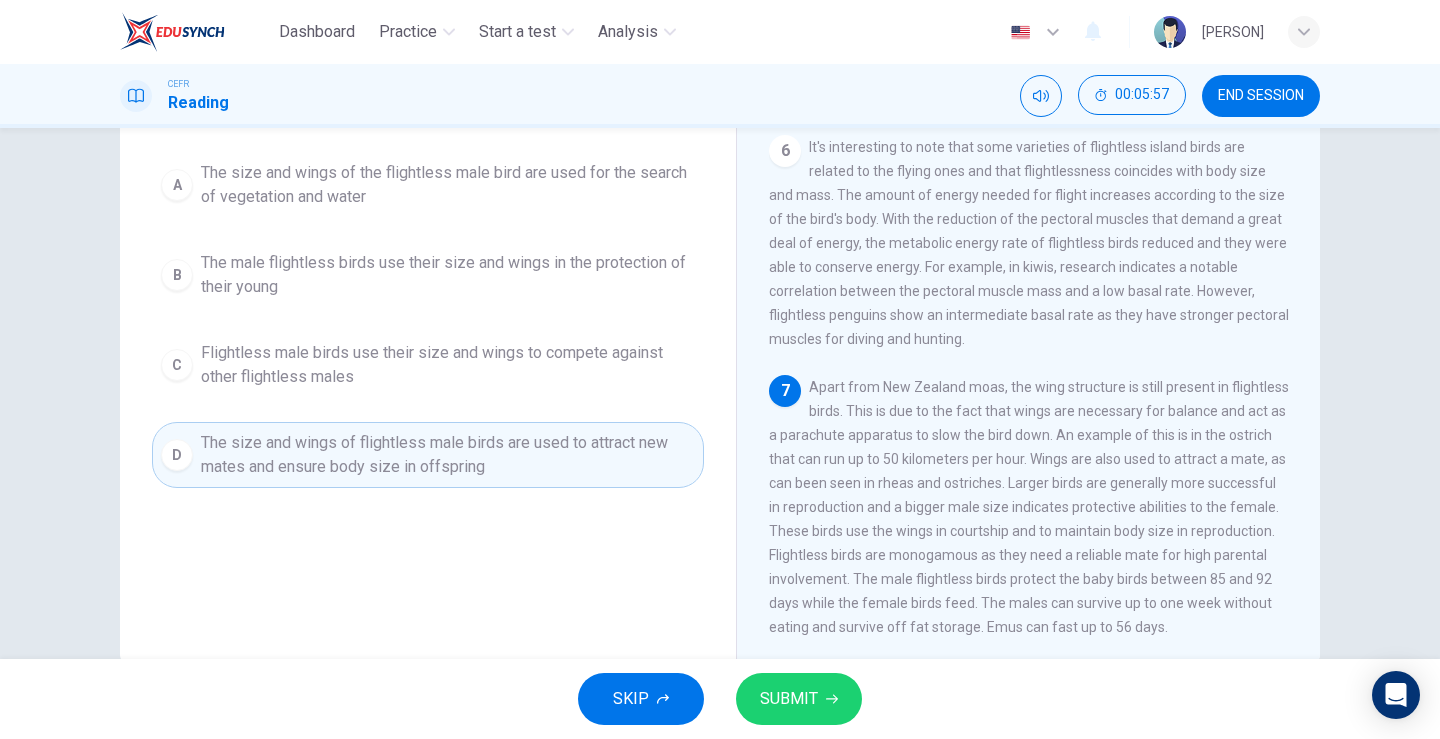 click on "SUBMIT" at bounding box center (789, 699) 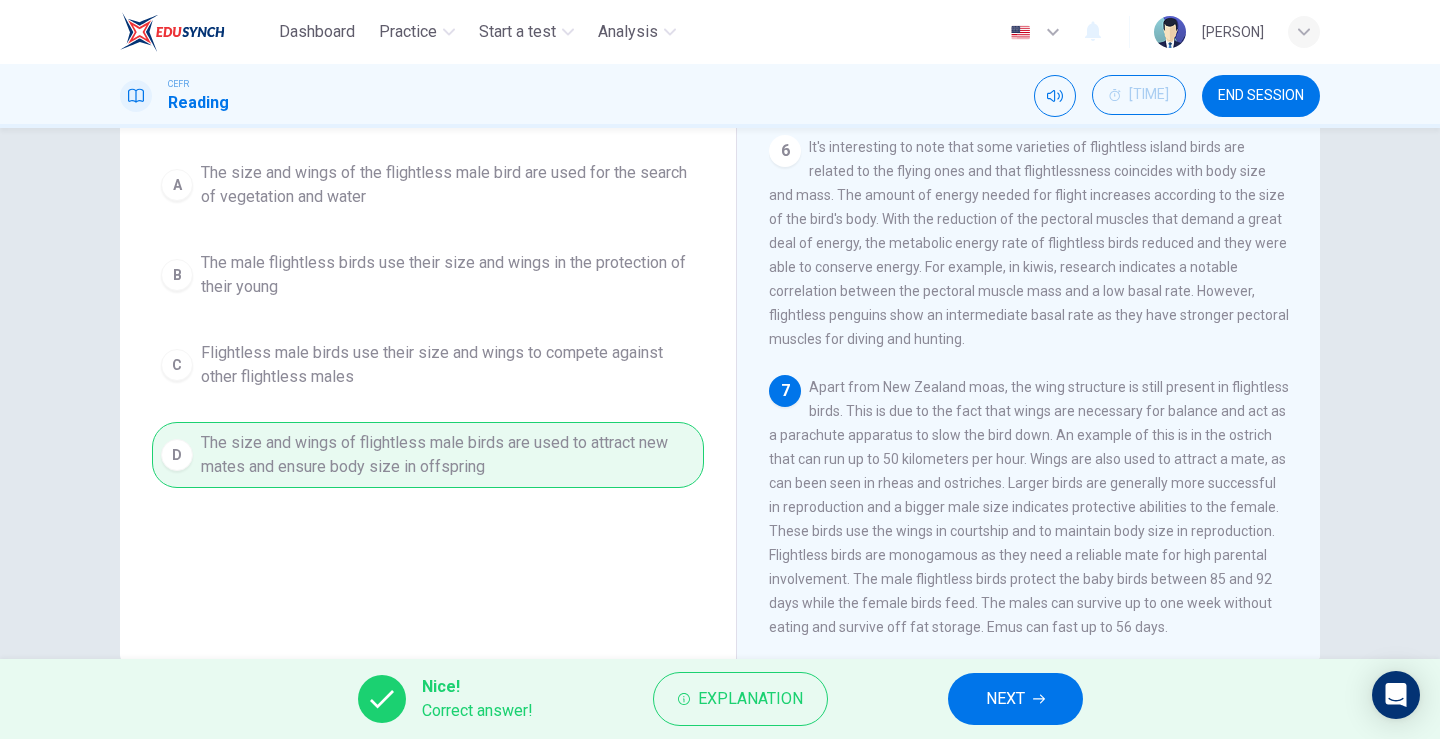 click on "NEXT" at bounding box center (1005, 699) 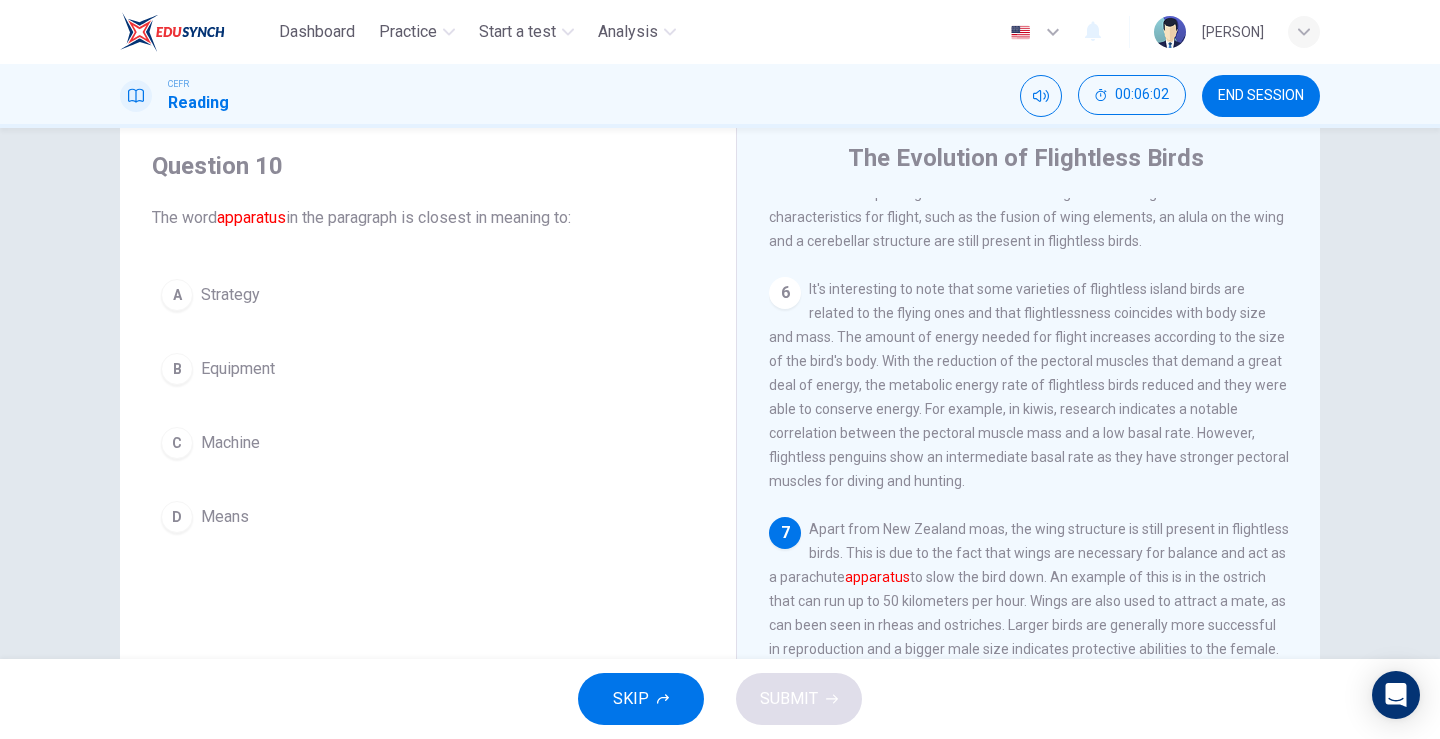 scroll, scrollTop: 100, scrollLeft: 0, axis: vertical 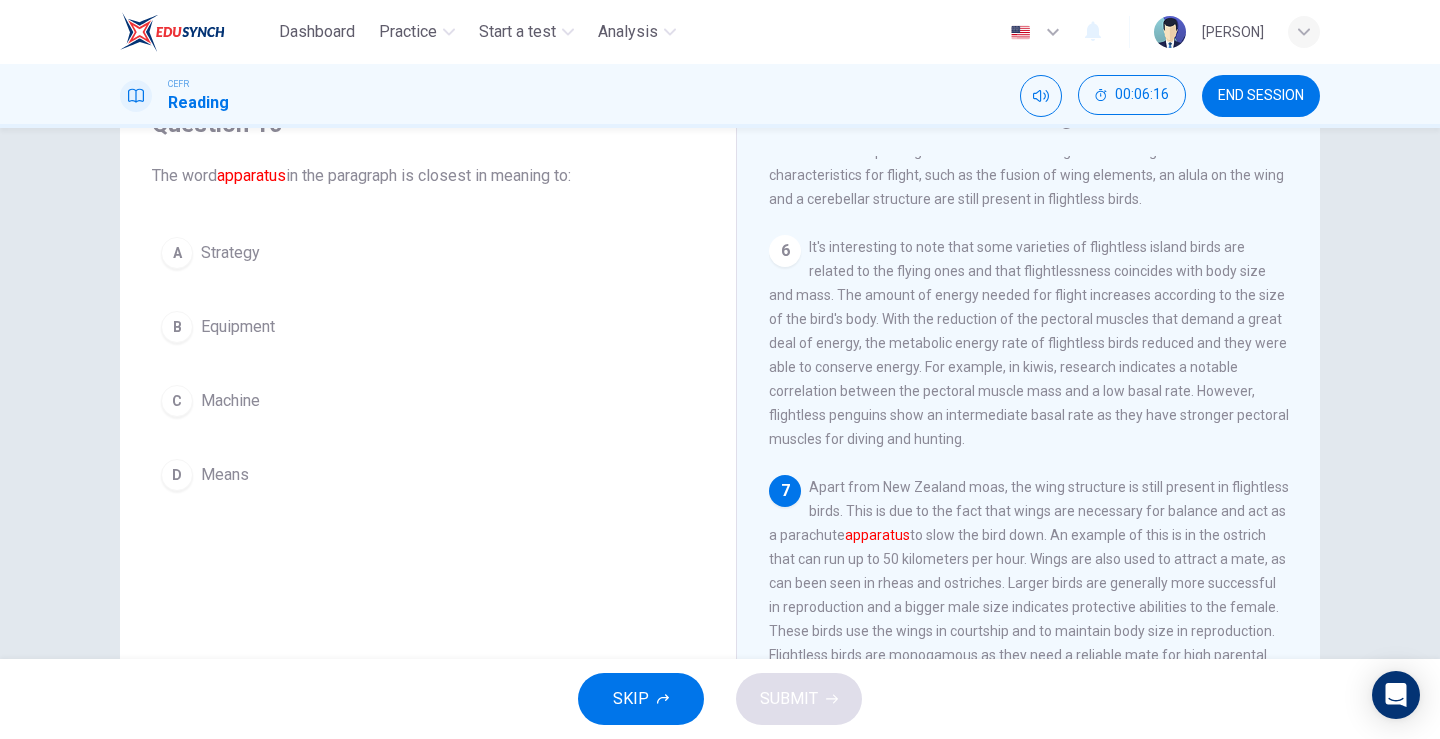 click on "B" at bounding box center [177, 253] 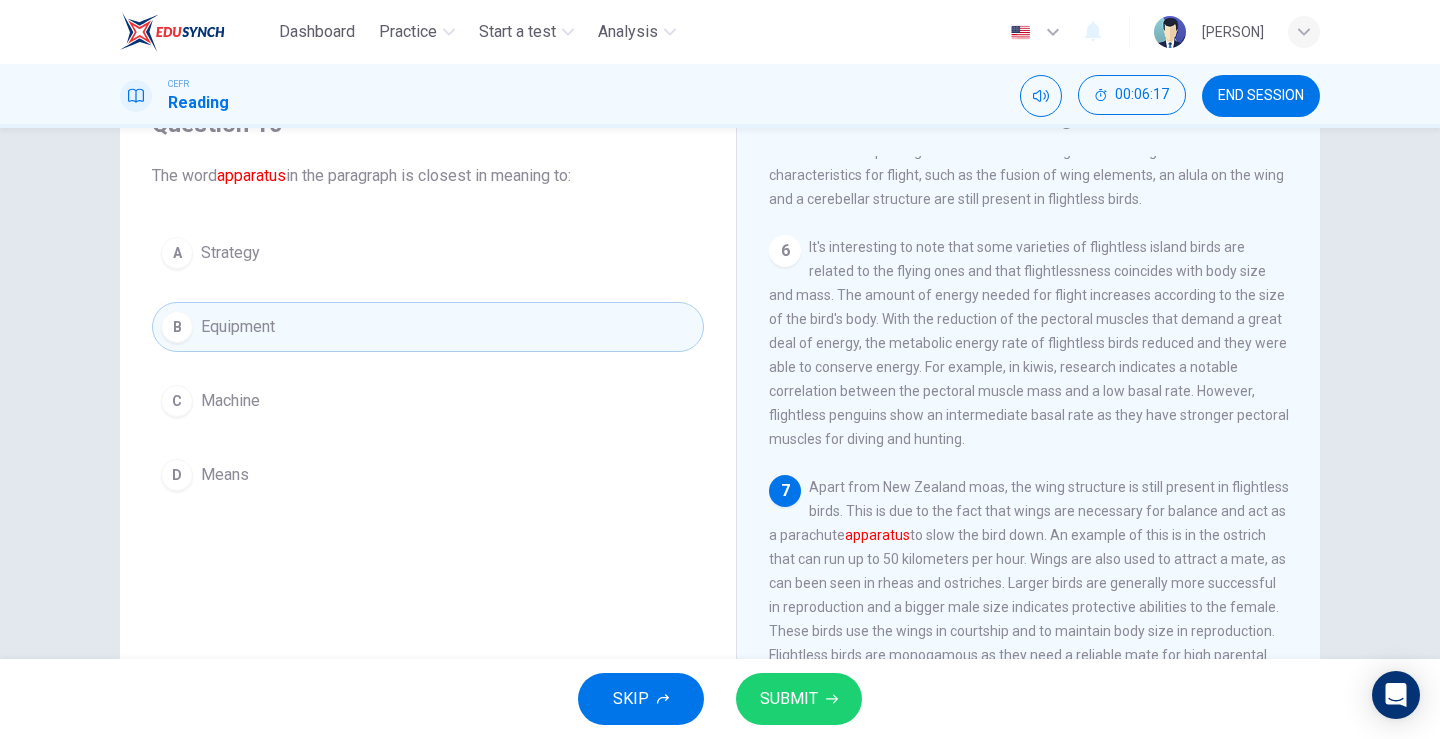click on "SUBMIT" at bounding box center (789, 699) 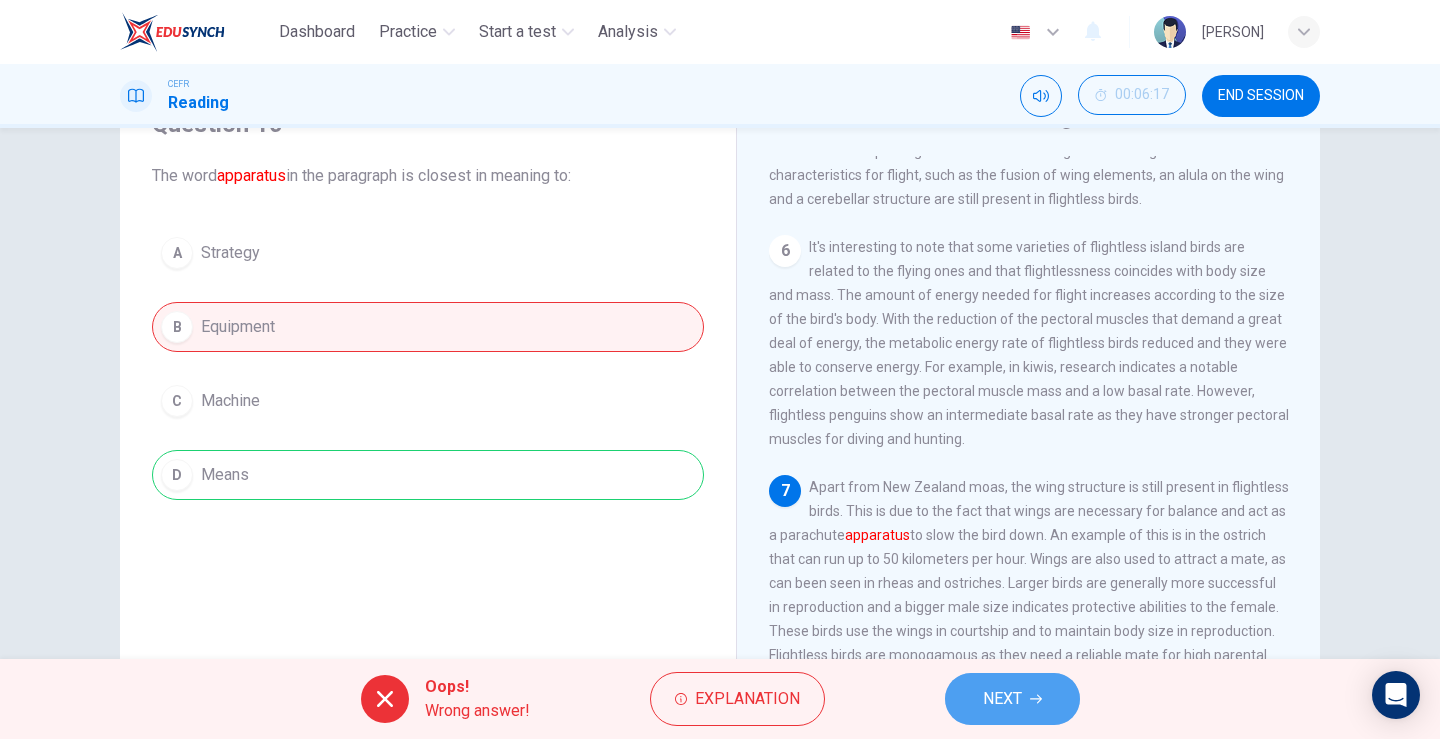 click on "NEXT" at bounding box center [1012, 699] 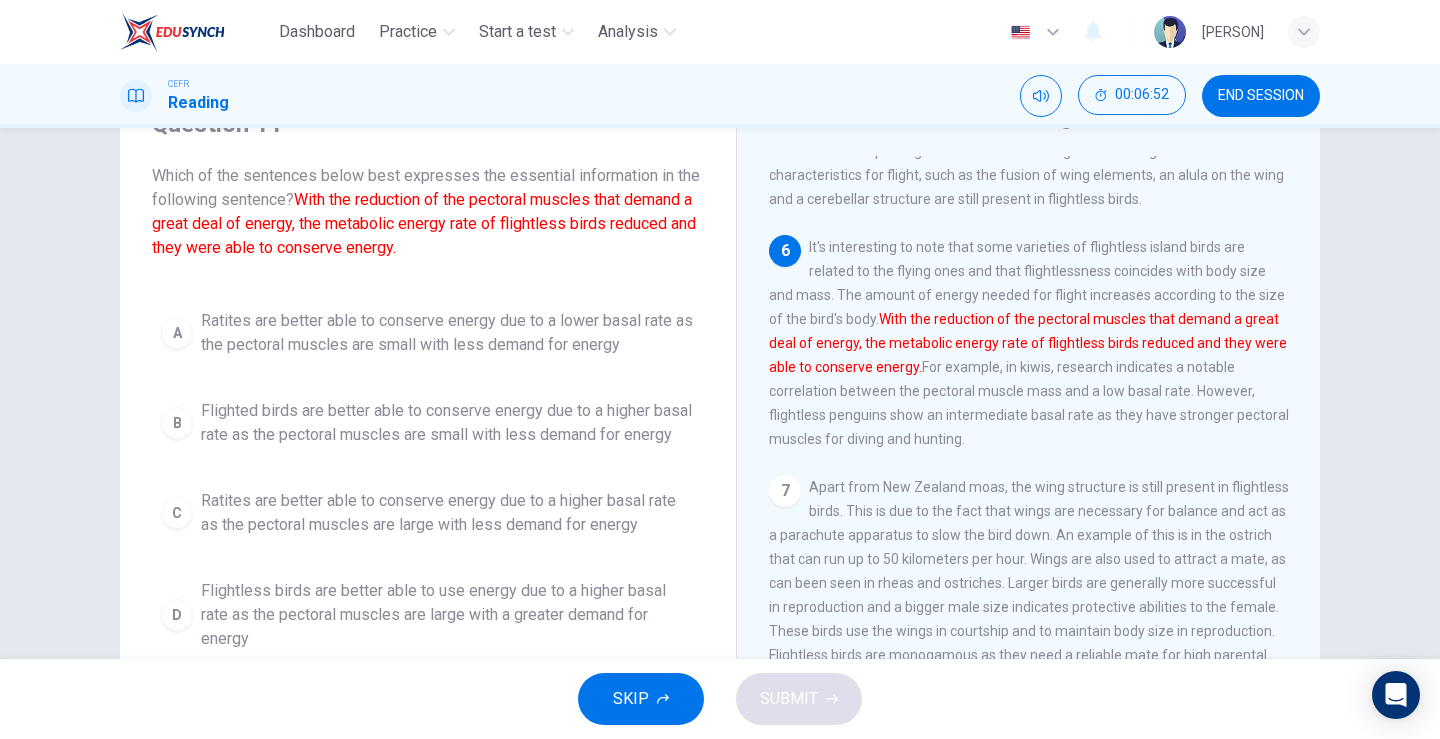 click on "Ratites are better able to conserve energy due to a lower basal rate as the pectoral muscles are small with less demand for energy" at bounding box center [448, 333] 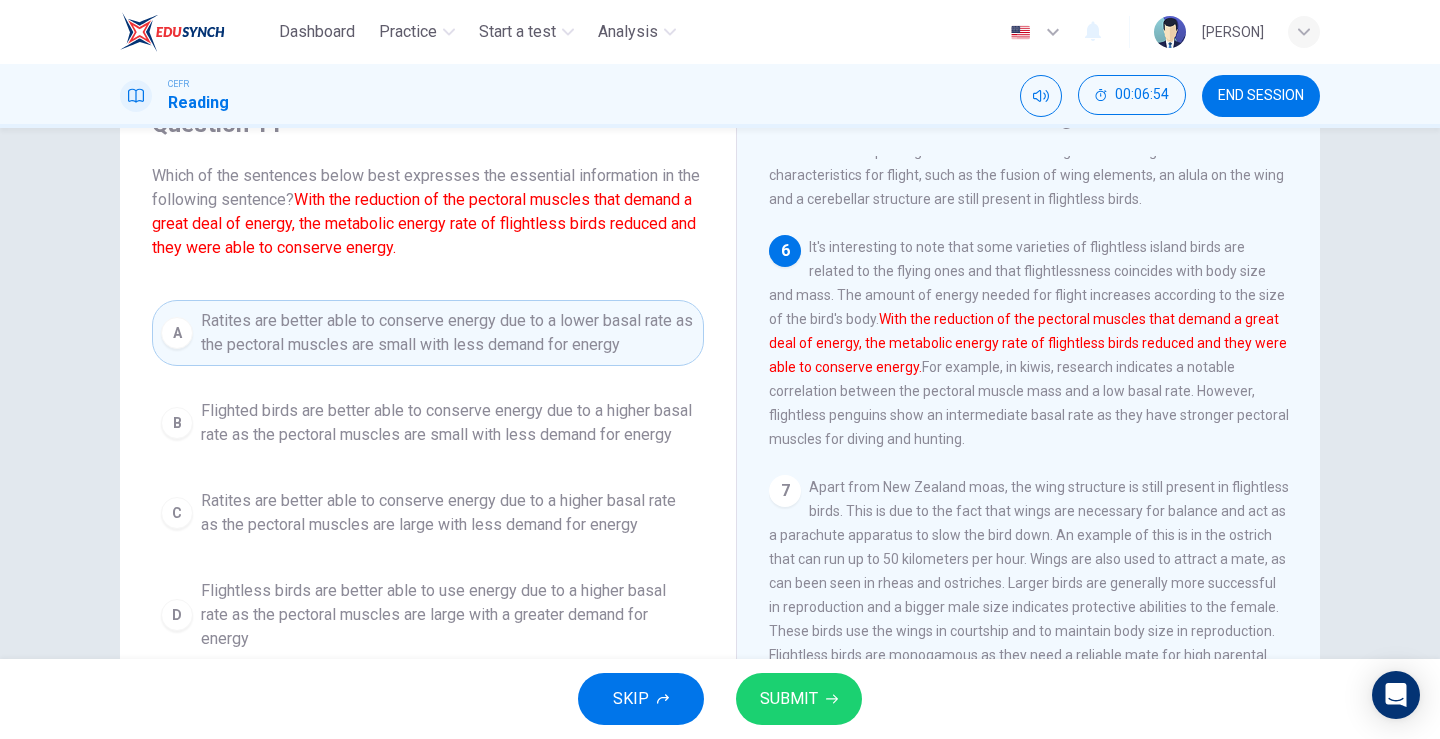 click on "SUBMIT" at bounding box center (789, 699) 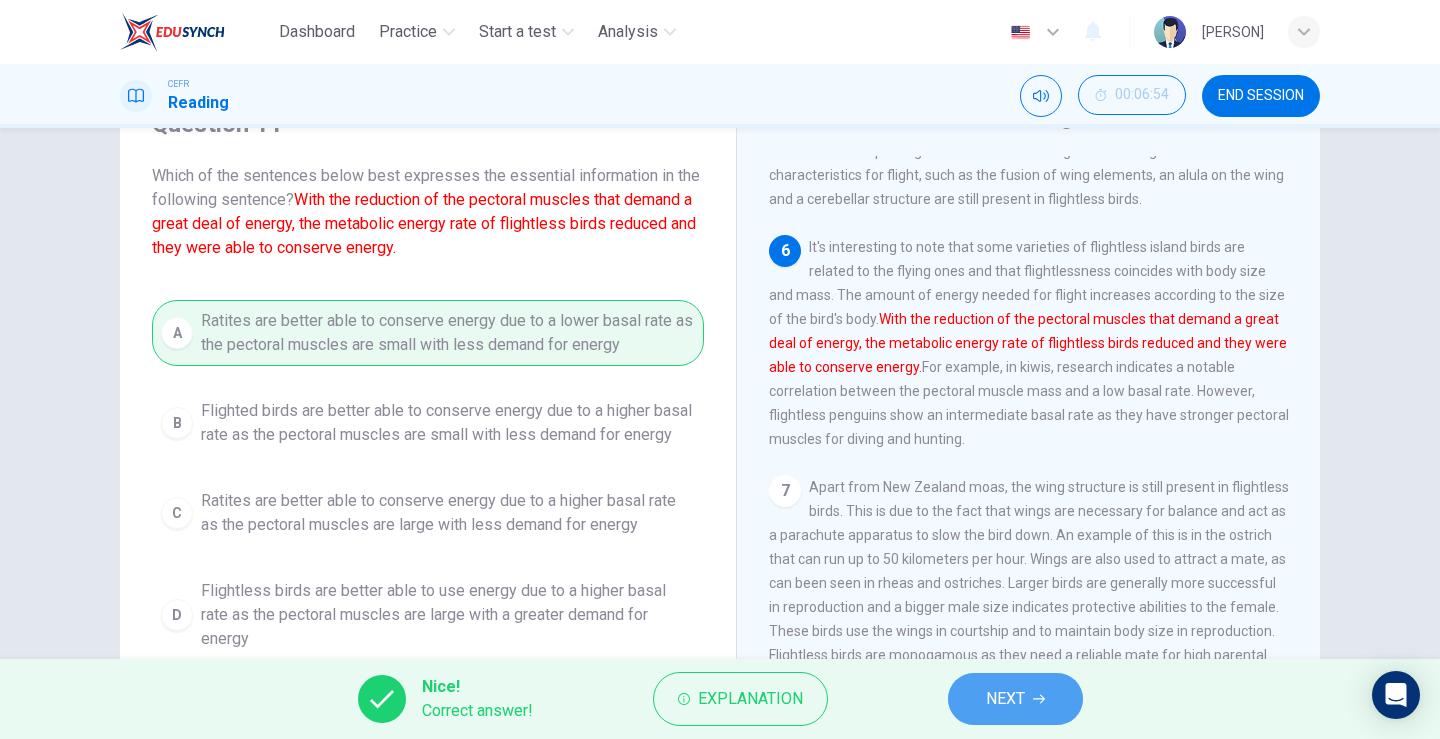 click on "NEXT" at bounding box center (1005, 699) 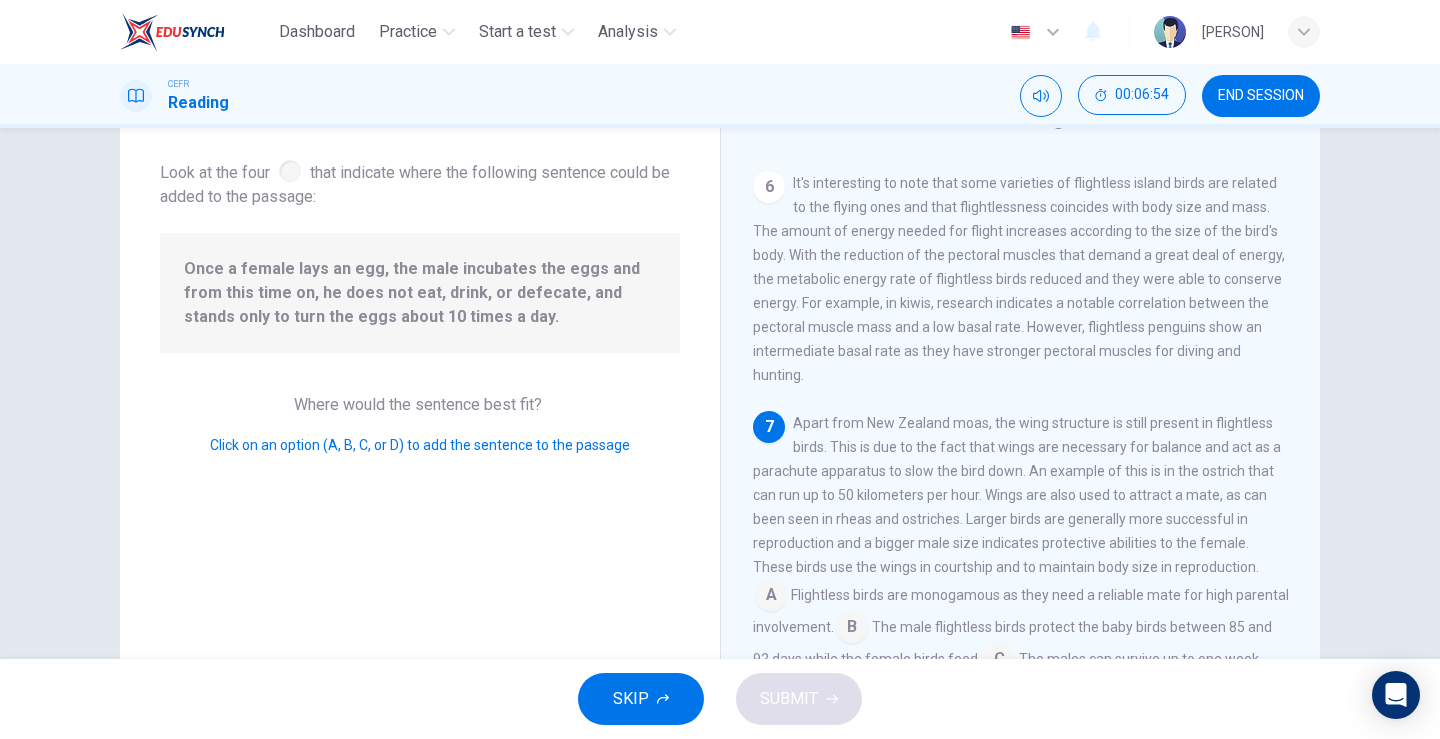 scroll, scrollTop: 1039, scrollLeft: 0, axis: vertical 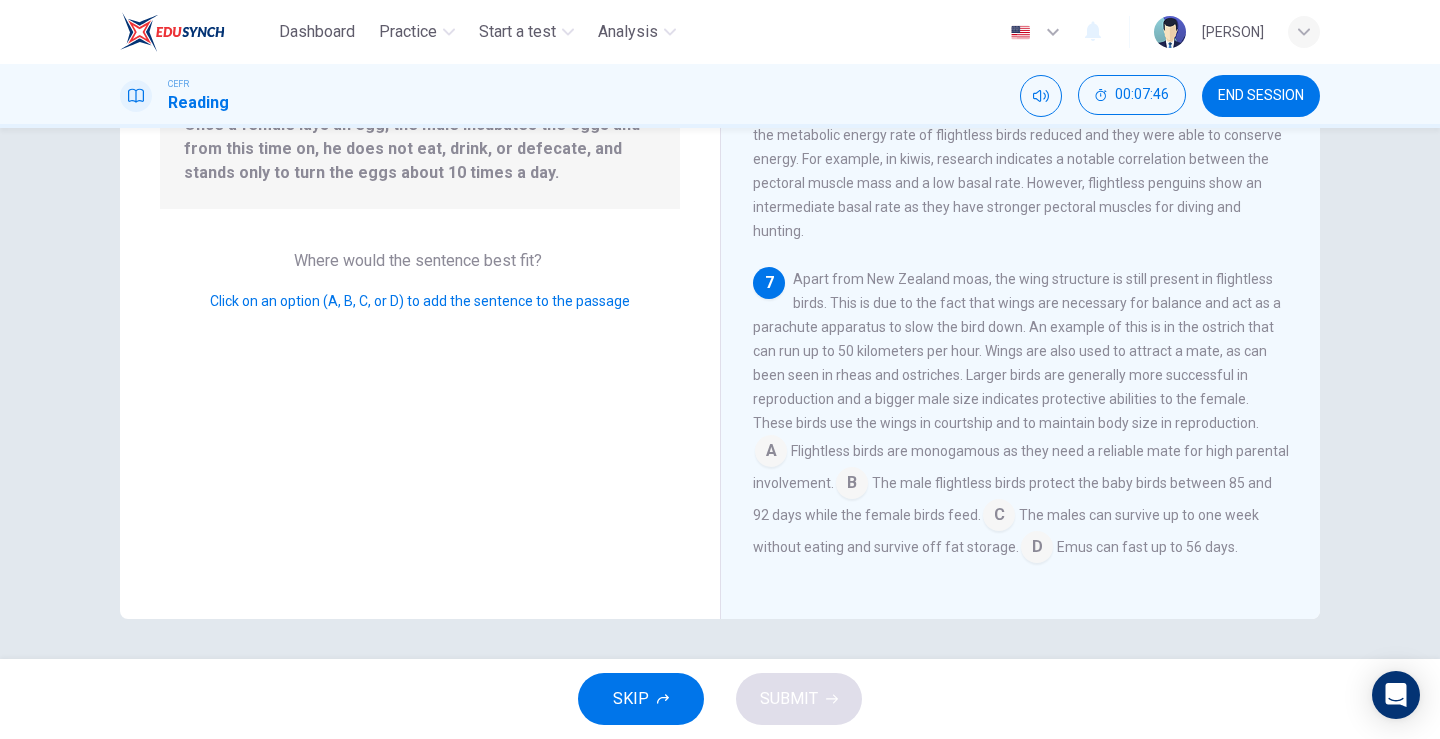 click at bounding box center (771, 453) 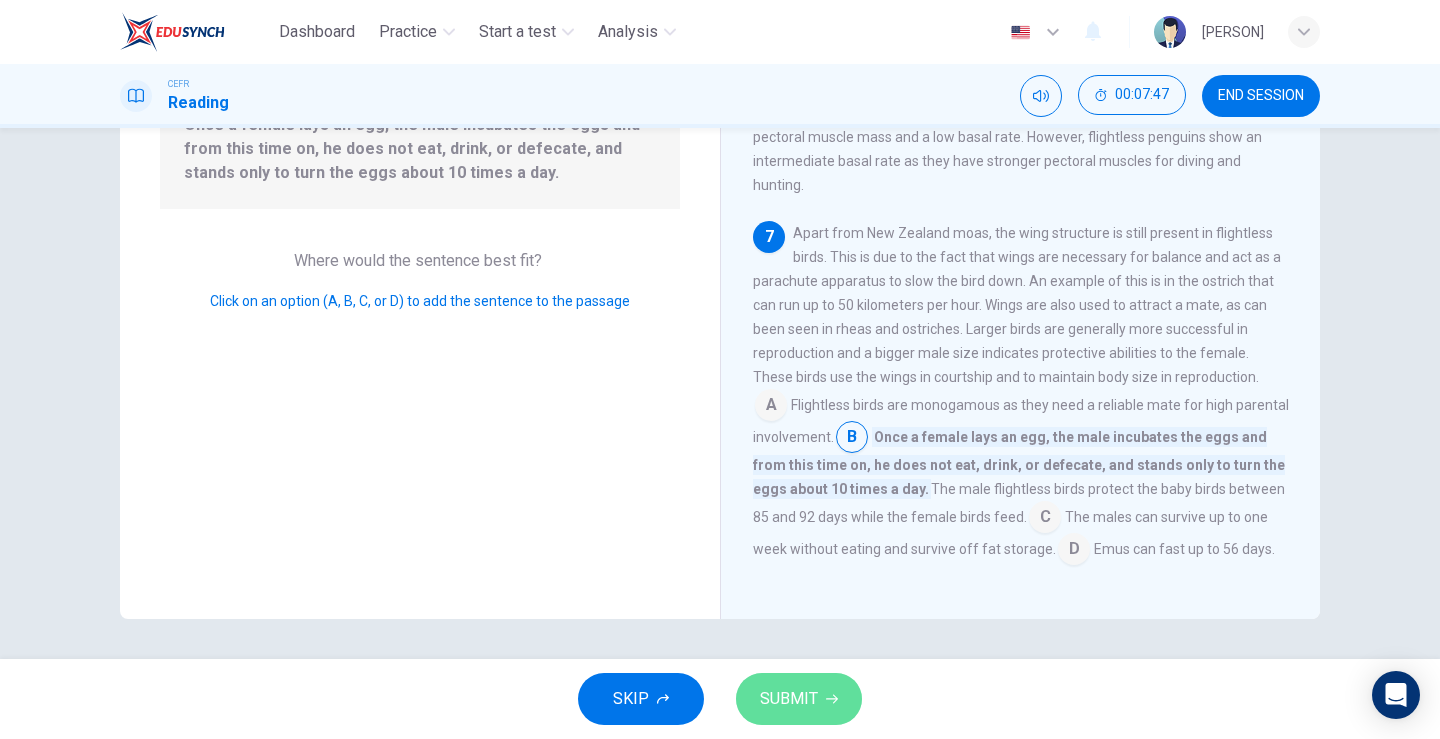 click on "SUBMIT" at bounding box center (789, 699) 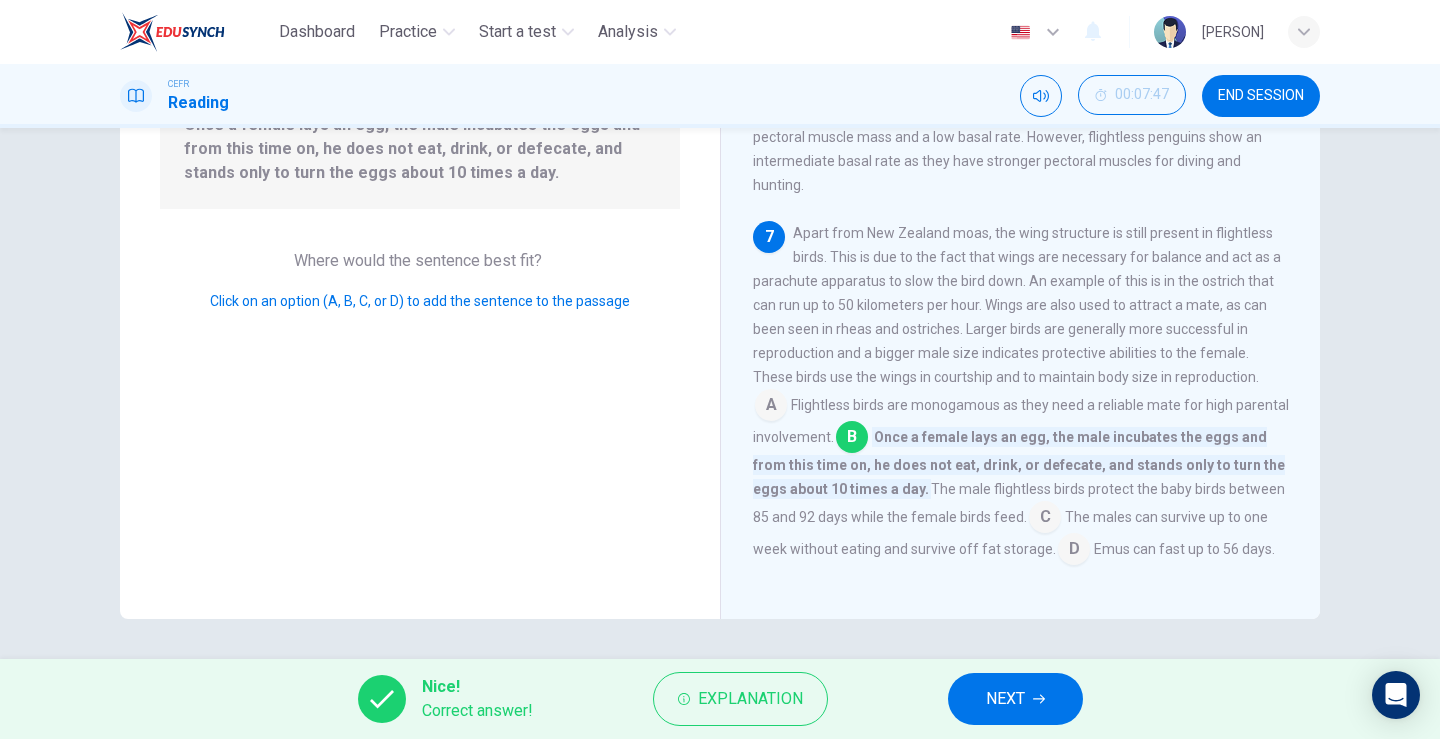 click on "NEXT" at bounding box center [1005, 699] 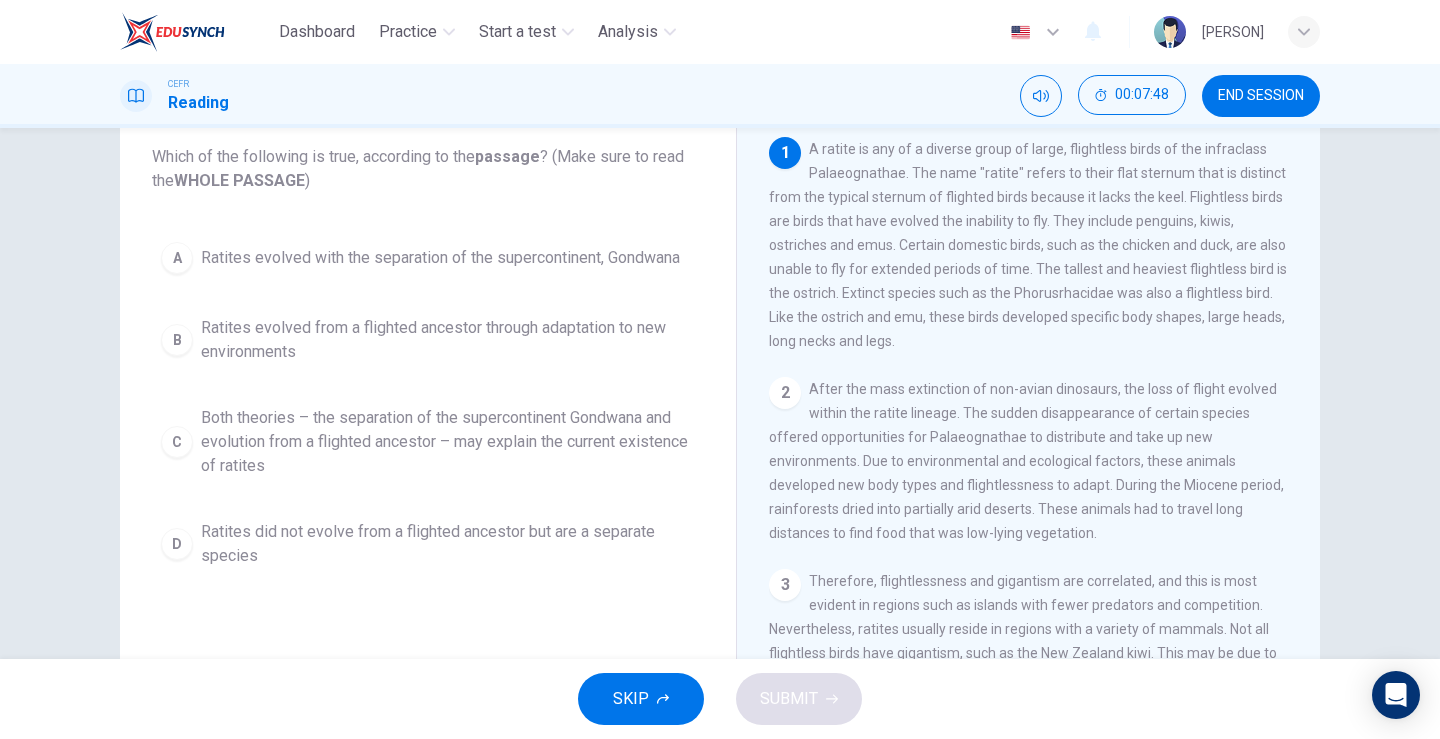 scroll, scrollTop: 44, scrollLeft: 0, axis: vertical 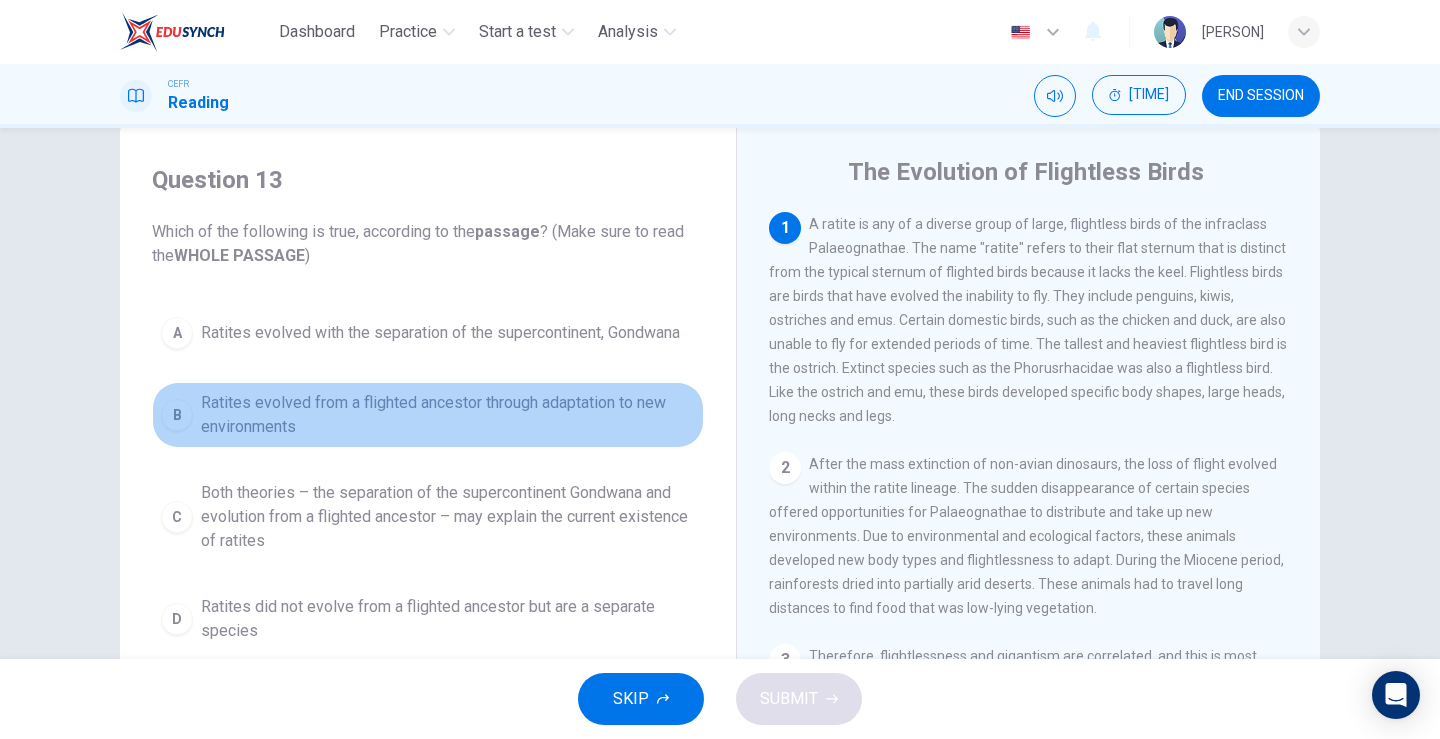 click on "Ratites evolved from a flighted ancestor through adaptation to new environments" at bounding box center [440, 333] 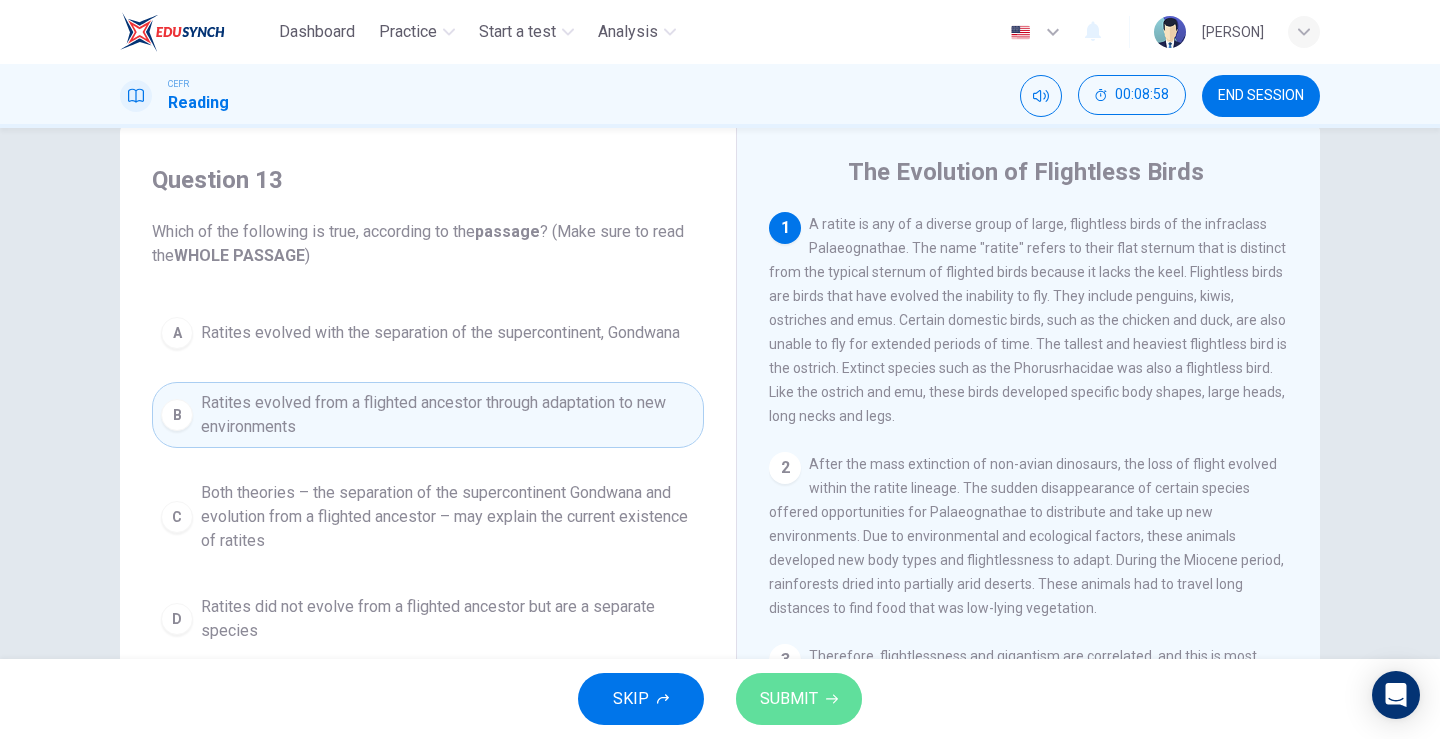 click on "SUBMIT" at bounding box center [799, 699] 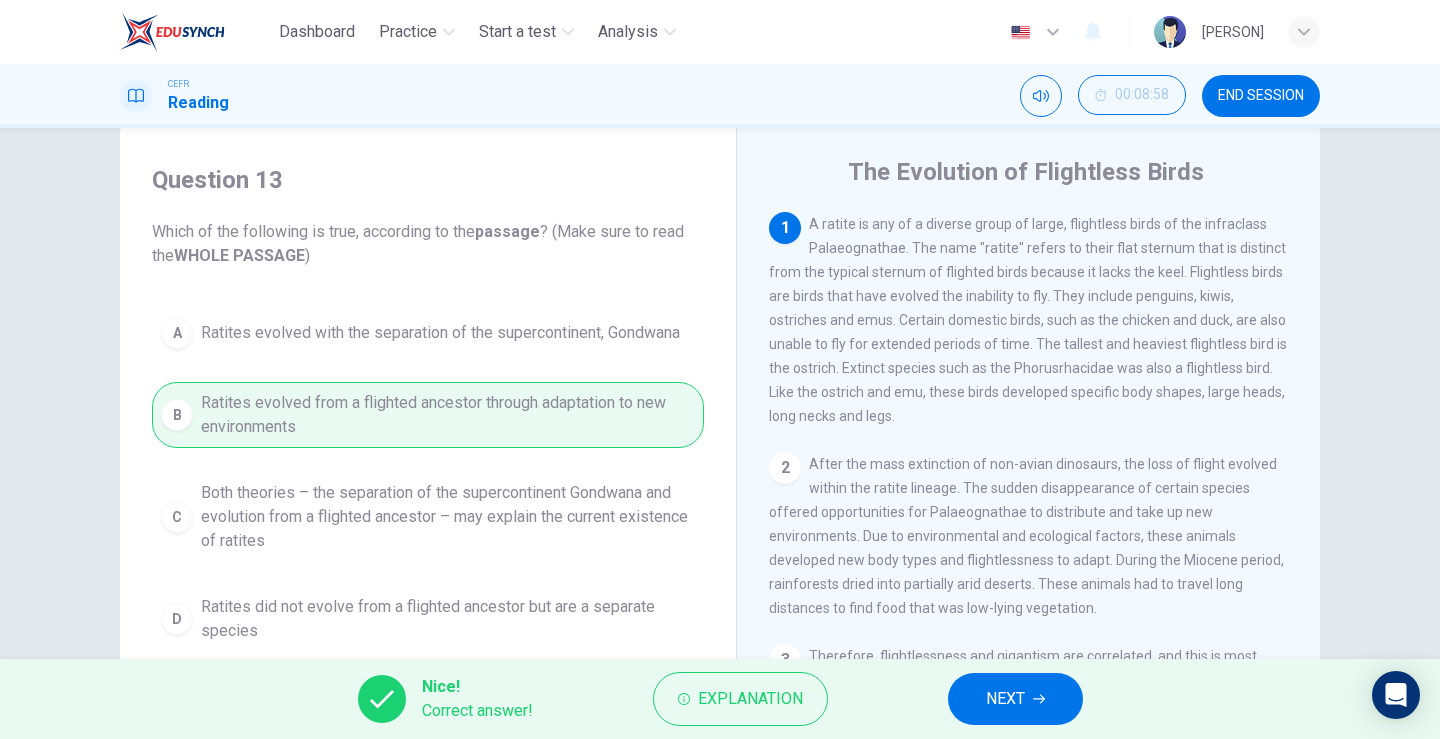 click on "NEXT" at bounding box center (1005, 699) 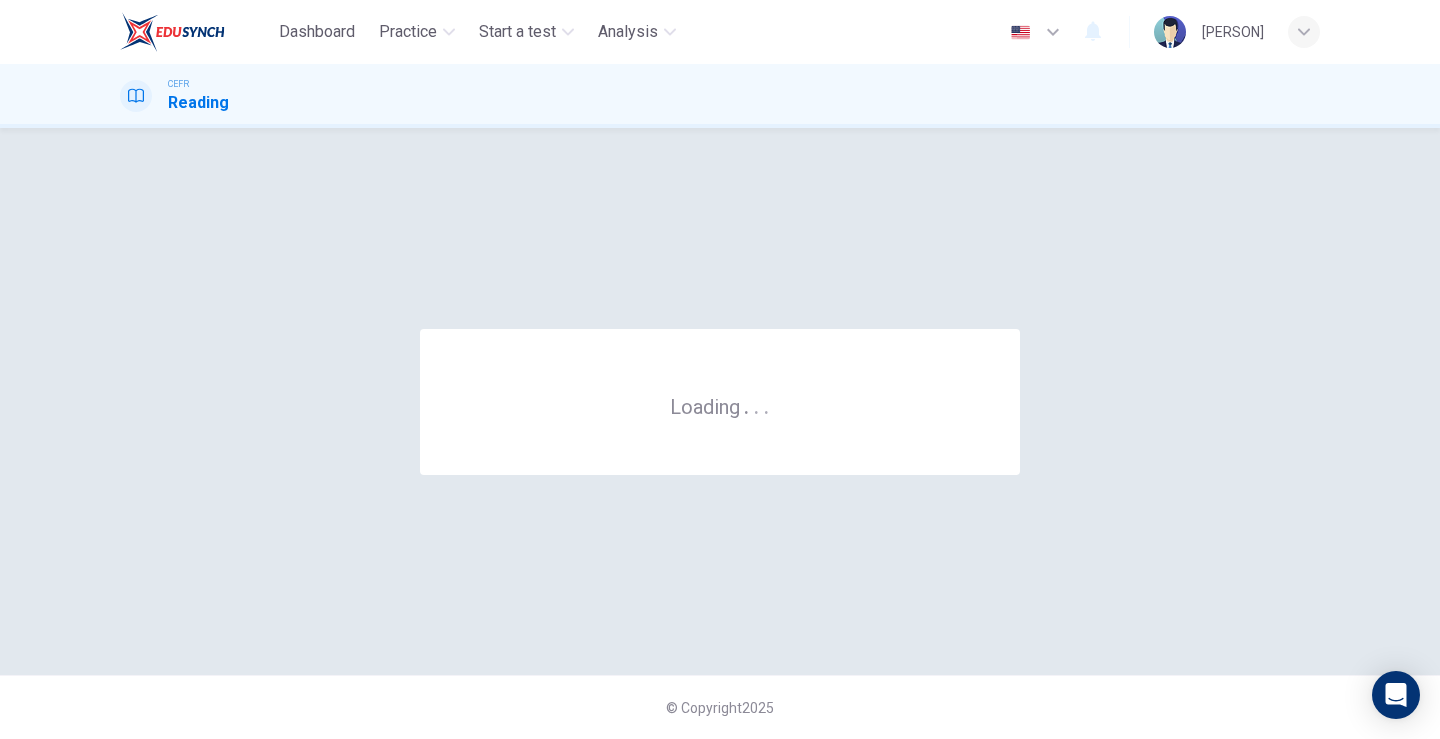 scroll, scrollTop: 0, scrollLeft: 0, axis: both 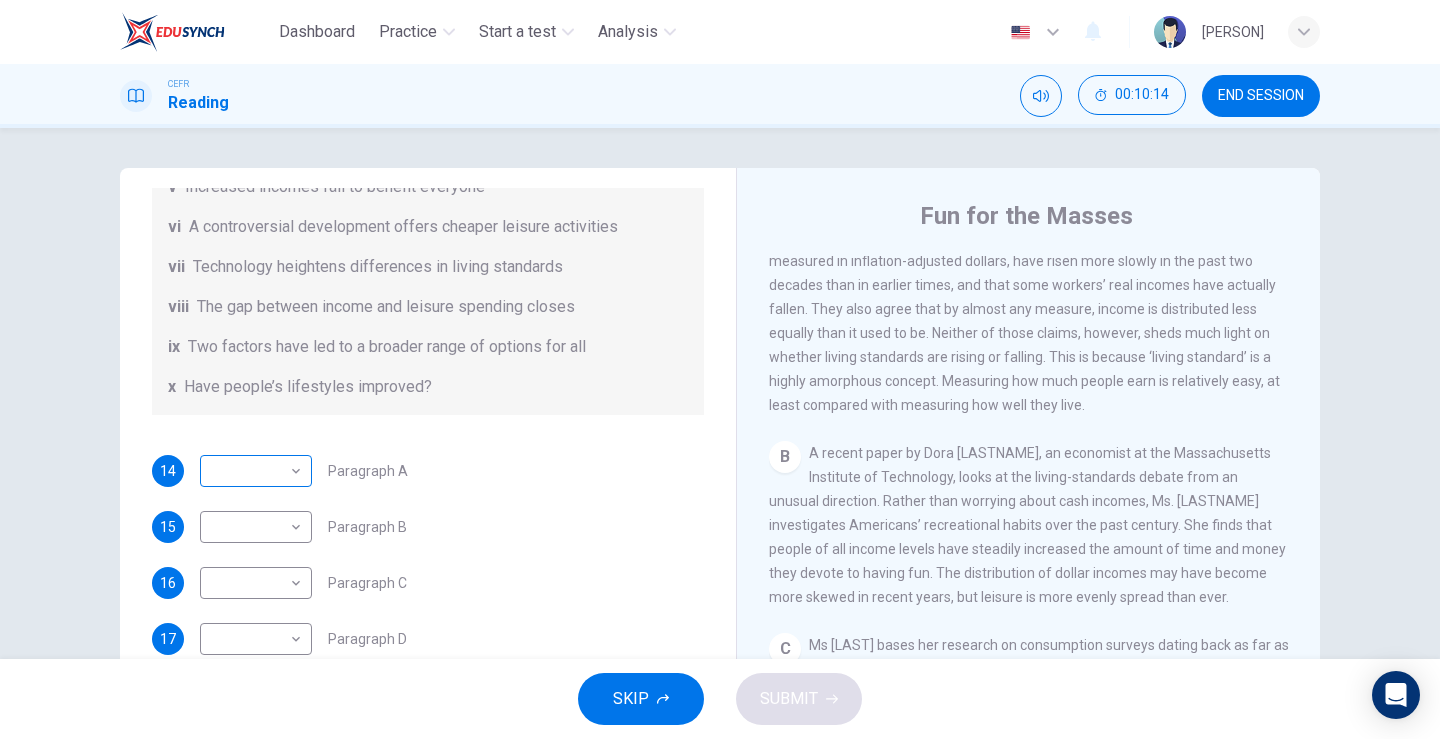 click on "Dashboard Practice Start a test Analysis English en ​ [PERSON] CEFR Reading 00:10:14 END SESSION Questions 14 - 20 The Reading Passage has nine paragraphs A-I.
From the list of headings below choose the most suitable heading for each paragraph.
Write the appropriate numbers (i-x) in the boxes below. List of Headings i Wide differences in leisure activities according to income ii Possible inconsistencies in Ms Costa’s data iii More personal income and time influence leisure activities iv Investigating the lifestyle problem from a new angle v Increased incomes fail to benefit everyone vi A controversial development offers cheaper leisure activities vii Technology heightens differences in living standards viii The gap between income and leisure spending closes ix Two factors have led to a broader range of options for all x Have people’s lifestyles improved? 14 ​ ​ Paragraph A 15 ​ ​ Paragraph B 16 ​ ​ Paragraph C 17 ​ ​ Paragraph D 18 ​ ​ Paragraph F 19 ​ ​ 20" at bounding box center (720, 369) 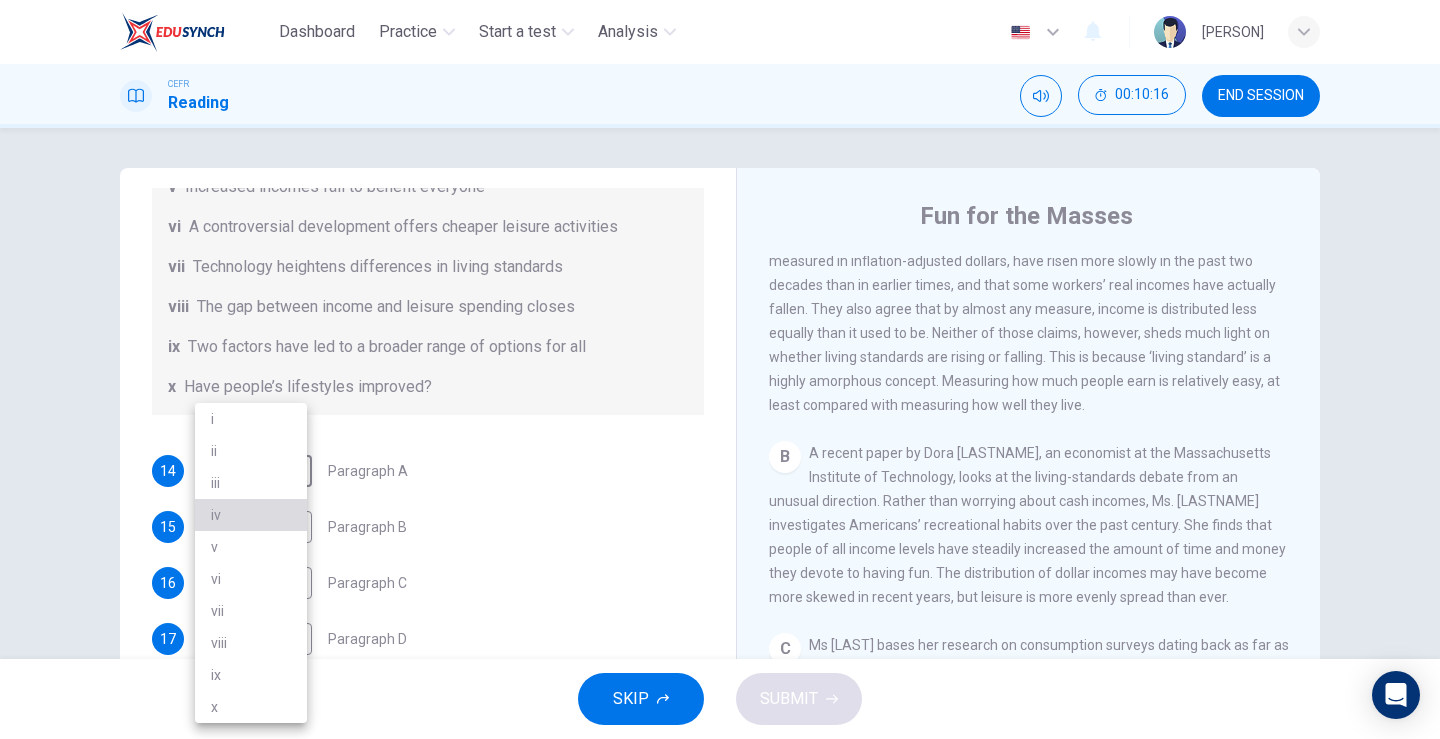 click on "iv" at bounding box center [251, 515] 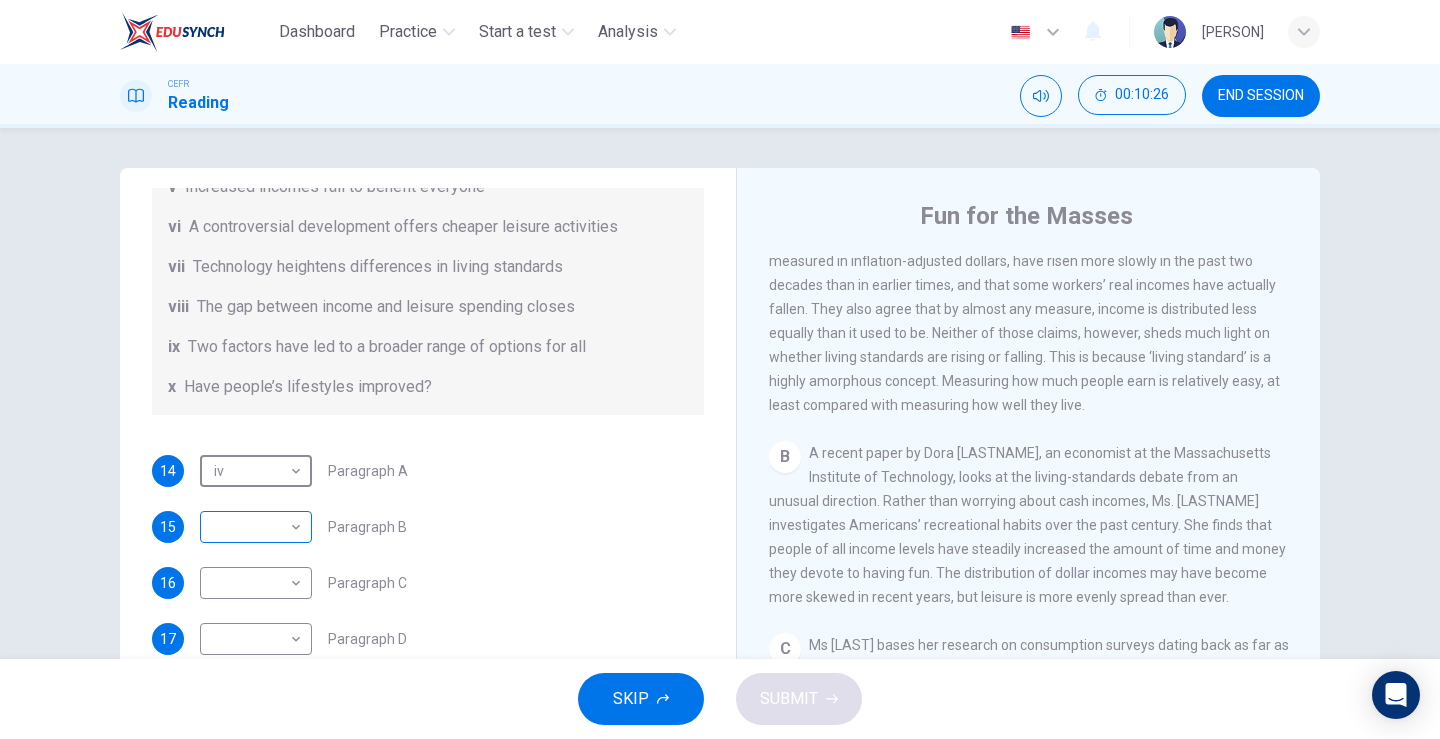 click on "Dashboard Practice Start a test Analysis English en ​​​NOOR HAYATI BINTI ROMLI CEFR Reading 00:10:26 END SESSION Questions 14 - 20 The Reading Passage has nine paragraphs A-I.
From the list of headings below choose the most suitable heading for each paragraph.
Write the appropriate numbers (i-x) in the boxes below. List of Headings i Wide differences in leisure activities according to income ii Possible inconsistencies in Ms [NAME]’s data iii More personal income and time influence leisure activities iv Investigating the lifestyle problem from a new angle v Increased incomes fail to benefit everyone vi A controversial development offers cheaper leisure activities vii Technology heightens differences in living standards viii The gap between income and leisure spending closes ix Two factors have led to a broader range of options for all x Have people’s lifestyles improved? 14 iv iv ​​Paragraph A 15 ​​​Paragraph B 16 ​​​Paragraph C 17 ​​​Paragraph D 18 ​​​Paragraph F 19 ​​20 A" at bounding box center (720, 369) 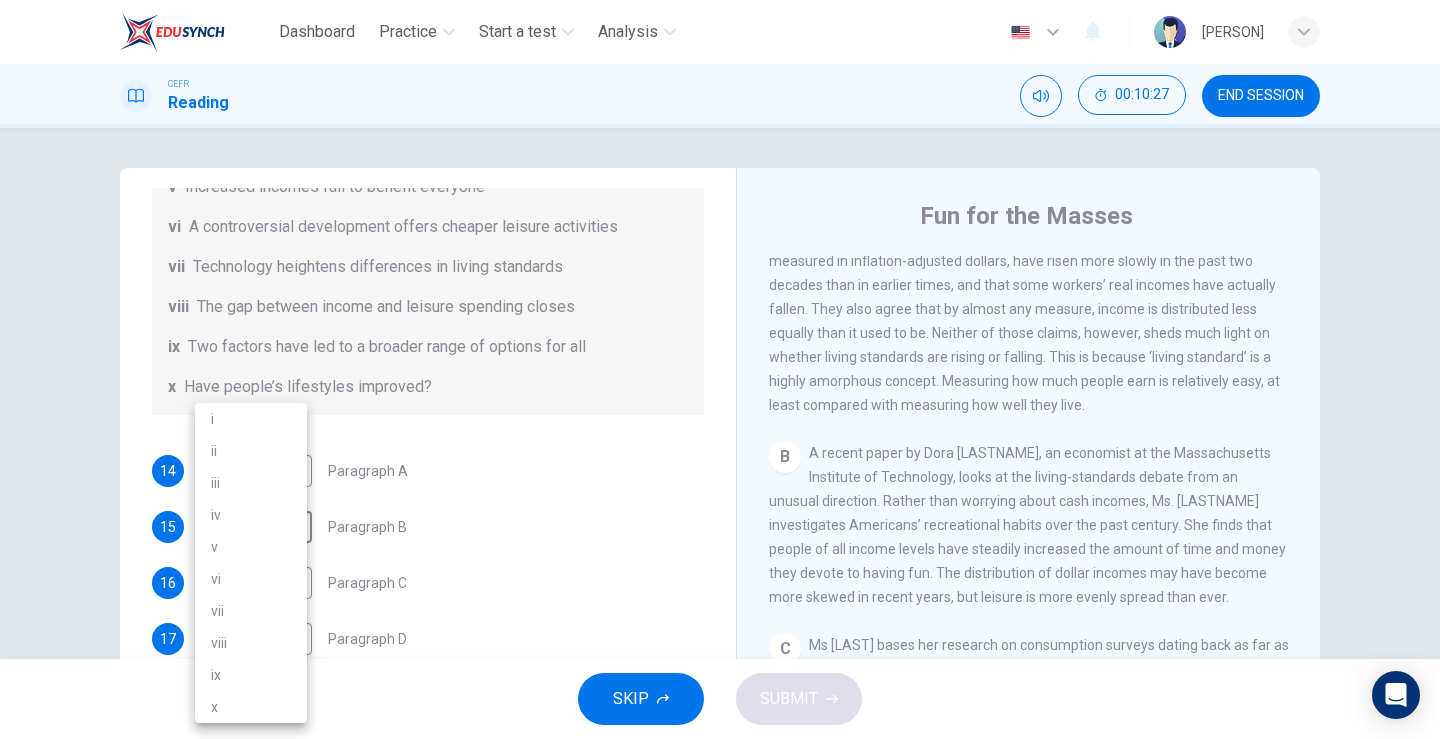 click on "iv" at bounding box center [251, 515] 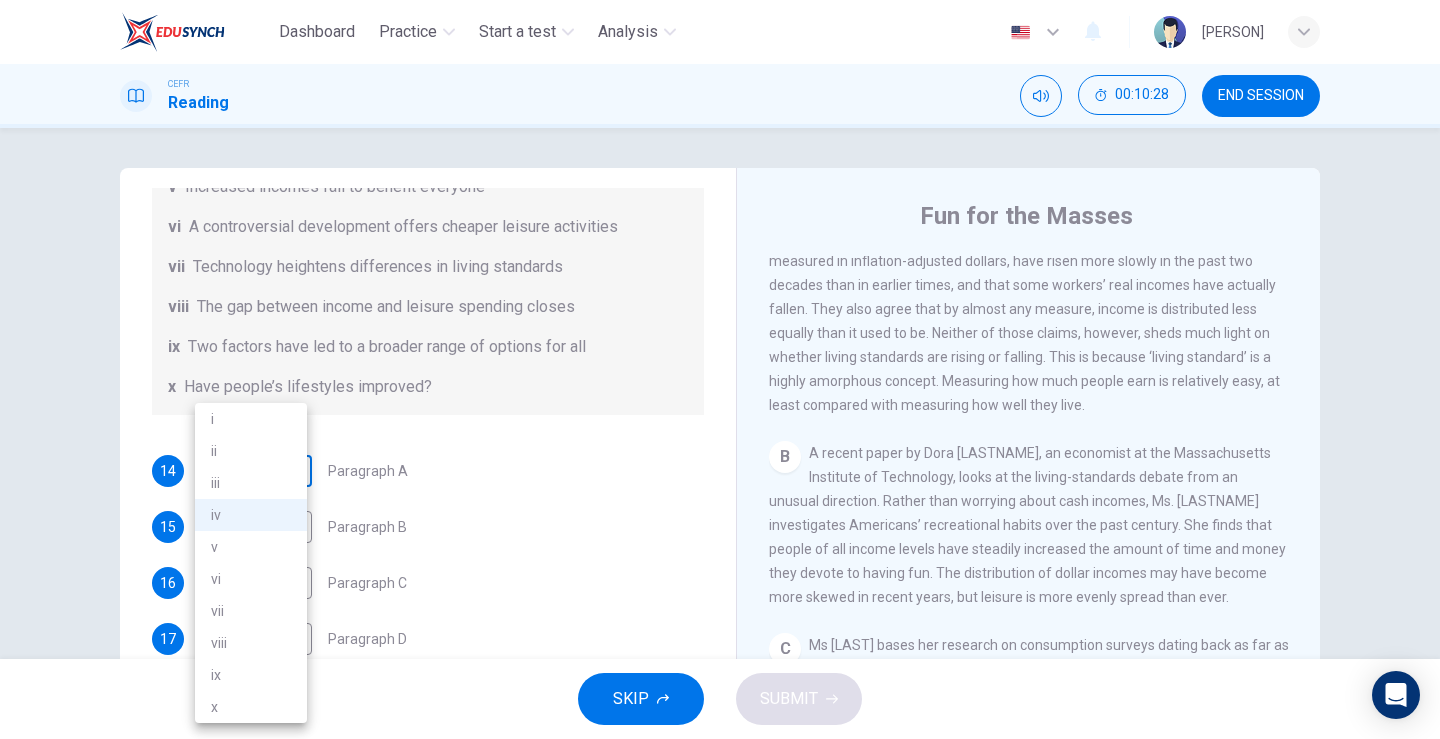 click on "Dashboard Practice Start a test Analysis English en ​ [FULL NAME] CEFR Reading 00:10:28 END SESSION Questions 14 - 20 The Reading Passage has nine paragraphs A-I.
From the list of headings below choose the most suitable heading for each paragraph.
Write the appropriate numbers (i-x) in the boxes below. List of Headings i Wide differences in leisure activities according to income ii Possible inconsistencies in Ms Costa’s data iii More personal income and time influence leisure activities iv Investigating the lifestyle problem from a new angle v Increased incomes fail to benefit everyone vi A controversial development offers cheaper leisure activities vii Technology heightens differences in living standards viii The gap between income and leisure spending closes ix Two factors have led to a broader range of options for all x Have people’s lifestyles improved? 14 iv iv ​ Paragraph A 15 iv iv ​ Paragraph B 16 ​ ​ Paragraph C 17 ​ ​ Paragraph D 18 ​ ​ Paragraph F 19 ​ ​ 20" at bounding box center [720, 369] 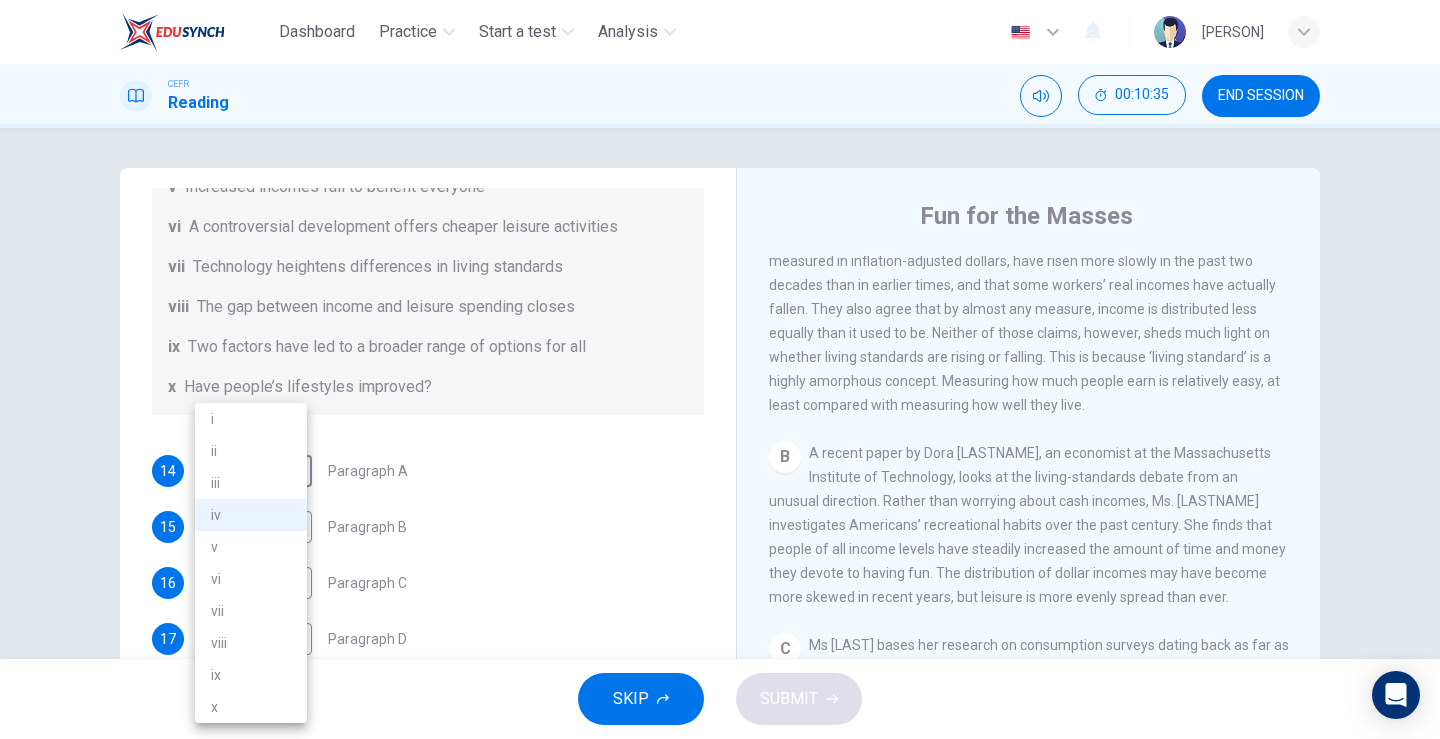 click at bounding box center (720, 369) 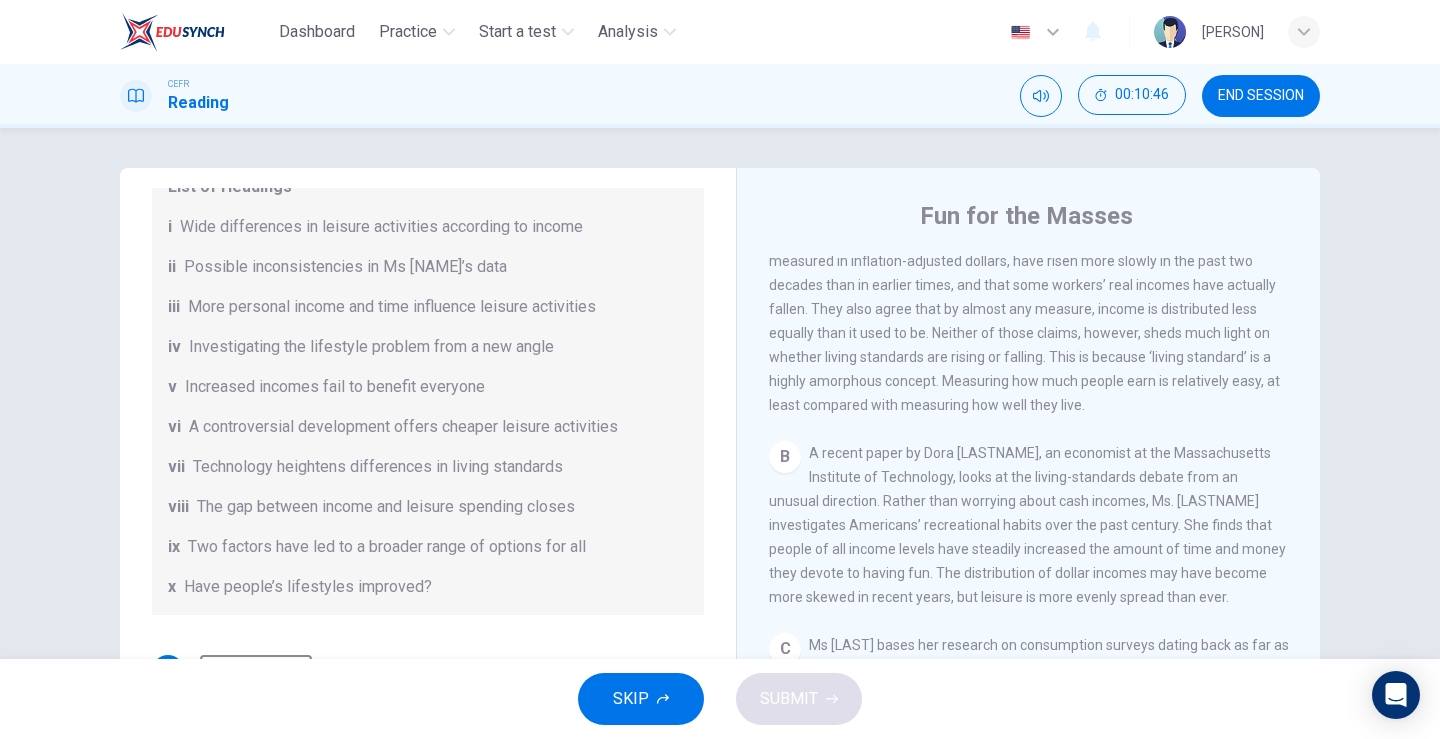 scroll, scrollTop: 317, scrollLeft: 0, axis: vertical 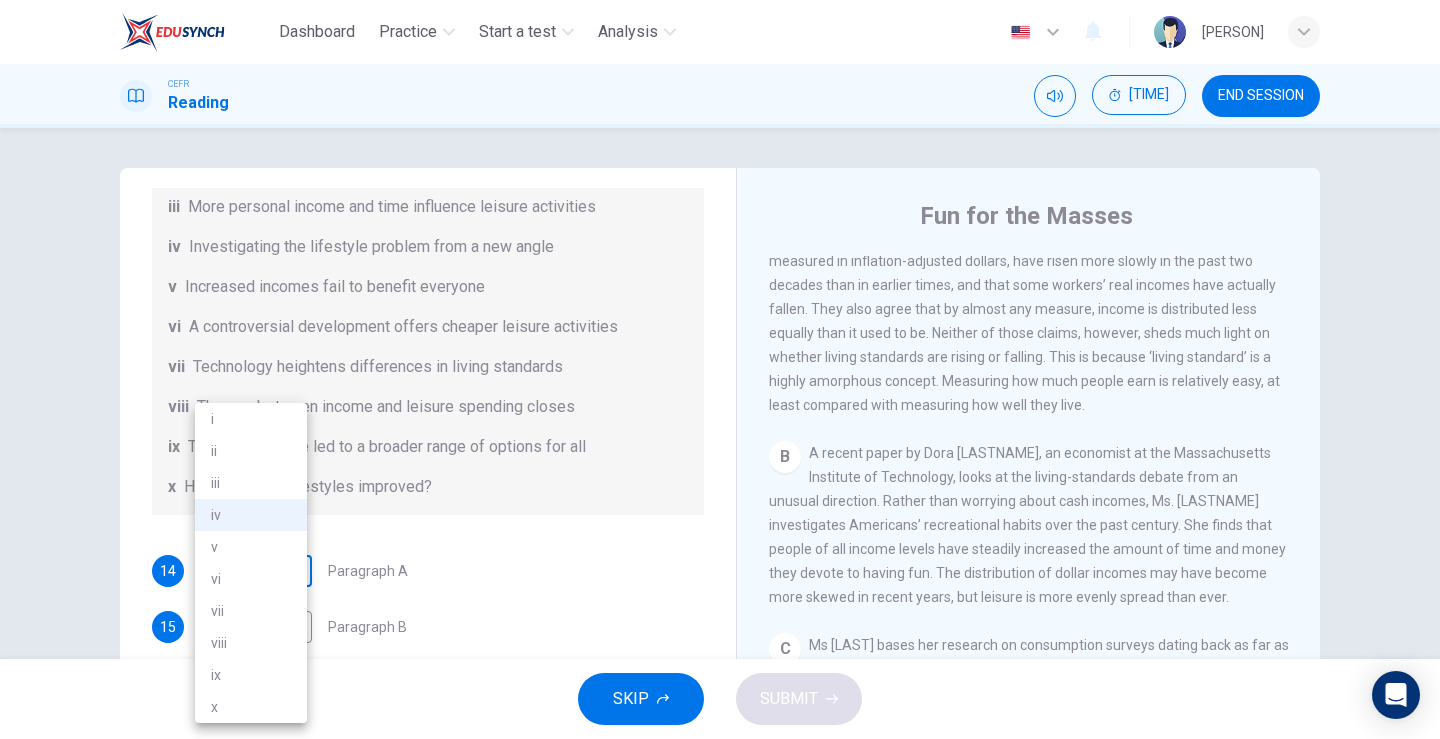 click on "Dashboard Practice Start a test Analysis English en ​ [FIRST] [LAST] CEFR Reading 00:11:05 END SESSION Questions 14 - 20 The Reading Passage has nine paragraphs A-I.
From the list of headings below choose the most suitable heading for each paragraph.
Write the appropriate numbers (i-x) in the boxes below. List of Headings i Wide differences in leisure activities according to income ii Possible inconsistencies in Ms Costa’s data iii More personal income and time influence leisure activities iv Investigating the lifestyle problem from a new angle v Increased incomes fail to benefit everyone vi A controversial development offers cheaper leisure activities vii Technology heightens differences in living standards viii The gap between income and leisure spending closes ix Two factors have led to a broader range of options for all x Have people’s lifestyles improved? 14 iv iv ​ Paragraph A 15 iv iv ​ Paragraph B 16 ​ ​ Paragraph C 17 ​ ​ Paragraph D 18 ​ ​ Paragraph F 19 ​ ​ 20" at bounding box center (720, 369) 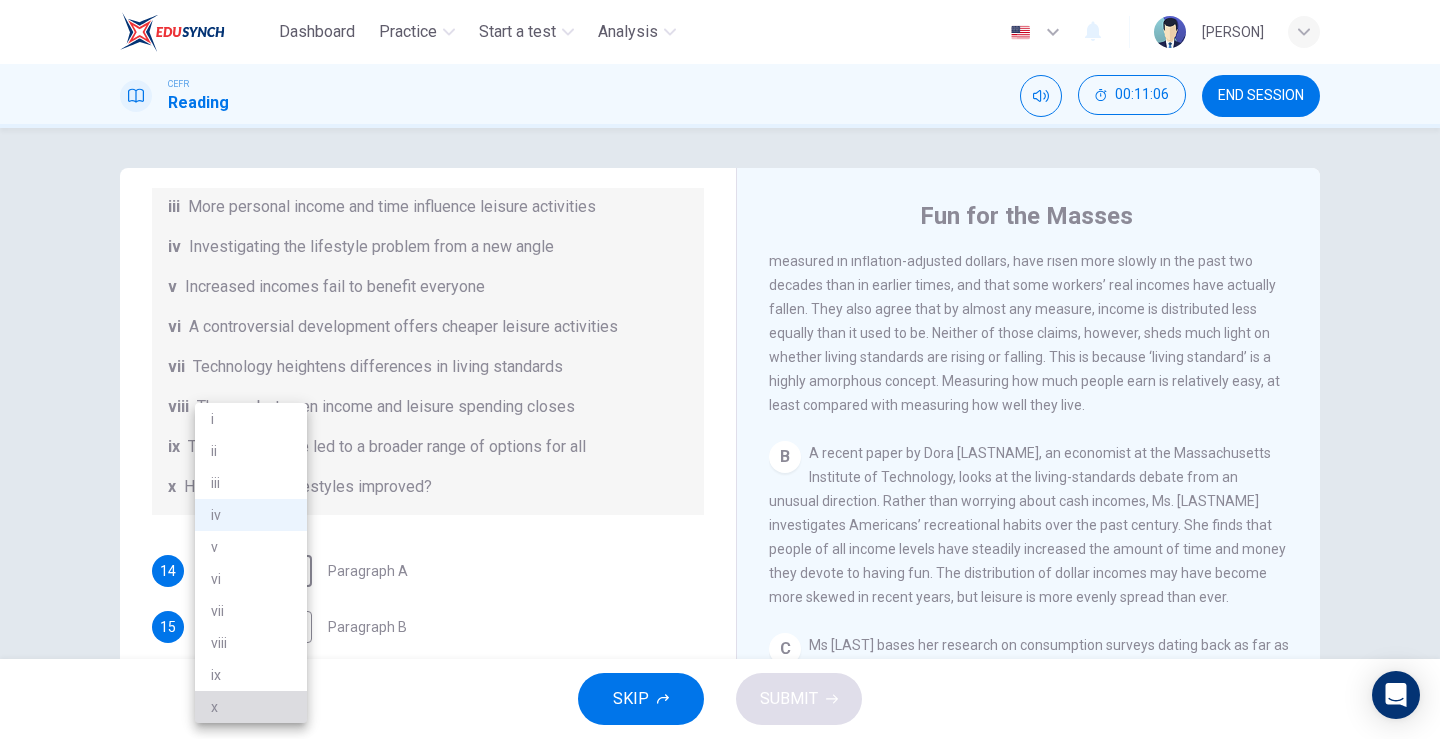 click on "x" at bounding box center [251, 707] 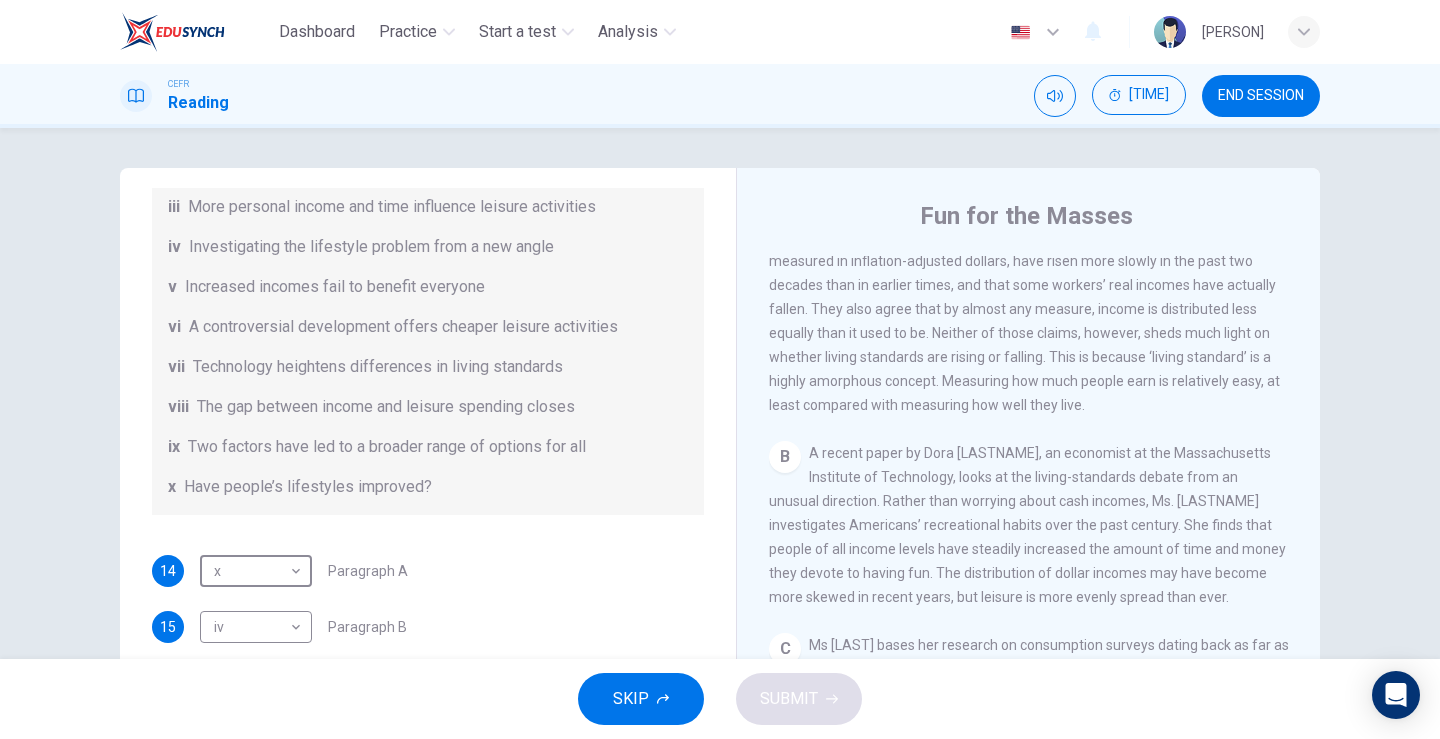 scroll, scrollTop: 417, scrollLeft: 0, axis: vertical 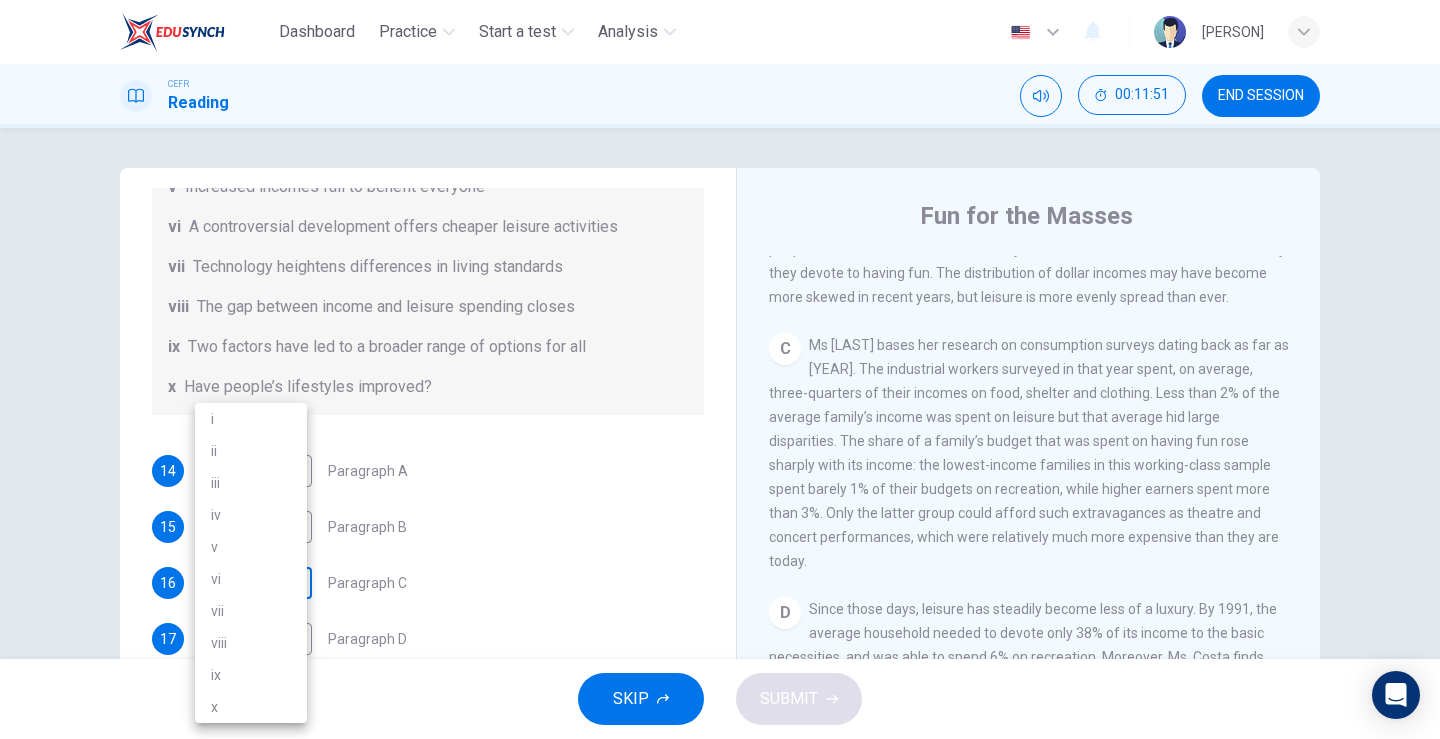click on "Dashboard Practice Start a test Analysis English en ​ [PERSON] CEFR Reading 00:11:51 END SESSION Questions 14 - 20 The Reading Passage has nine paragraphs A-I.
From the list of headings below choose the most suitable heading for each paragraph.
Write the appropriate numbers (i-x) in the boxes below. List of Headings i Wide differences in leisure activities according to income ii Possible inconsistencies in Ms Costa’s data iii More personal income and time influence leisure activities iv Investigating the lifestyle problem from a new angle v Increased incomes fail to benefit everyone vi A controversial development offers cheaper leisure activities vii Technology heightens differences in living standards viii The gap between income and leisure spending closes ix Two factors have led to a broader range of options for all x Have people’s lifestyles improved? 14 x x ​ Paragraph A 15 iv iv ​ Paragraph B 16 ​ ​ Paragraph C 17 ​ ​ Paragraph D 18 ​ ​ Paragraph F 19 ​ ​ 20 A" at bounding box center [720, 369] 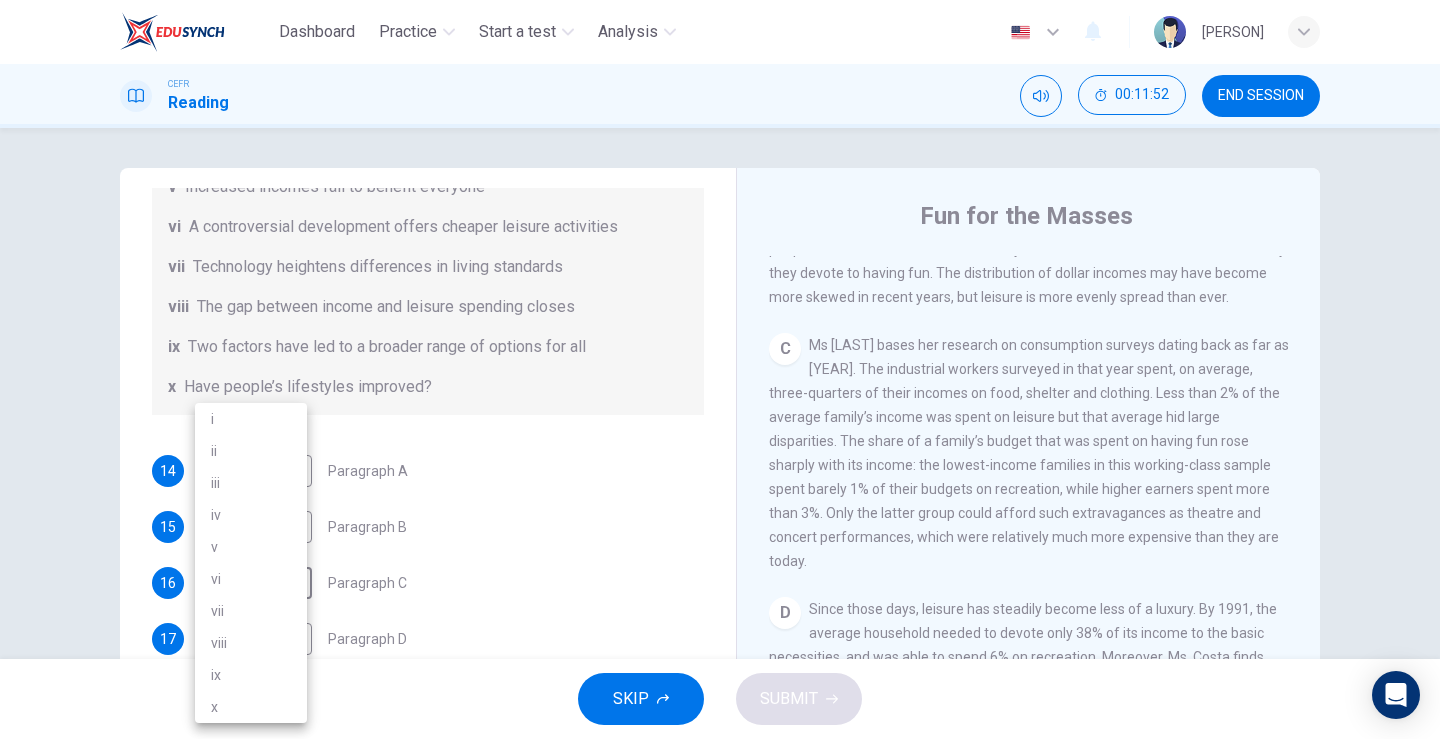 click on "i" at bounding box center (251, 419) 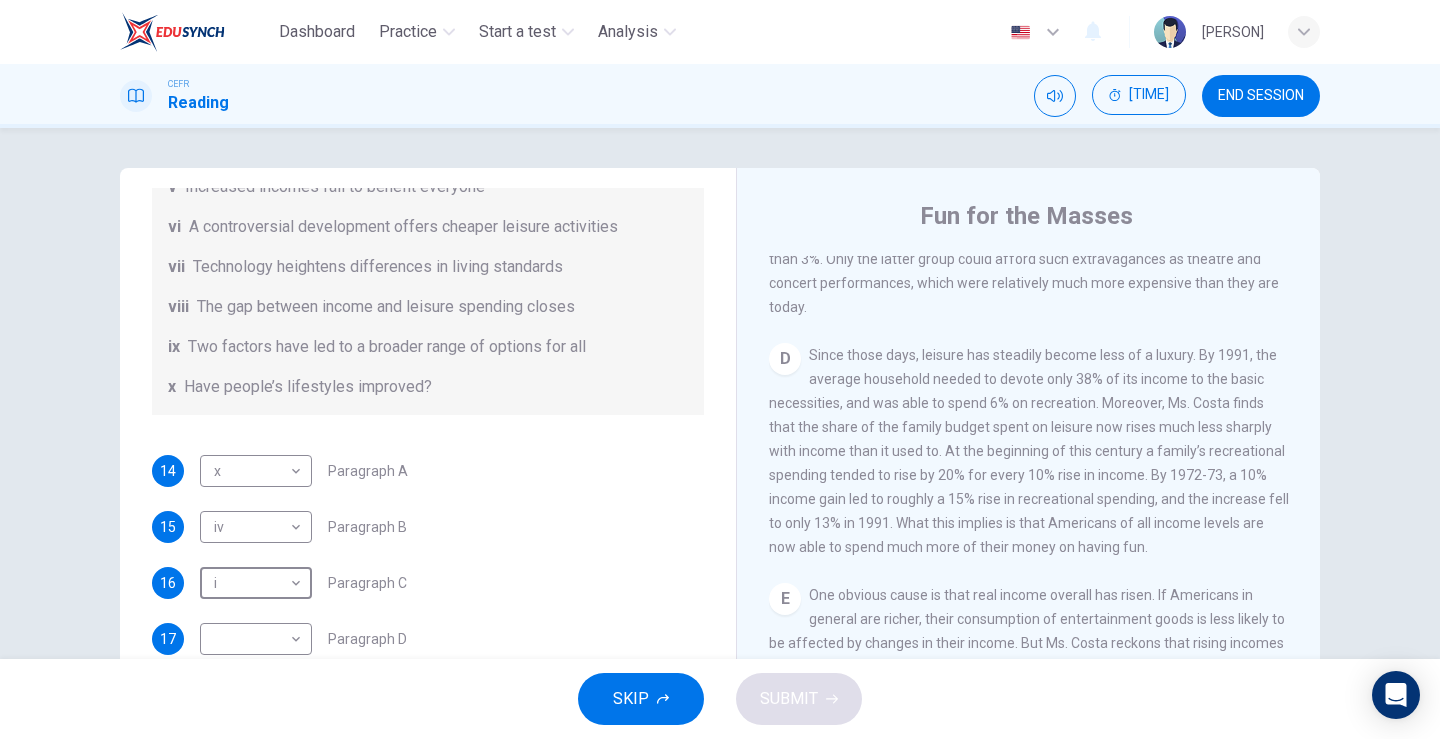 scroll, scrollTop: 1100, scrollLeft: 0, axis: vertical 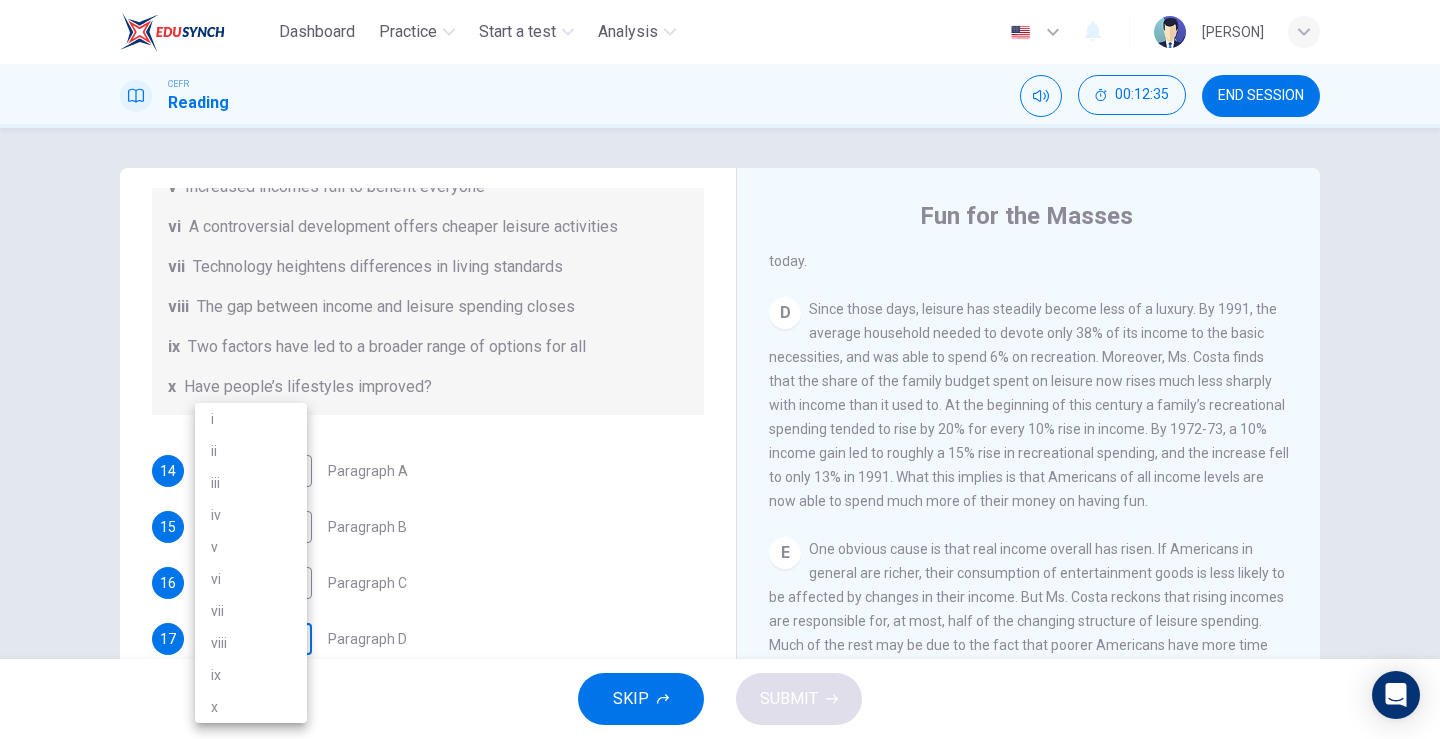 click on "Dashboard Practice Start a test Analysis English en ​ [FULL NAME] CEFR Reading 00:12:35 END SESSION Questions 14 - 20 The Reading Passage has nine paragraphs A-I.
From the list of headings below choose the most suitable heading for each paragraph.
Write the appropriate numbers (i-x) in the boxes below. List of Headings i Wide differences in leisure activities according to income ii Possible inconsistencies in Ms Costa’s data iii More personal income and time influence leisure activities iv Investigating the lifestyle problem from a new angle v Increased incomes fail to benefit everyone vi A controversial development offers cheaper leisure activities vii Technology heightens differences in living standards viii The gap between income and leisure spending closes ix Two factors have led to a broader range of options for all x Have people’s lifestyles improved? 14 x x ​ Paragraph A 15 iv iv ​ Paragraph B 16 i i ​ Paragraph C 17 ​ ​ Paragraph D 18 ​ ​ Paragraph F 19 ​ ​ 20 A" at bounding box center [720, 369] 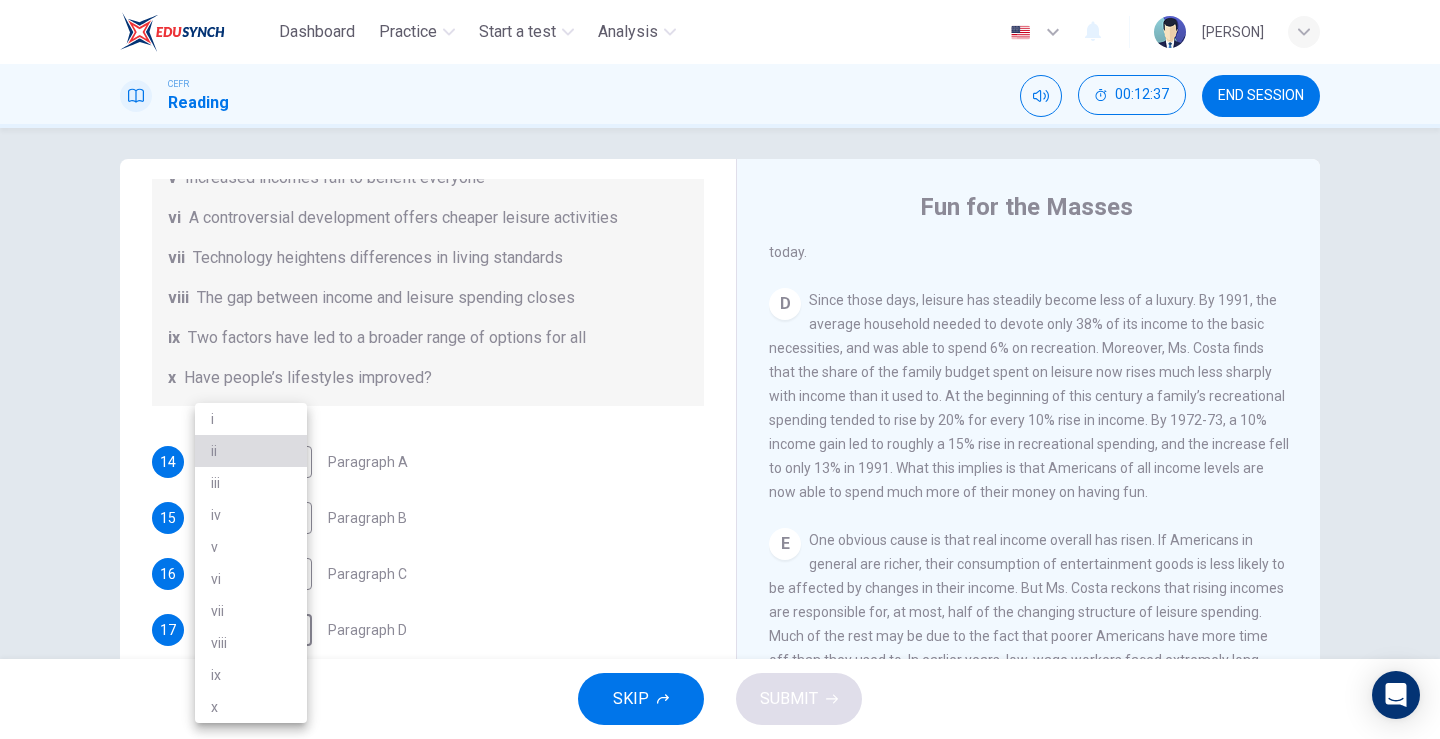 click on "ii" at bounding box center (251, 451) 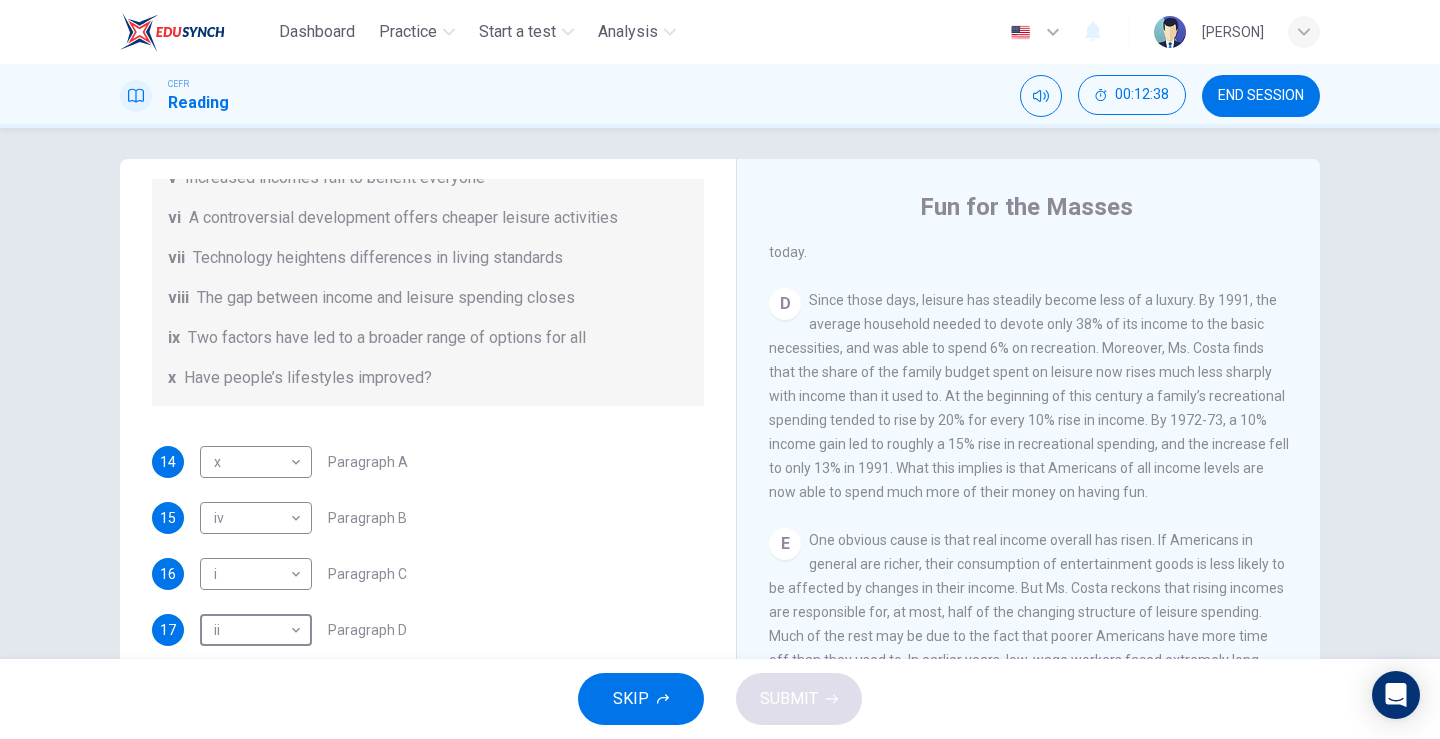 scroll, scrollTop: 244, scrollLeft: 0, axis: vertical 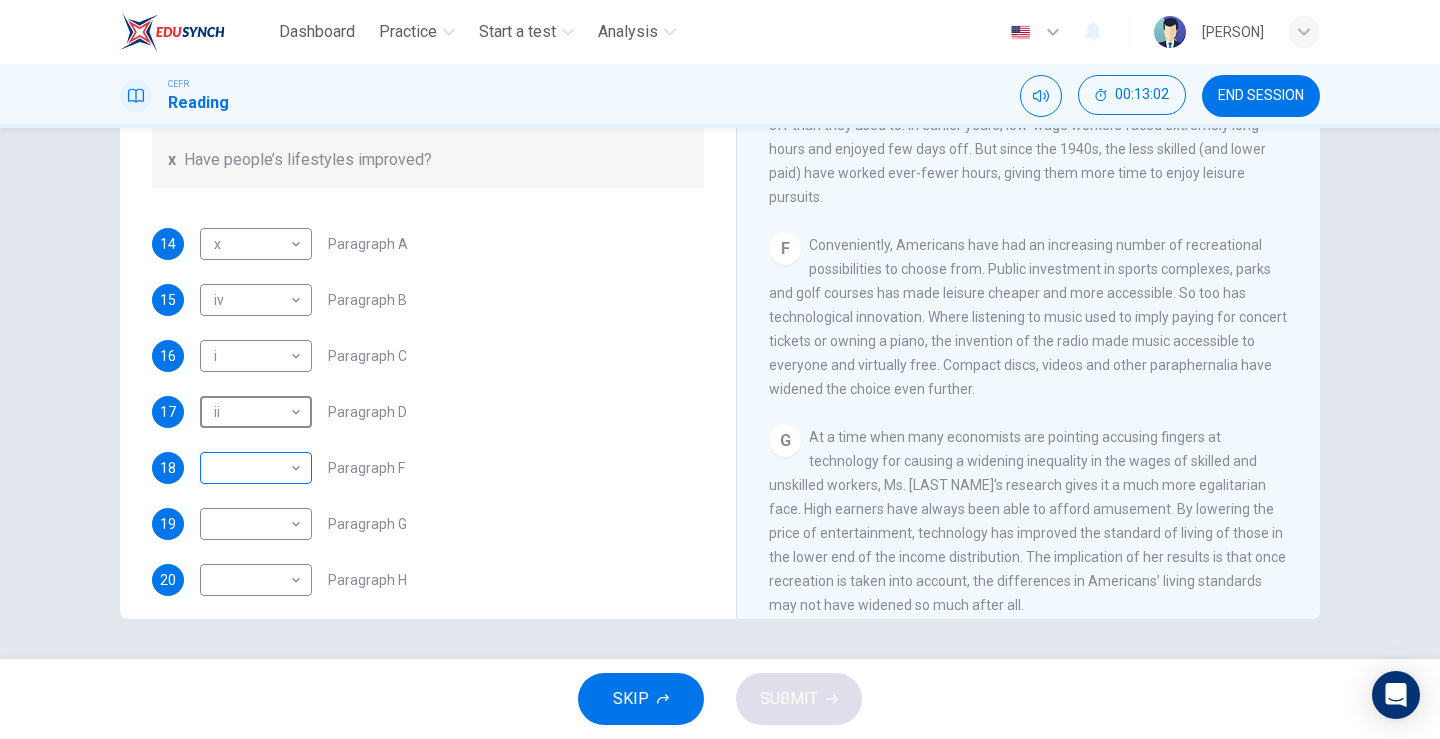 click on "Dashboard Practice Start a test Analysis English en ​ [PERSON] CEFR Reading 00:13:02 END SESSION Questions 14 - 20 The Reading Passage has nine paragraphs A-I.
From the list of headings below choose the most suitable heading for each paragraph.
Write the appropriate numbers (i-x) in the boxes below. List of Headings i Wide differences in leisure activities according to income ii Possible inconsistencies in Ms Costa’s data iii More personal income and time influence leisure activities iv Investigating the lifestyle problem from a new angle v Increased incomes fail to benefit everyone vi A controversial development offers cheaper leisure activities vii Technology heightens differences in living standards viii The gap between income and leisure spending closes ix Two factors have led to a broader range of options for all x Have people’s lifestyles improved? 14 x x ​ Paragraph A 15 iv iv ​ Paragraph B 16 ​ ​ Paragraph C 17 ​ ​ Paragraph D 18 ​ ​ Paragraph F 19 ​ ​ 20" at bounding box center [720, 369] 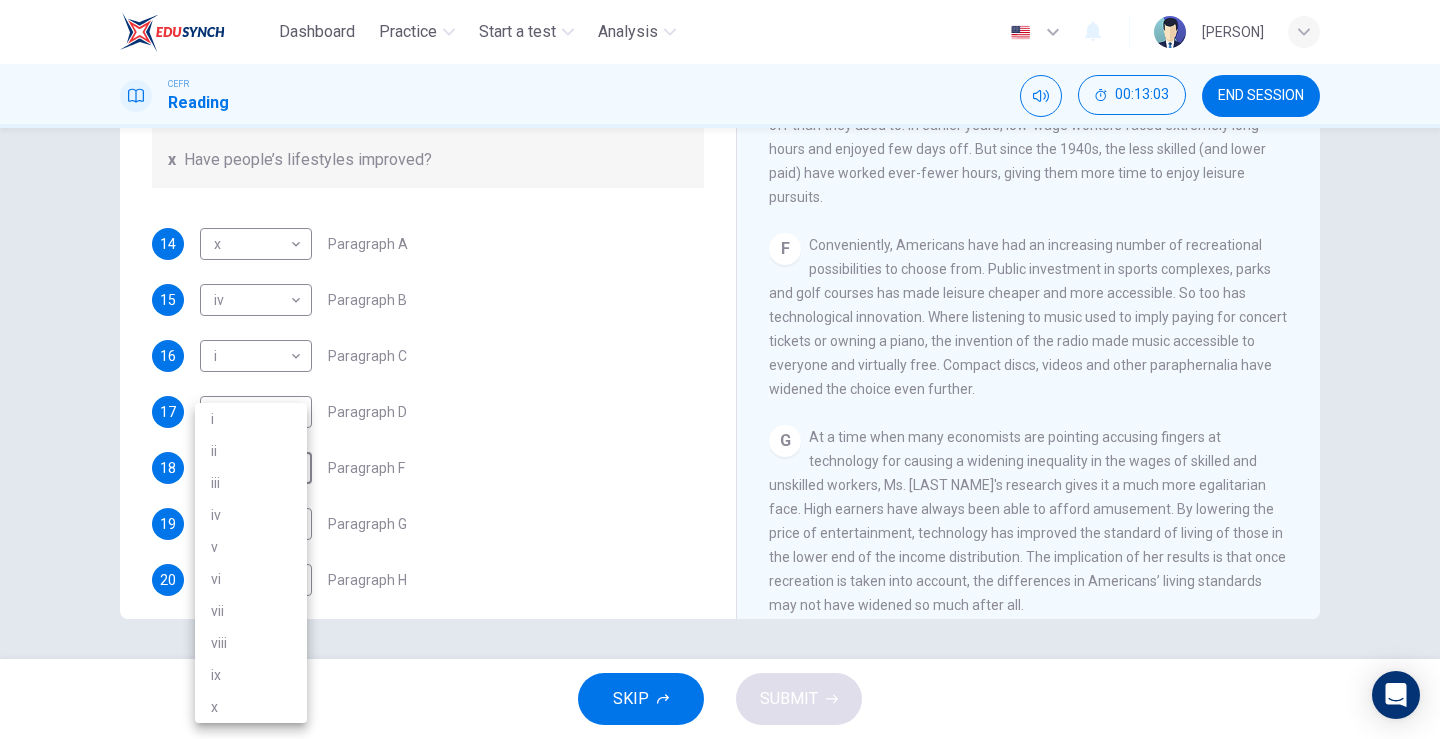 click on "vii" at bounding box center [251, 611] 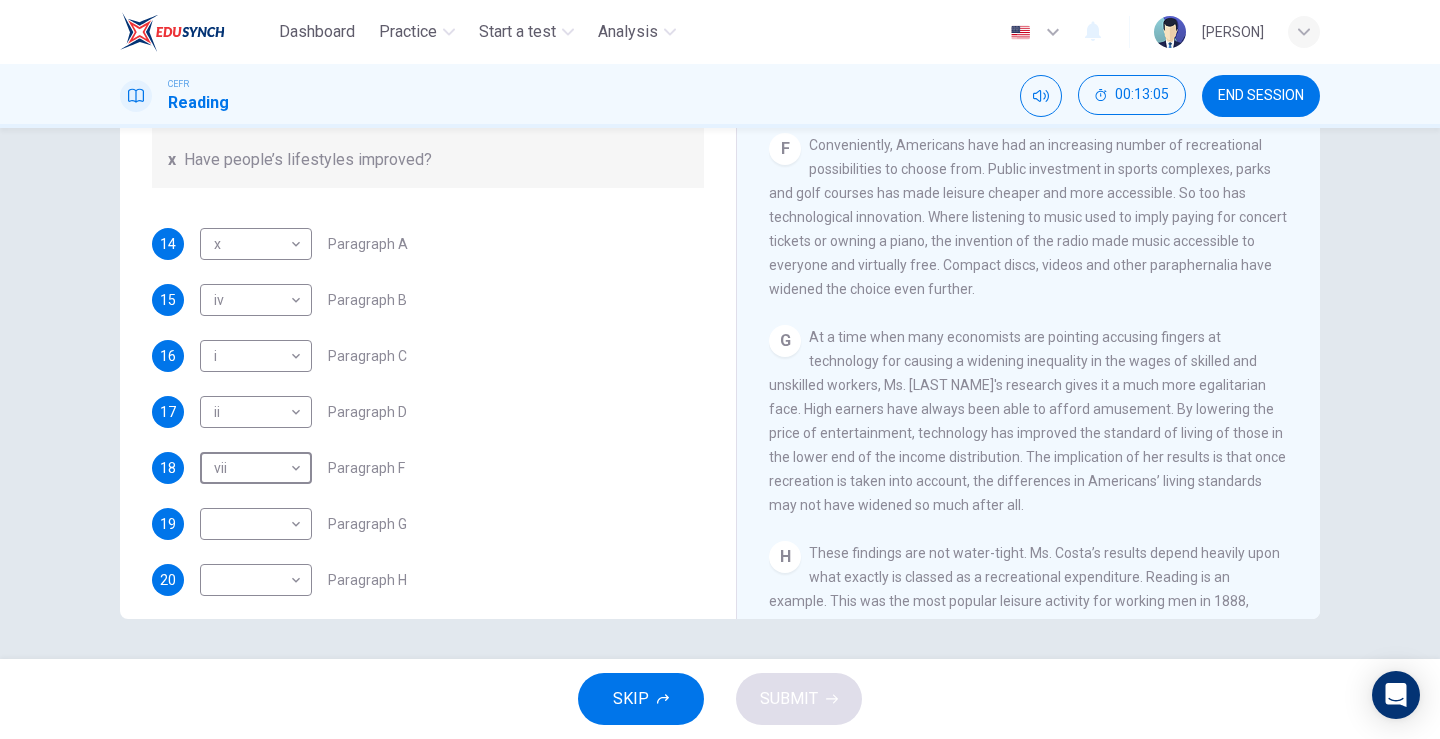 scroll, scrollTop: 1600, scrollLeft: 0, axis: vertical 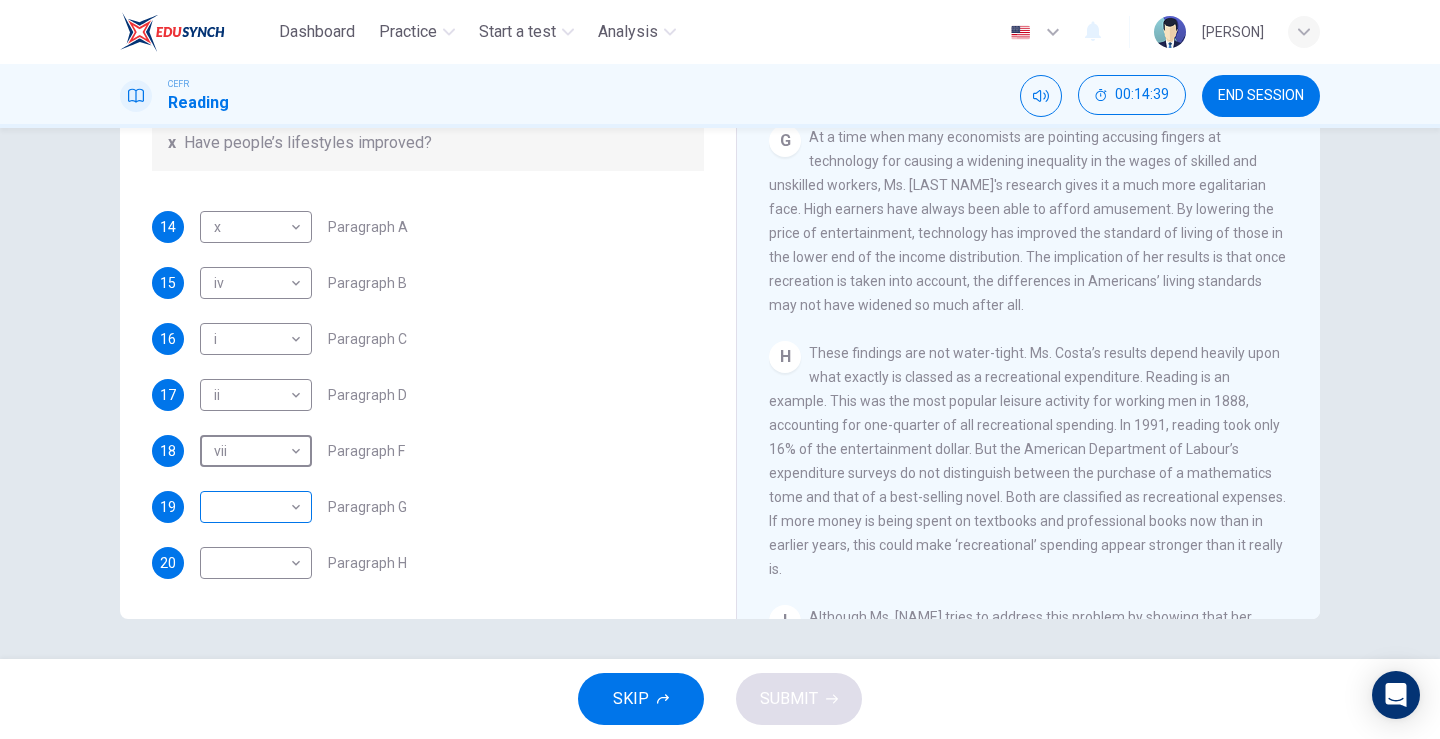 click on "Dashboard Practice Start a test Analysis English en ​ [PERSON] CEFR Reading 00:14:39 END SESSION Questions 14 - 20 The Reading Passage has nine paragraphs A-I.
From the list of headings below choose the most suitable heading for each paragraph.
Write the appropriate numbers (i-x) in the boxes below. List of Headings i Wide differences in leisure activities according to income ii Possible inconsistencies in Ms [LASTNAME]’s data iii More personal income and time influence leisure activities iv Investigating the lifestyle problem from a new angle v Increased incomes fail to benefit everyone vi A controversial development offers cheaper leisure activities vii Technology heightens differences in living standards viii The gap between income and leisure spending closes ix Two factors have led to a broader range of options for all x Have people’s lifestyles improved? 14 x x ​ Paragraph A 15 iv iv ​ Paragraph B 16 i i ​ Paragraph C 17 ii ii ​ Paragraph D 18 vii vii ​ Paragraph F 19 ​ ​" at bounding box center [720, 369] 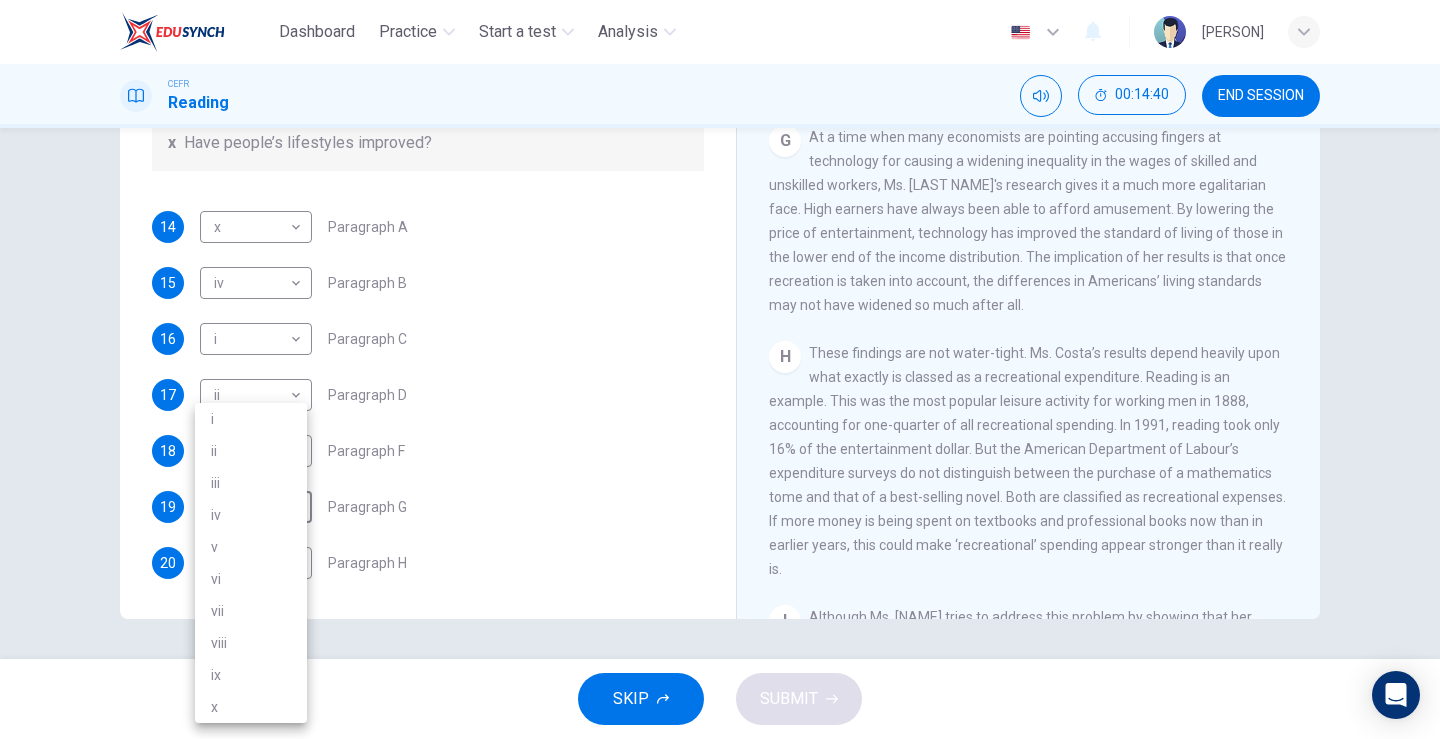 click on "iii" at bounding box center [251, 483] 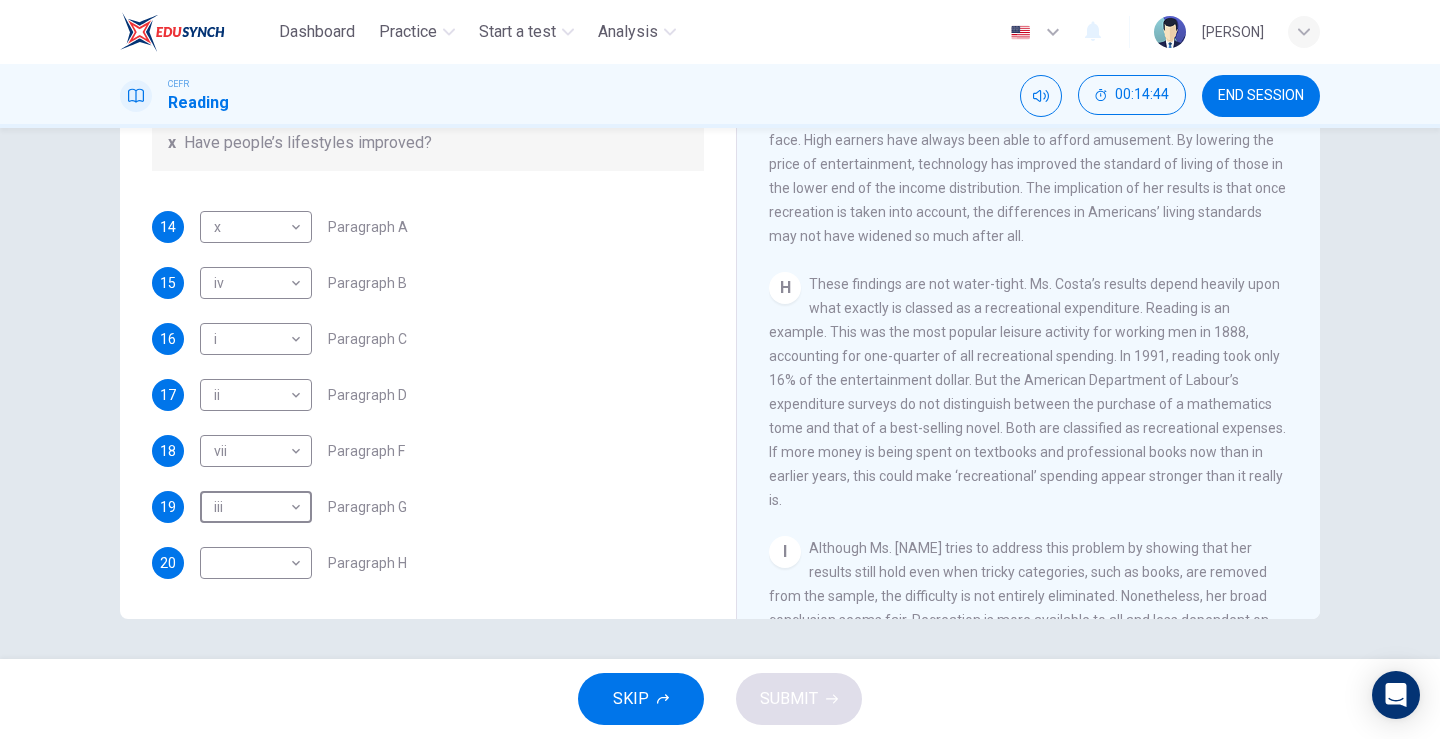 scroll, scrollTop: 1800, scrollLeft: 0, axis: vertical 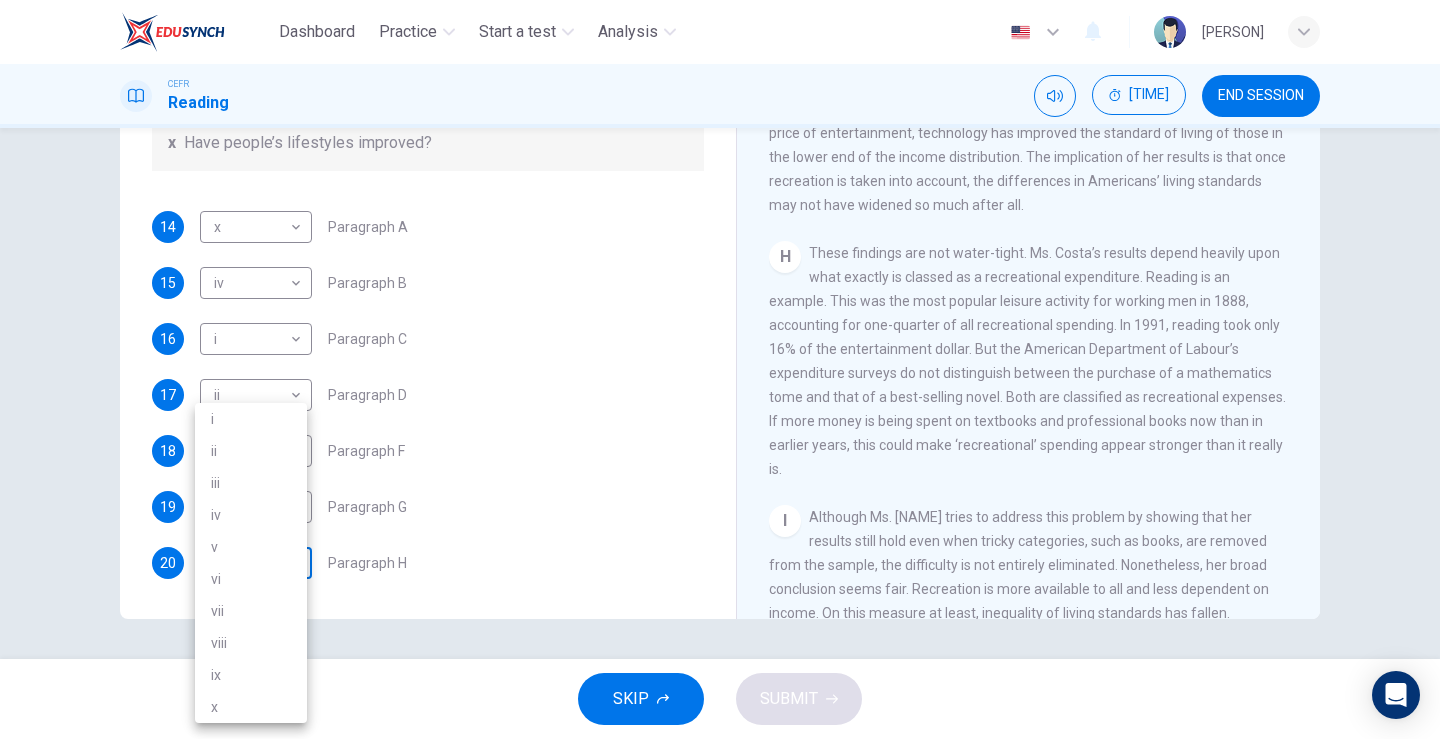 click on "Dashboard Practice Start a test Analysis English en ​ [PERSON] CEFR Reading 00:15:17 END SESSION Questions 14 - 20 The Reading Passage has nine paragraphs A-I.
From the list of headings below choose the most suitable heading for each paragraph.
Write the appropriate numbers (i-x) in the boxes below. List of Headings i Wide differences in leisure activities according to income ii Possible inconsistencies in Ms [LASTNAME]’s data iii More personal income and time influence leisure activities iv Investigating the lifestyle problem from a new angle v Increased incomes fail to benefit everyone vi A controversial development offers cheaper leisure activities vii Technology heightens differences in living standards viii The gap between income and leisure spending closes ix Two factors have led to a broader range of options for all x Have people’s lifestyles improved? 14 x x ​ Paragraph A 15 iv iv ​ Paragraph B 16 i i ​ Paragraph C 17 ii ii ​ Paragraph D 18 vii vii ​ Paragraph F 19 iii iii" at bounding box center [720, 369] 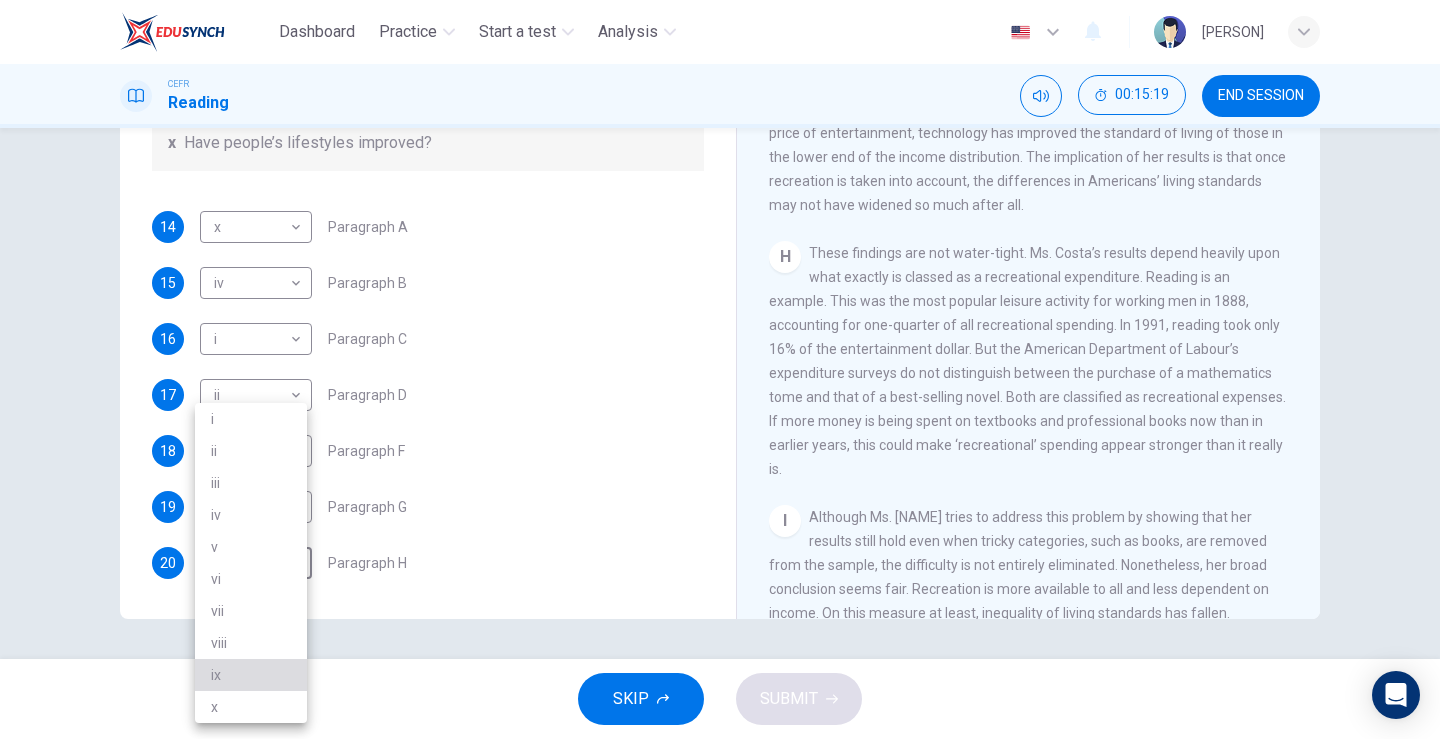 click on "ix" at bounding box center [251, 675] 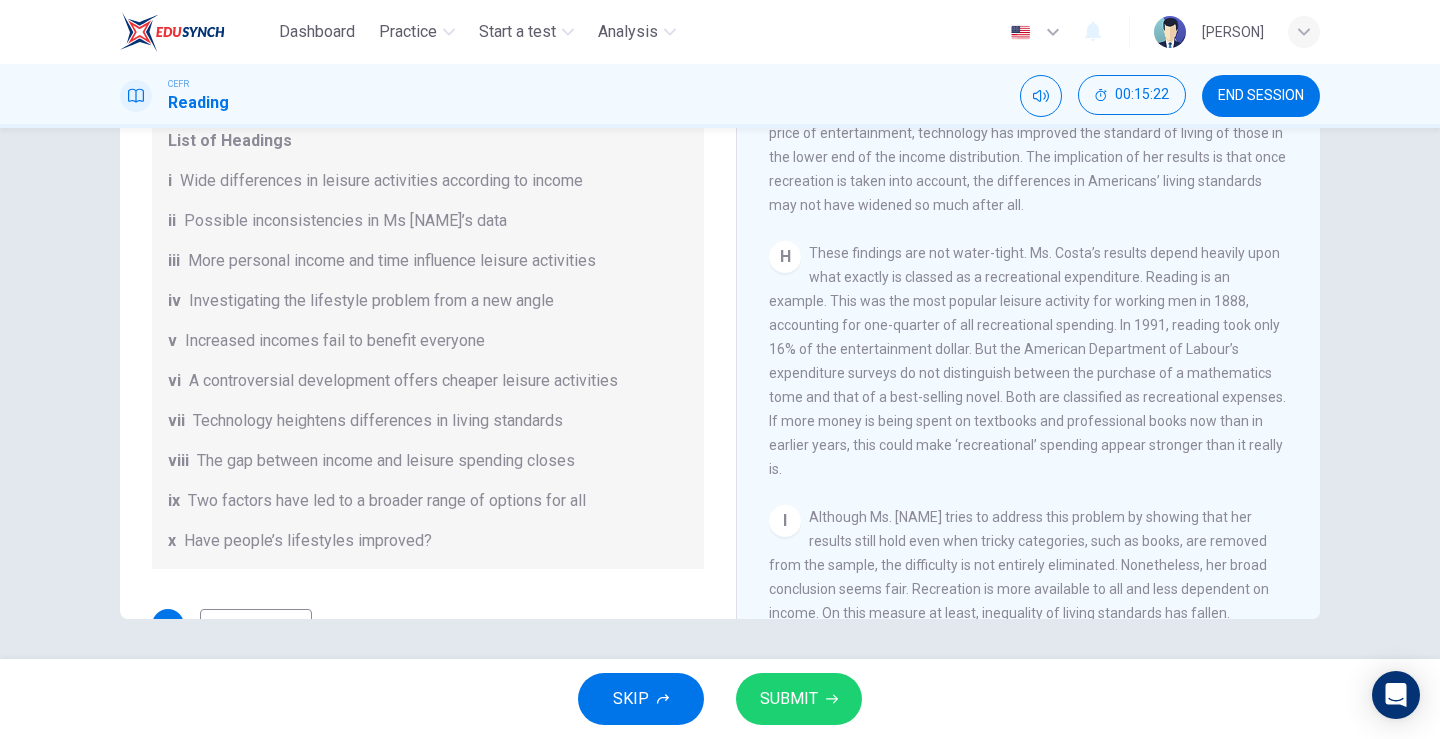 scroll, scrollTop: 17, scrollLeft: 0, axis: vertical 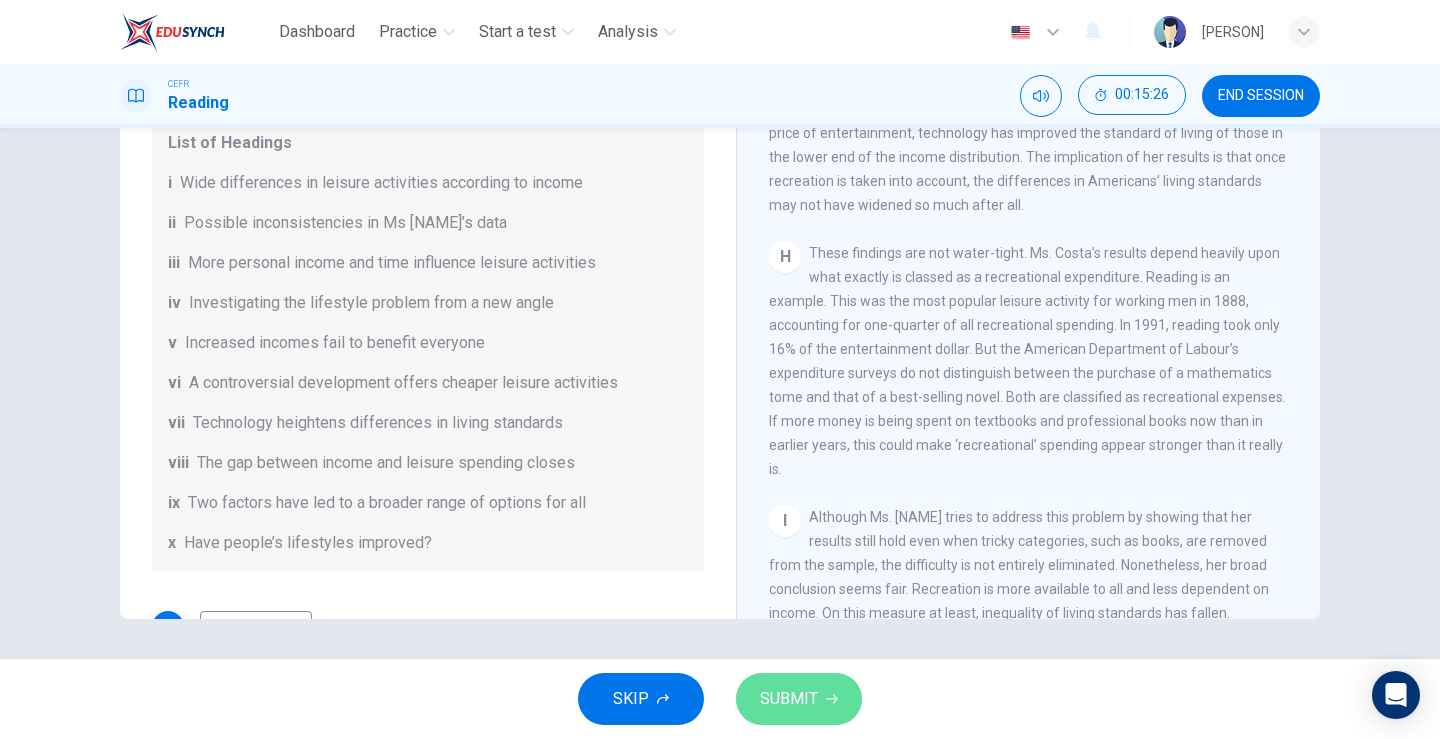 click on "SUBMIT" at bounding box center (789, 699) 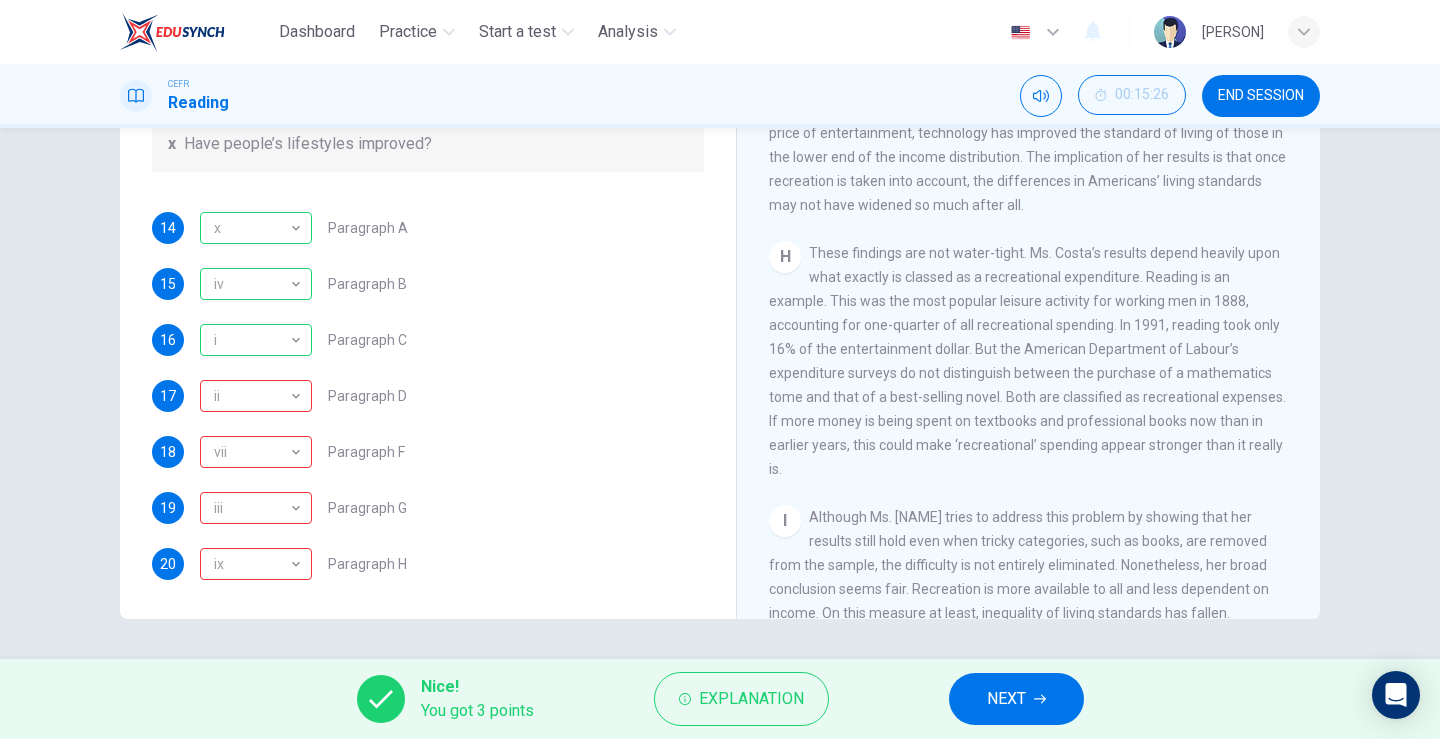 scroll, scrollTop: 417, scrollLeft: 0, axis: vertical 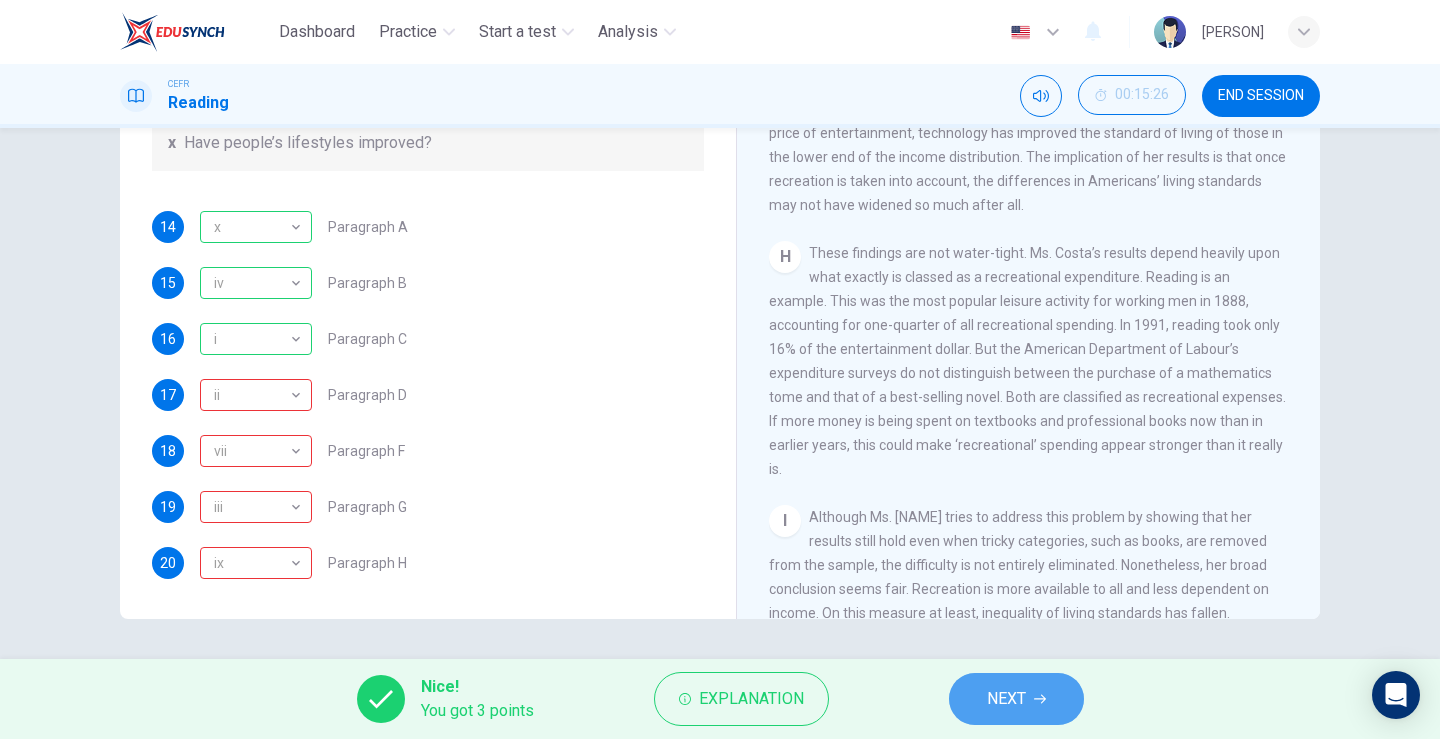 click at bounding box center (1040, 699) 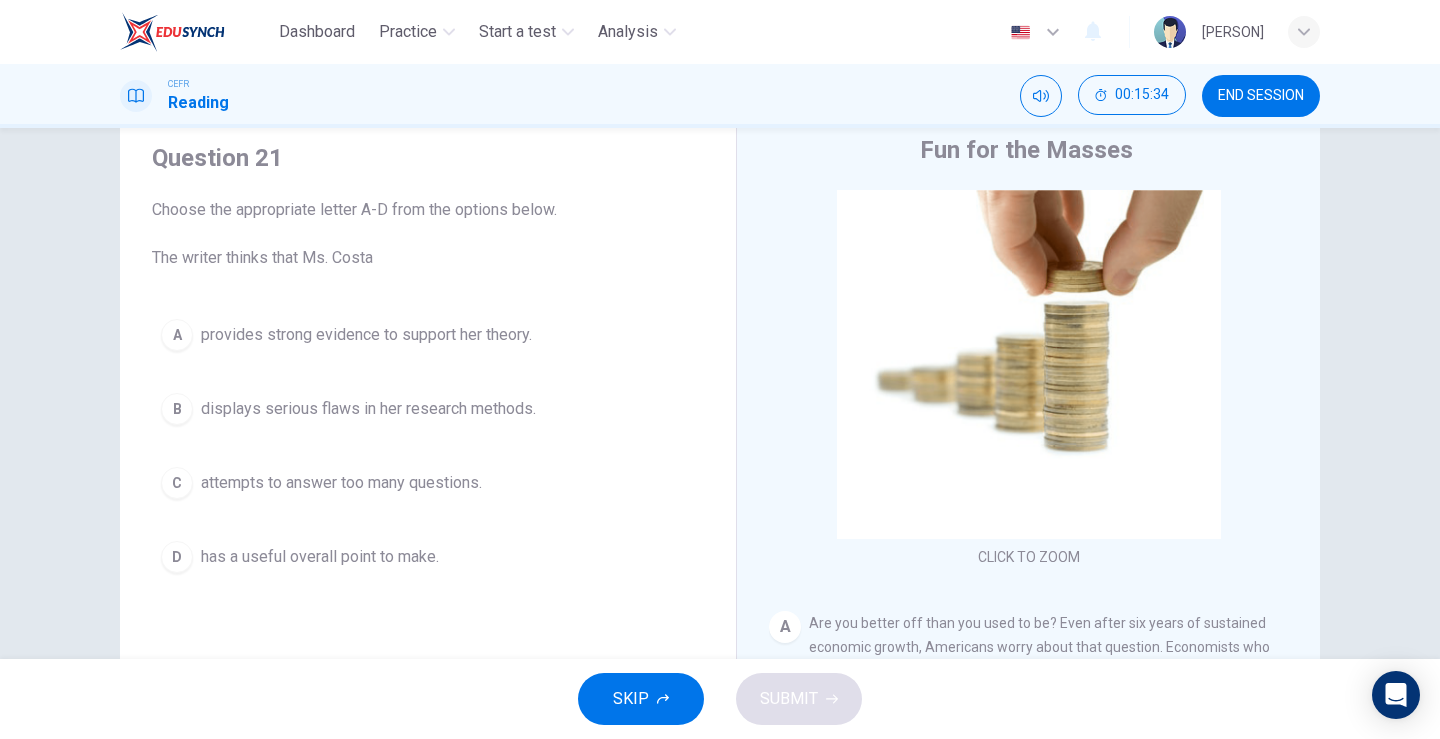 scroll, scrollTop: 100, scrollLeft: 0, axis: vertical 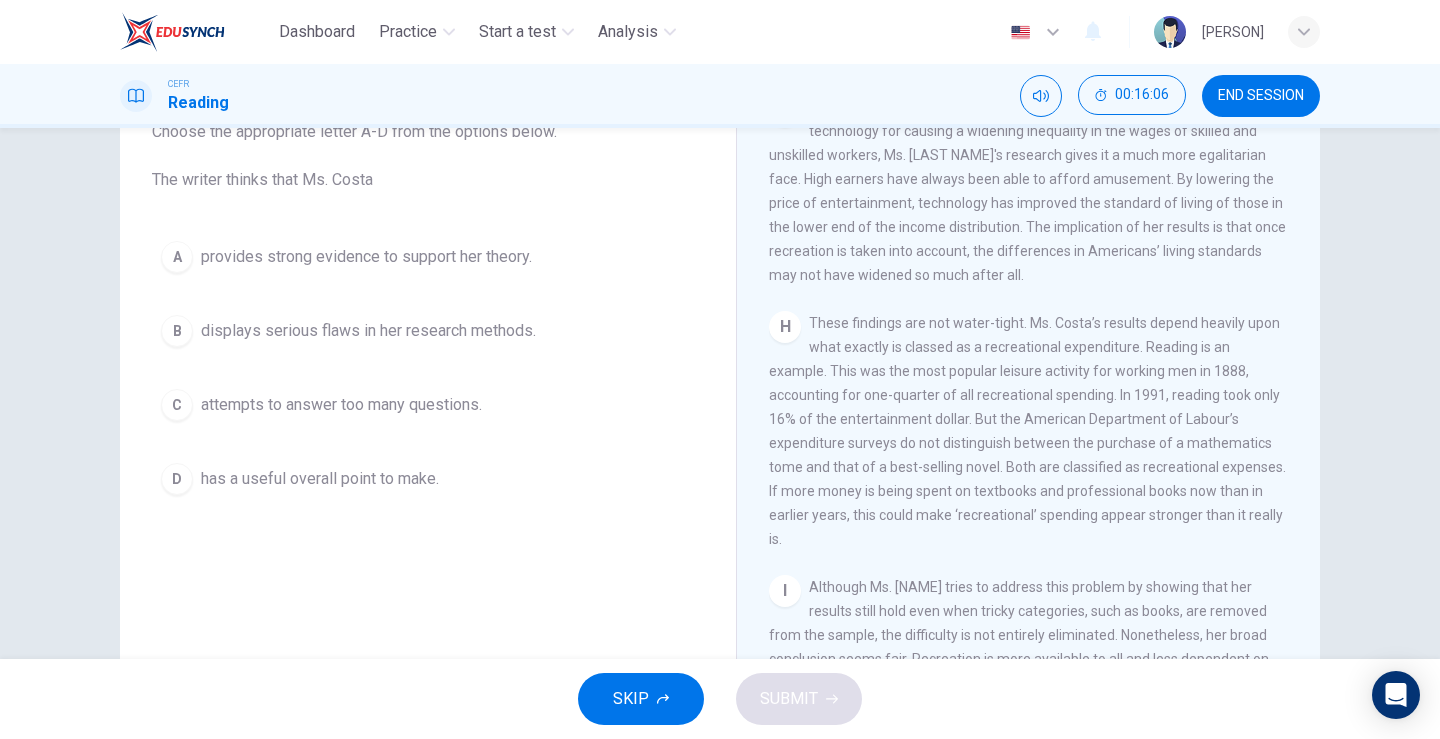 click on "D" at bounding box center (177, 257) 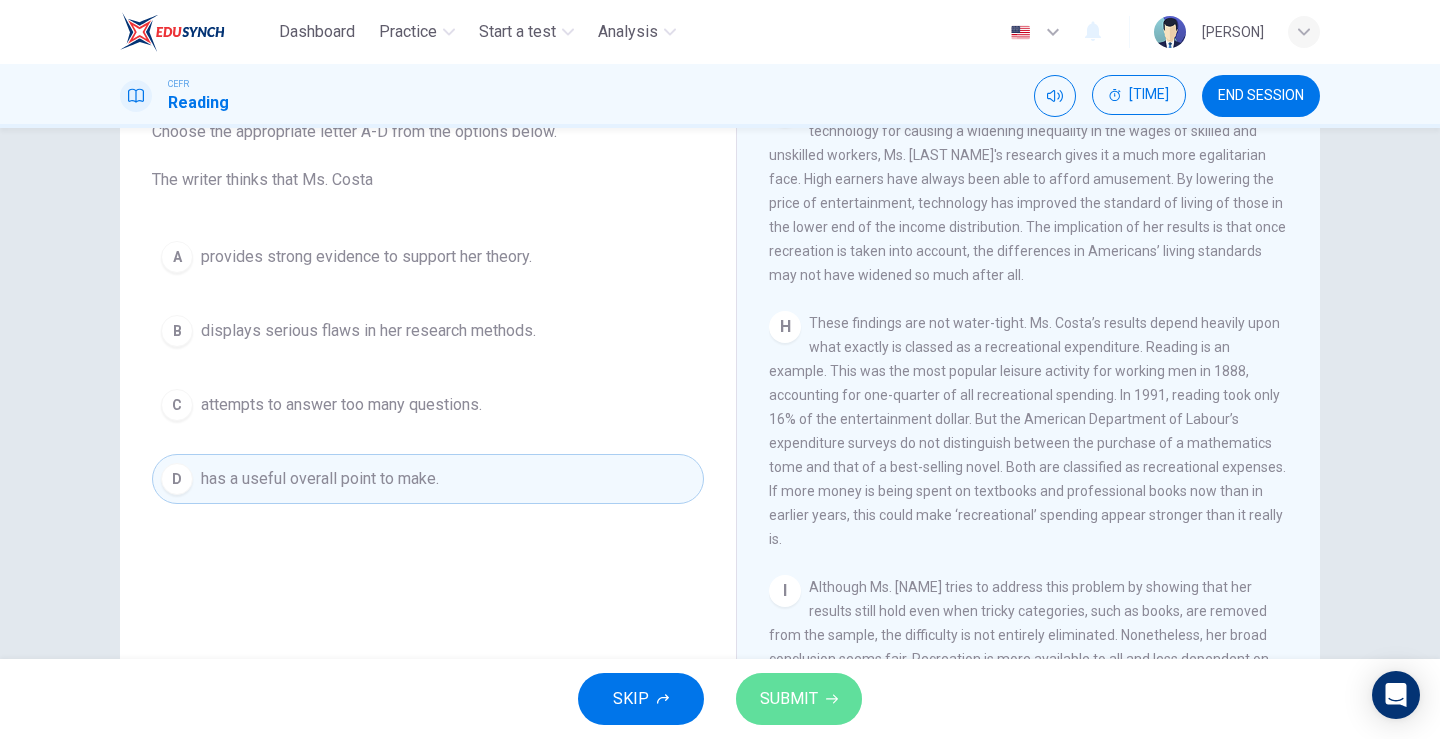 click on "SUBMIT" at bounding box center (789, 699) 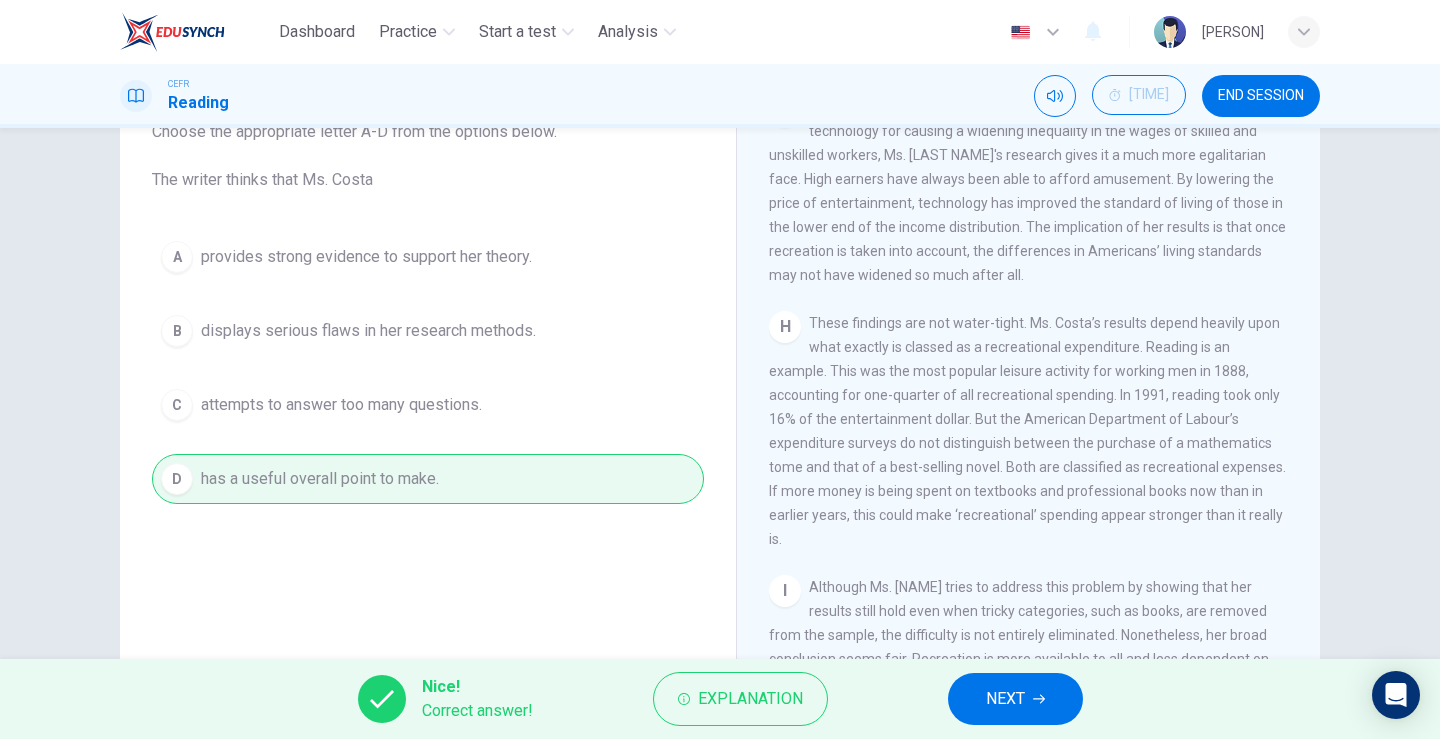 click on "NEXT" at bounding box center [1015, 699] 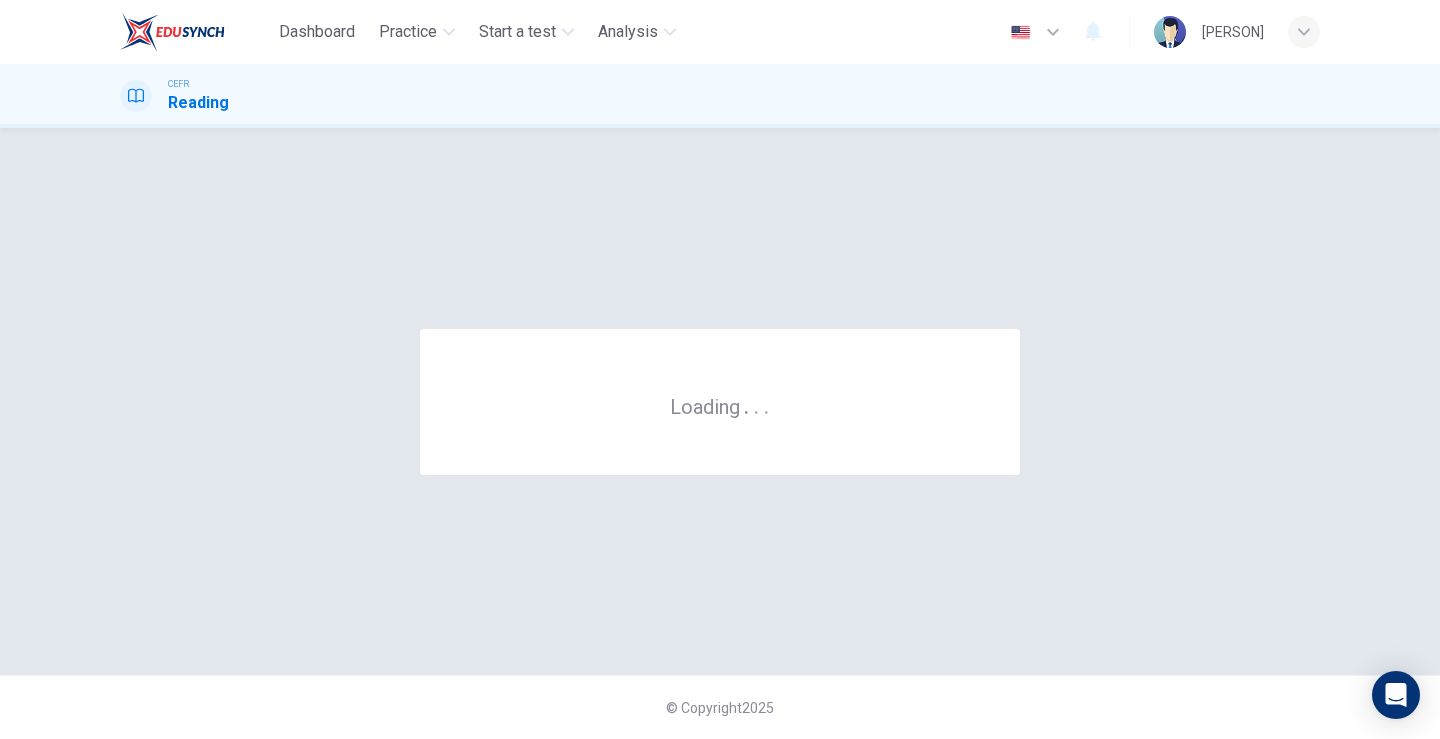 scroll, scrollTop: 0, scrollLeft: 0, axis: both 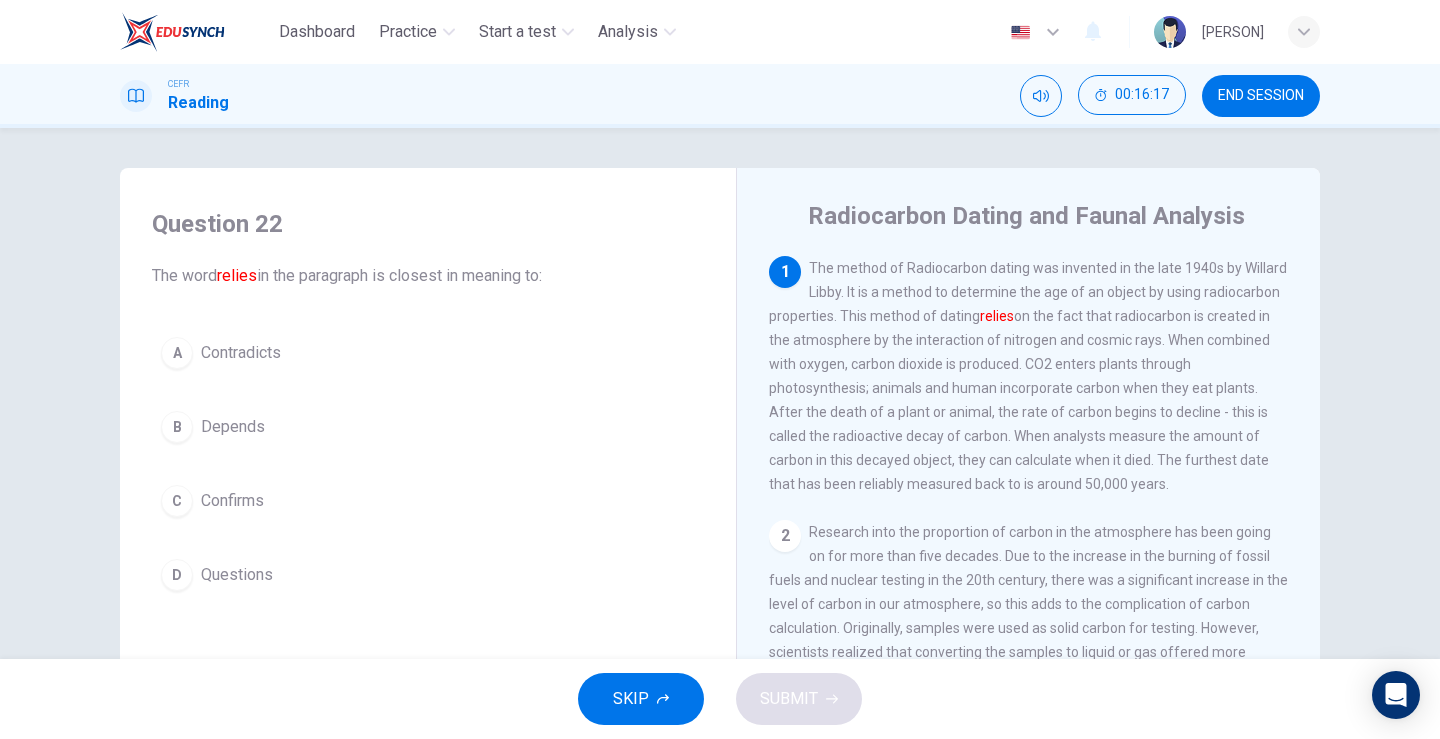 click on "B" at bounding box center [177, 353] 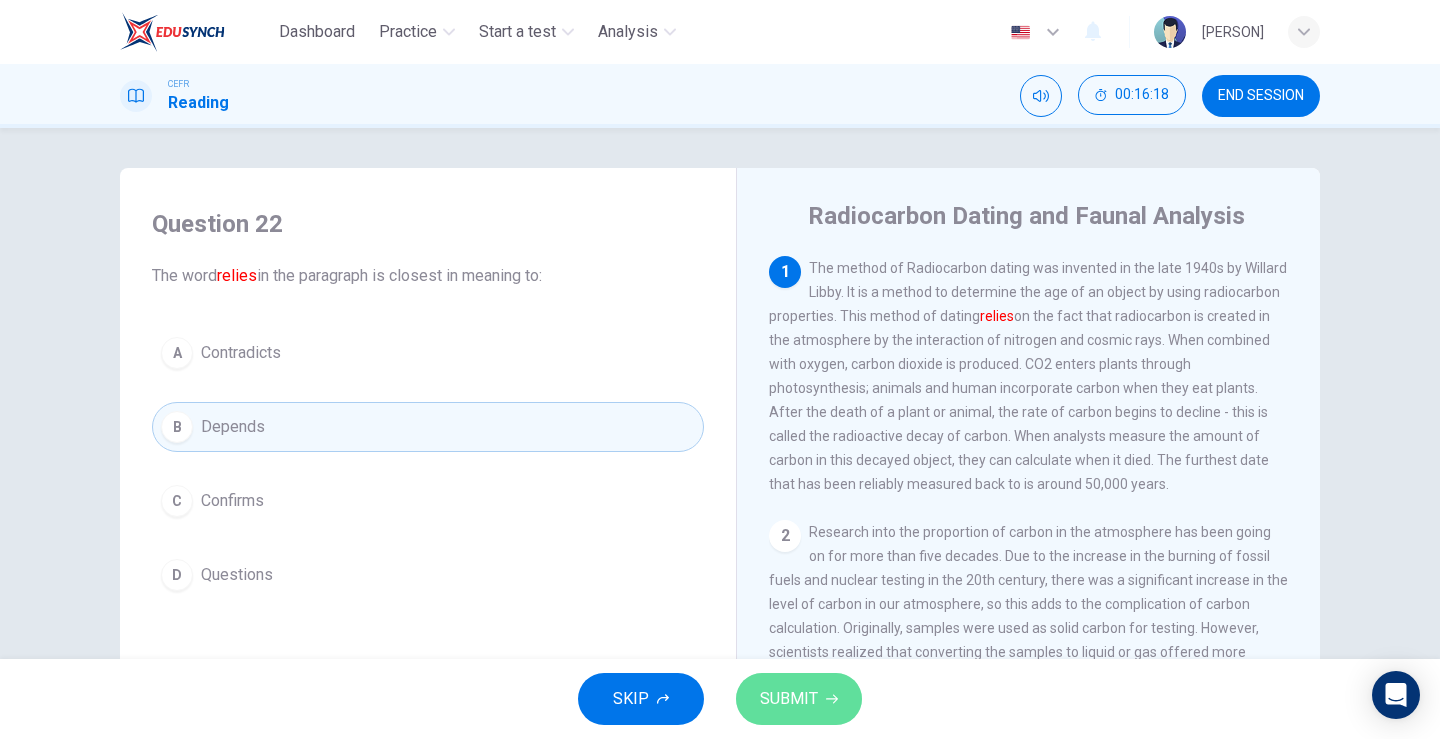 click at bounding box center (832, 699) 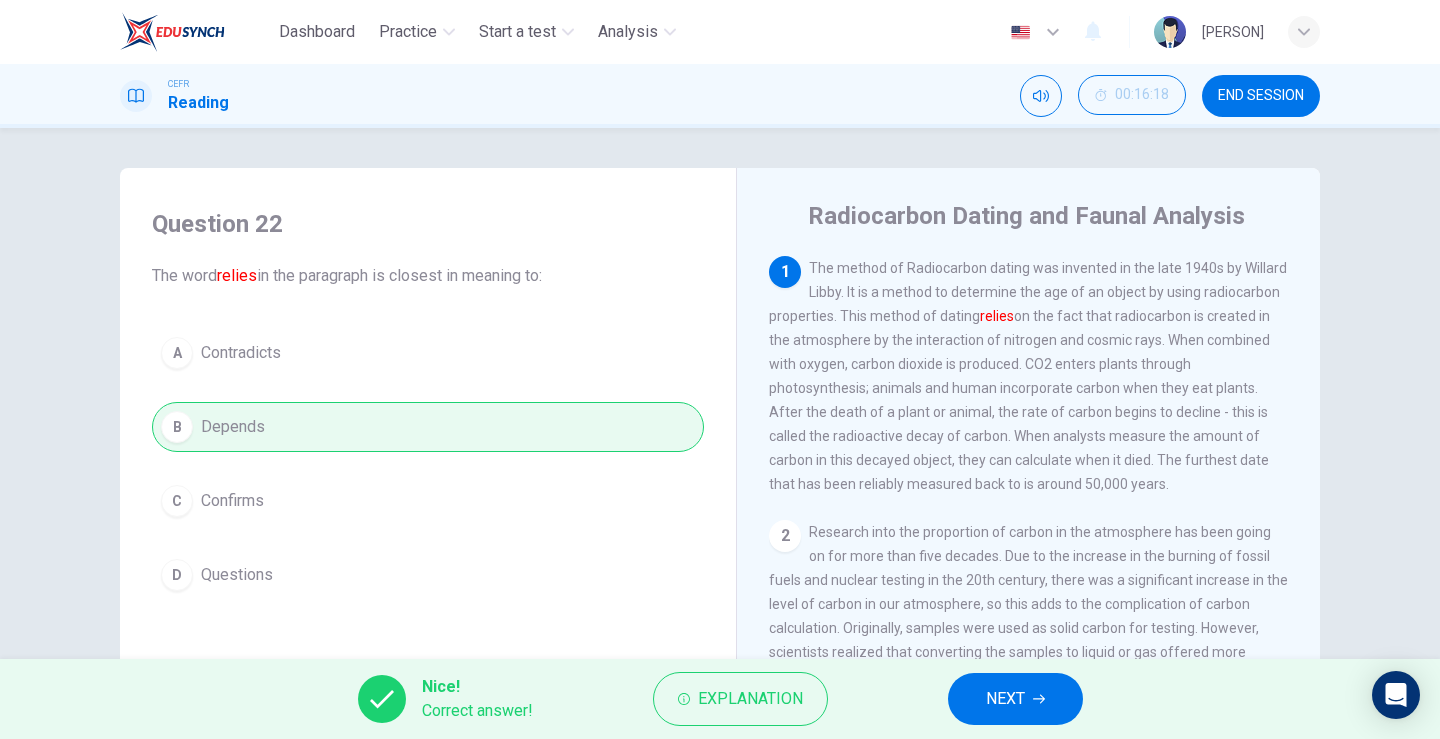 click on "NEXT" at bounding box center (1005, 699) 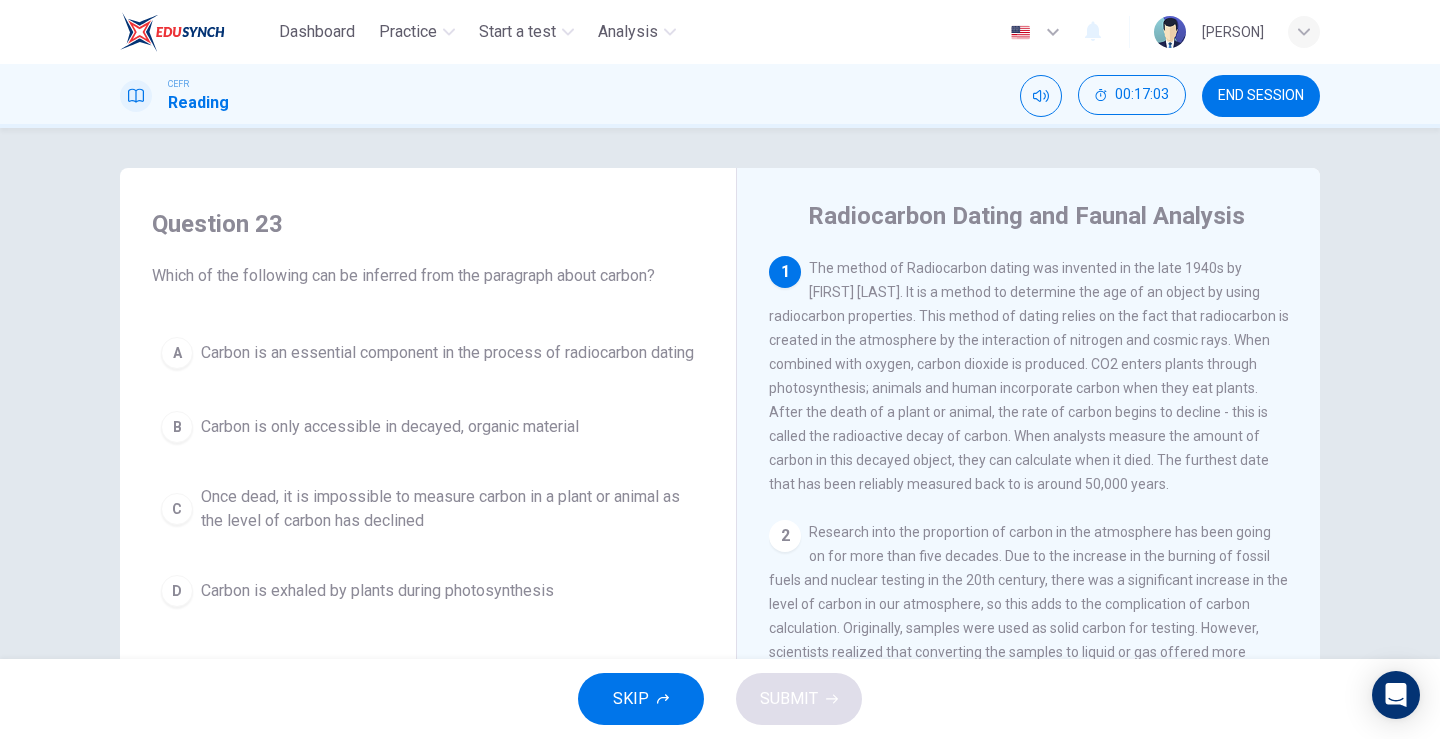click on "A" at bounding box center (177, 353) 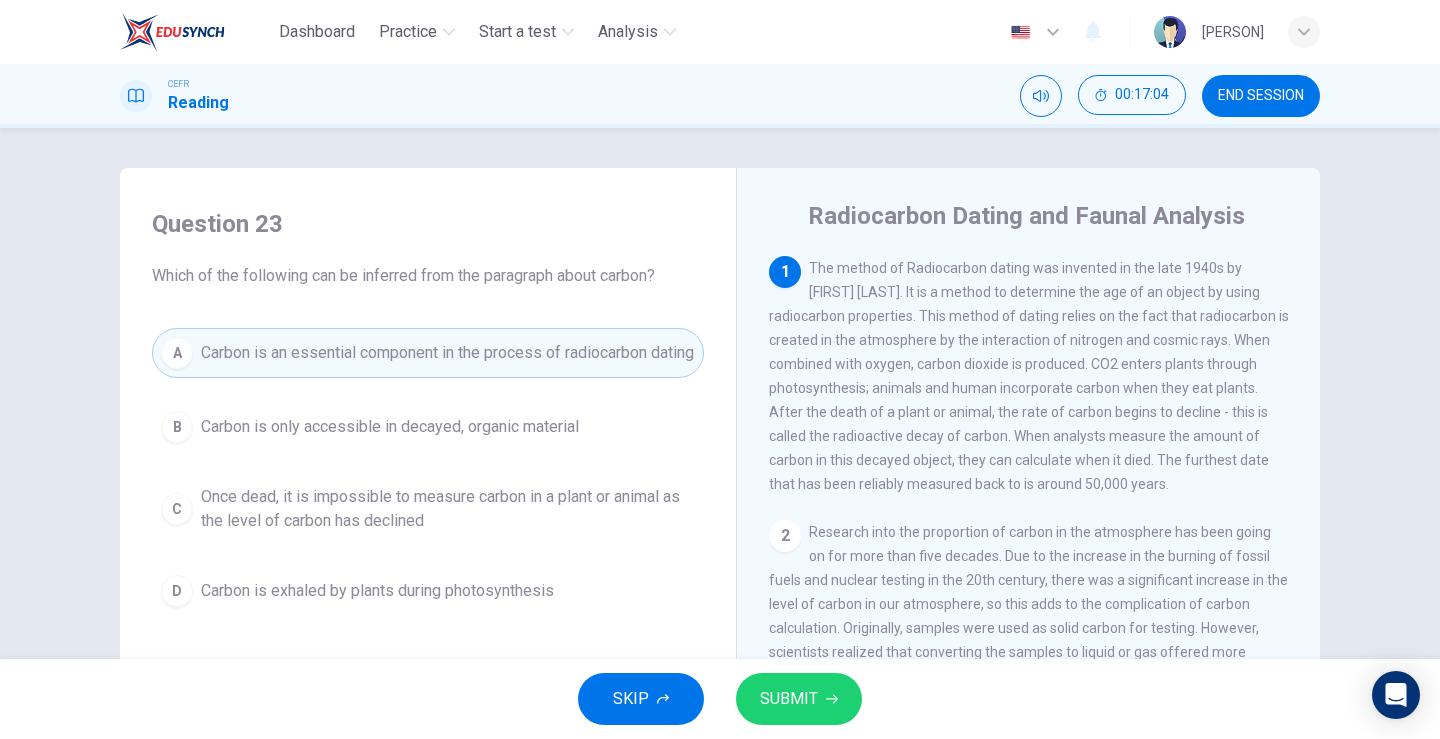 click at bounding box center (832, 699) 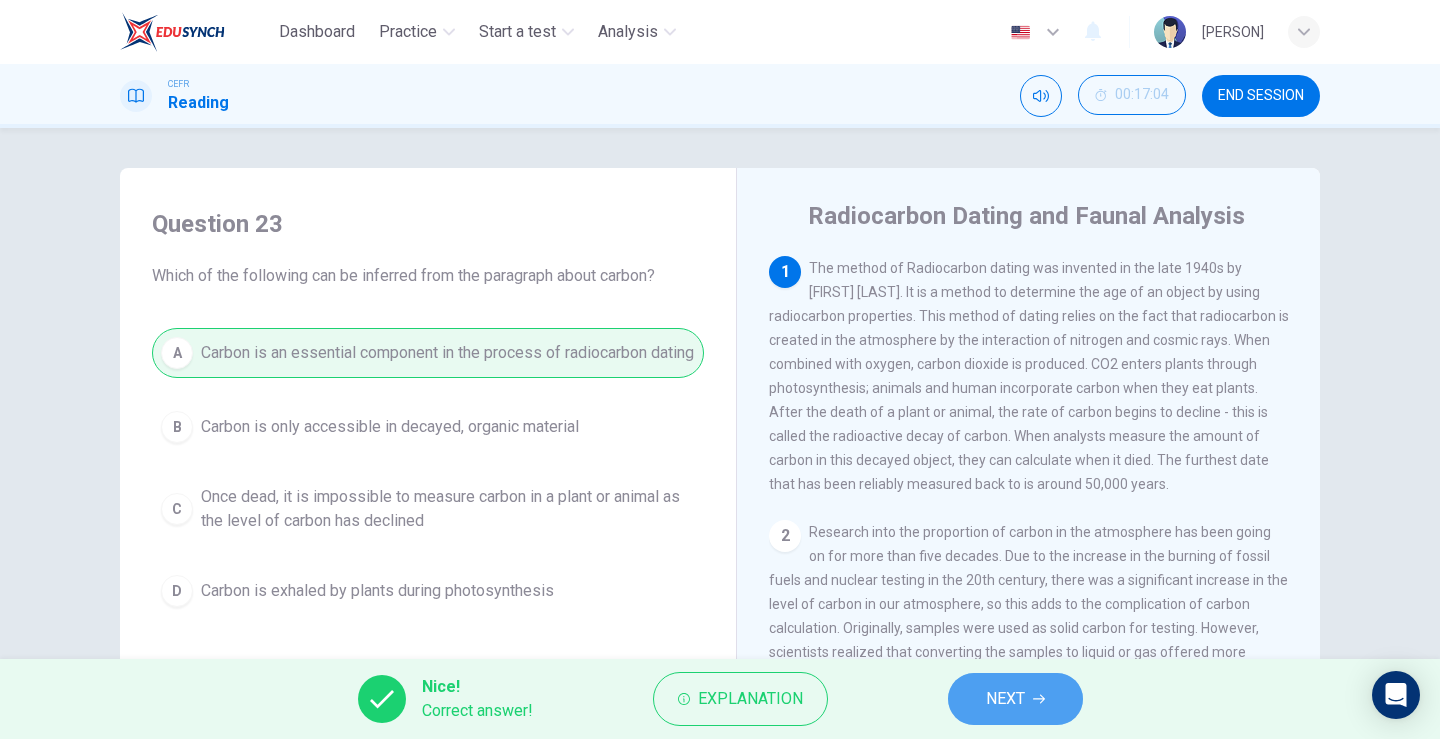 click on "NEXT" at bounding box center (1005, 699) 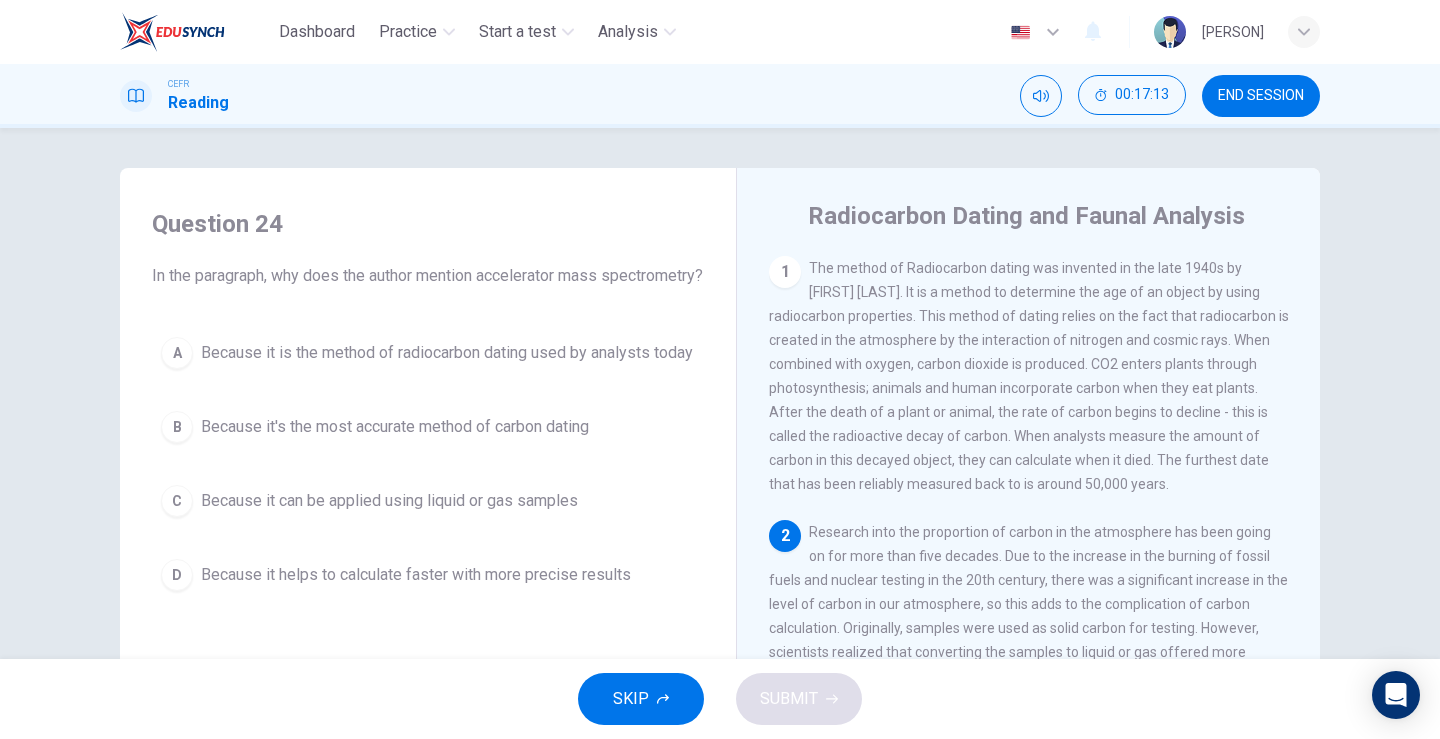 scroll, scrollTop: 200, scrollLeft: 0, axis: vertical 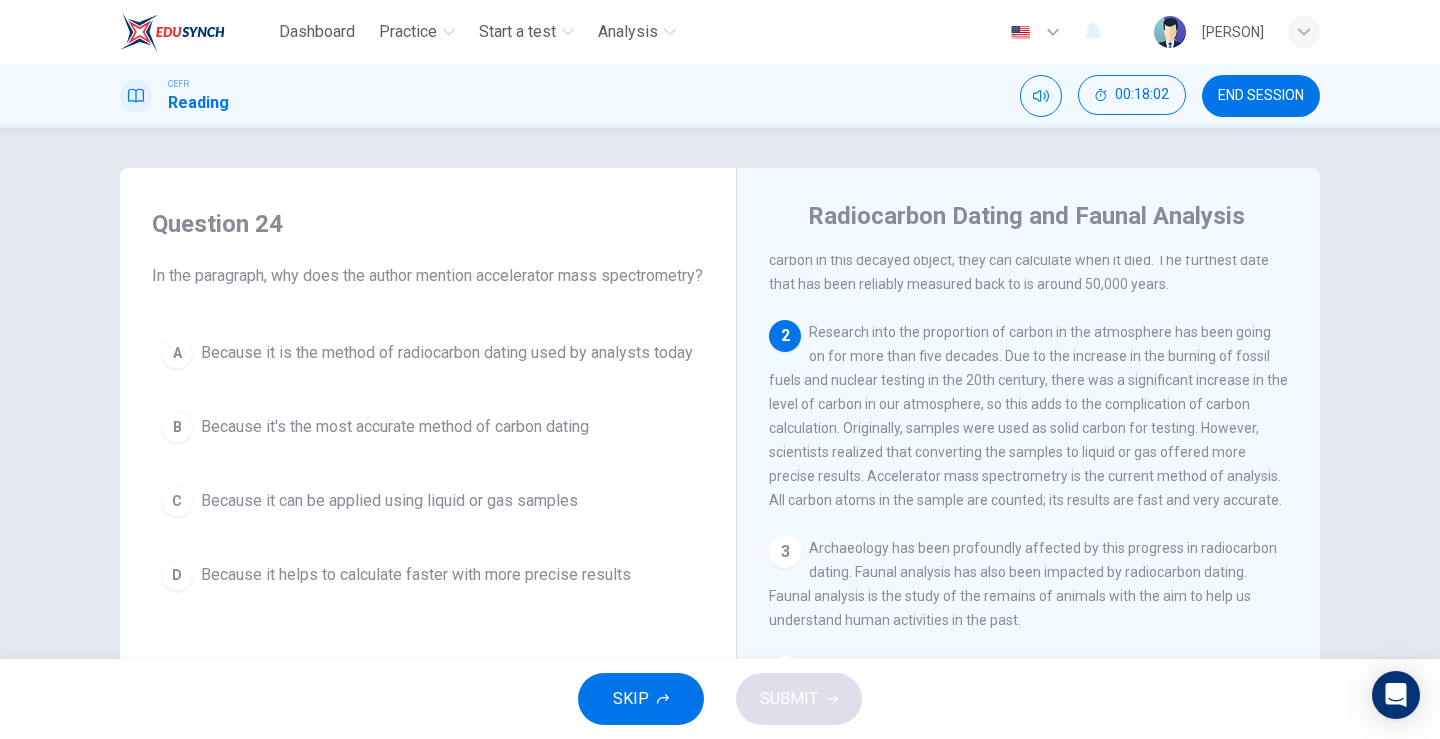 click on "B" at bounding box center [177, 353] 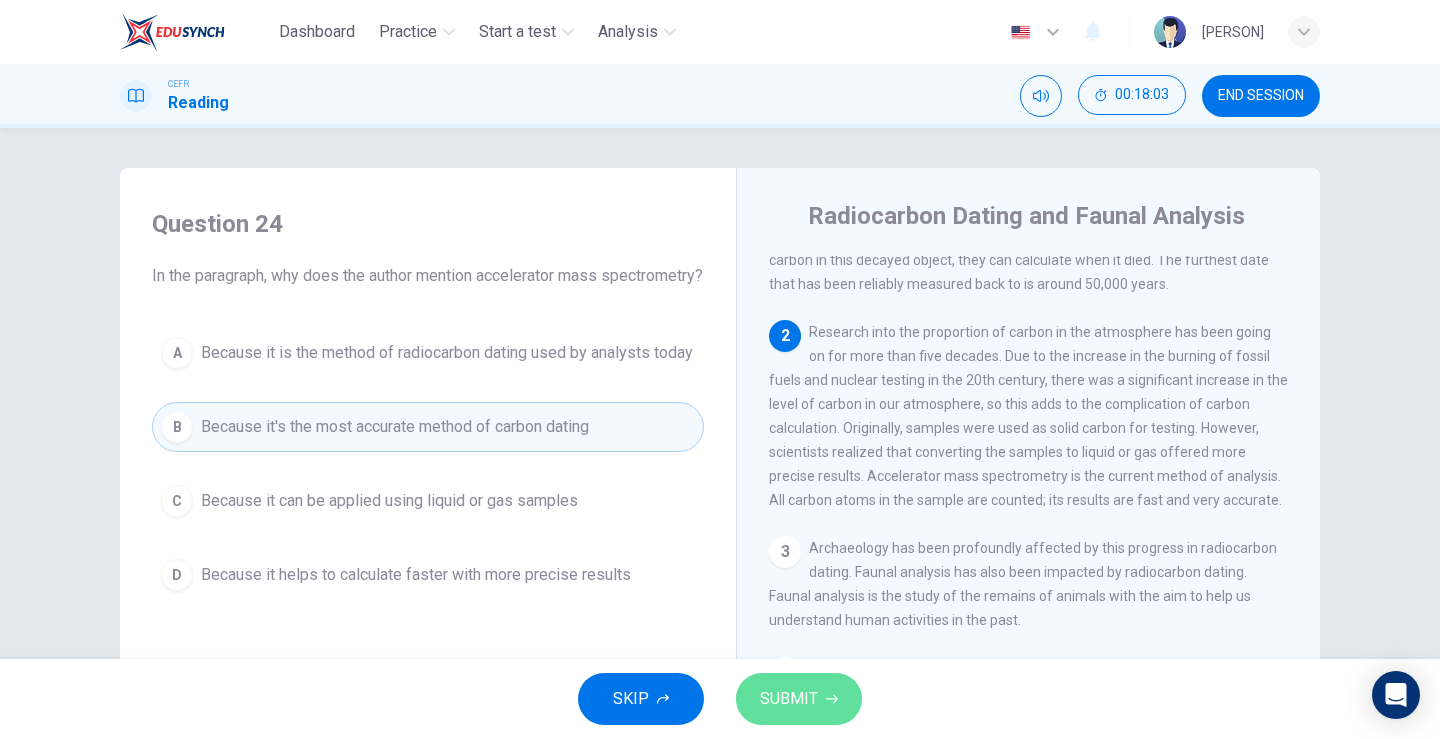 click on "SUBMIT" at bounding box center [789, 699] 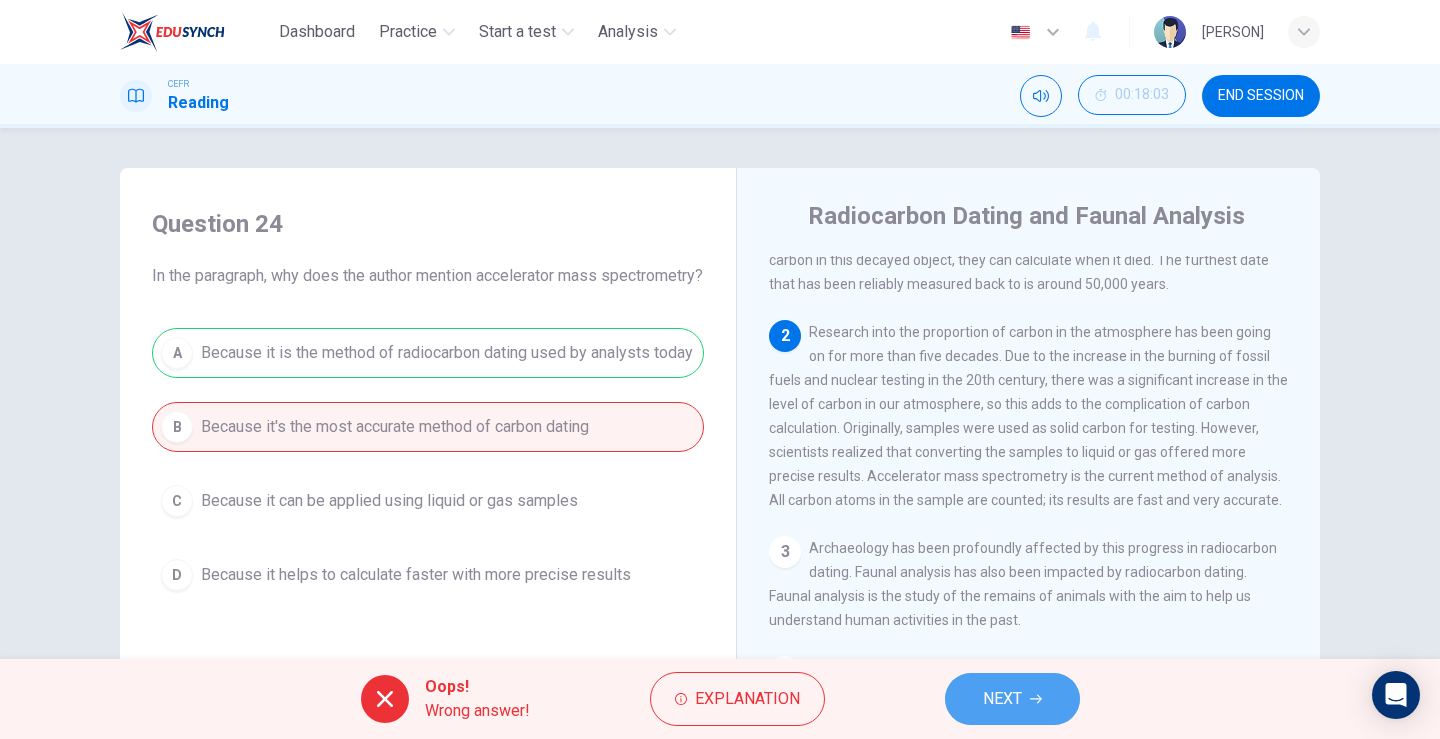 click on "NEXT" at bounding box center (1002, 699) 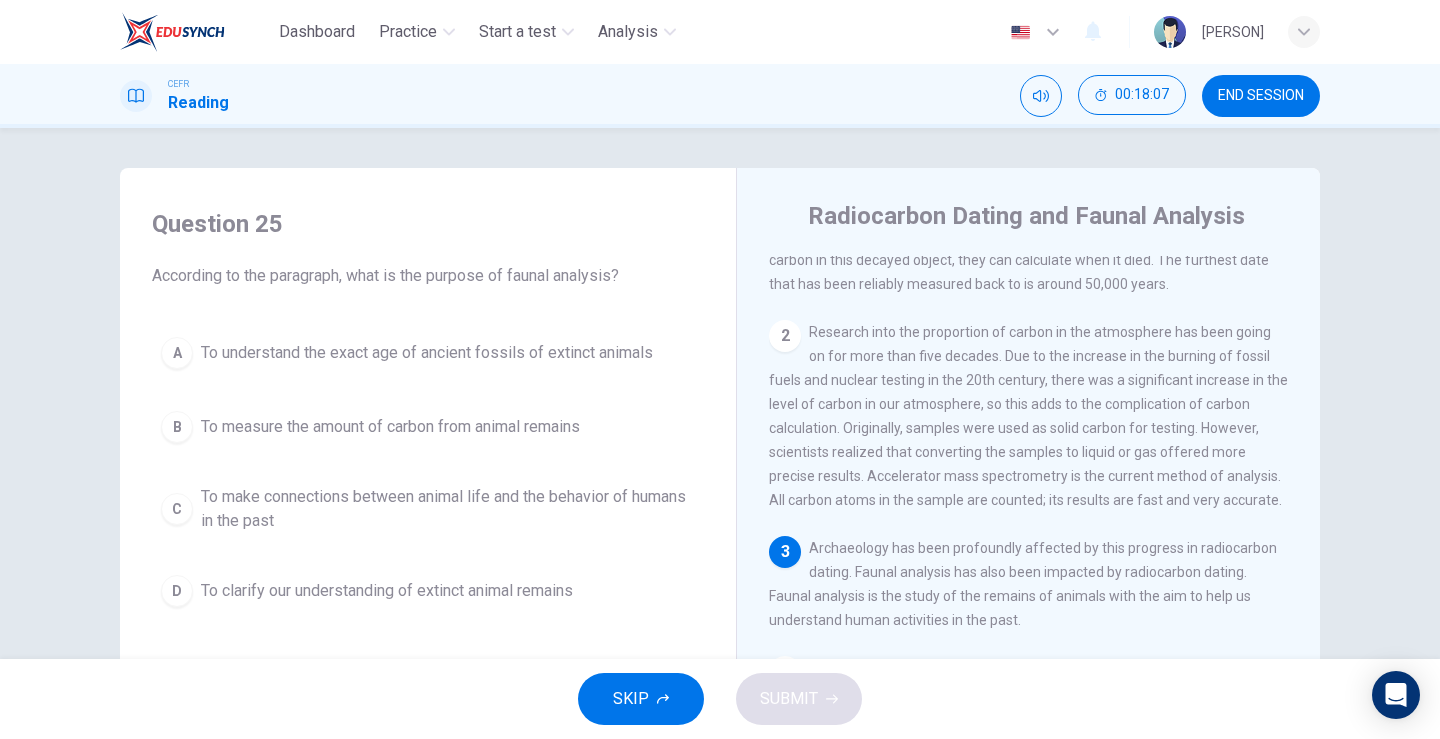 click on "SKIP SUBMIT" at bounding box center [720, 699] 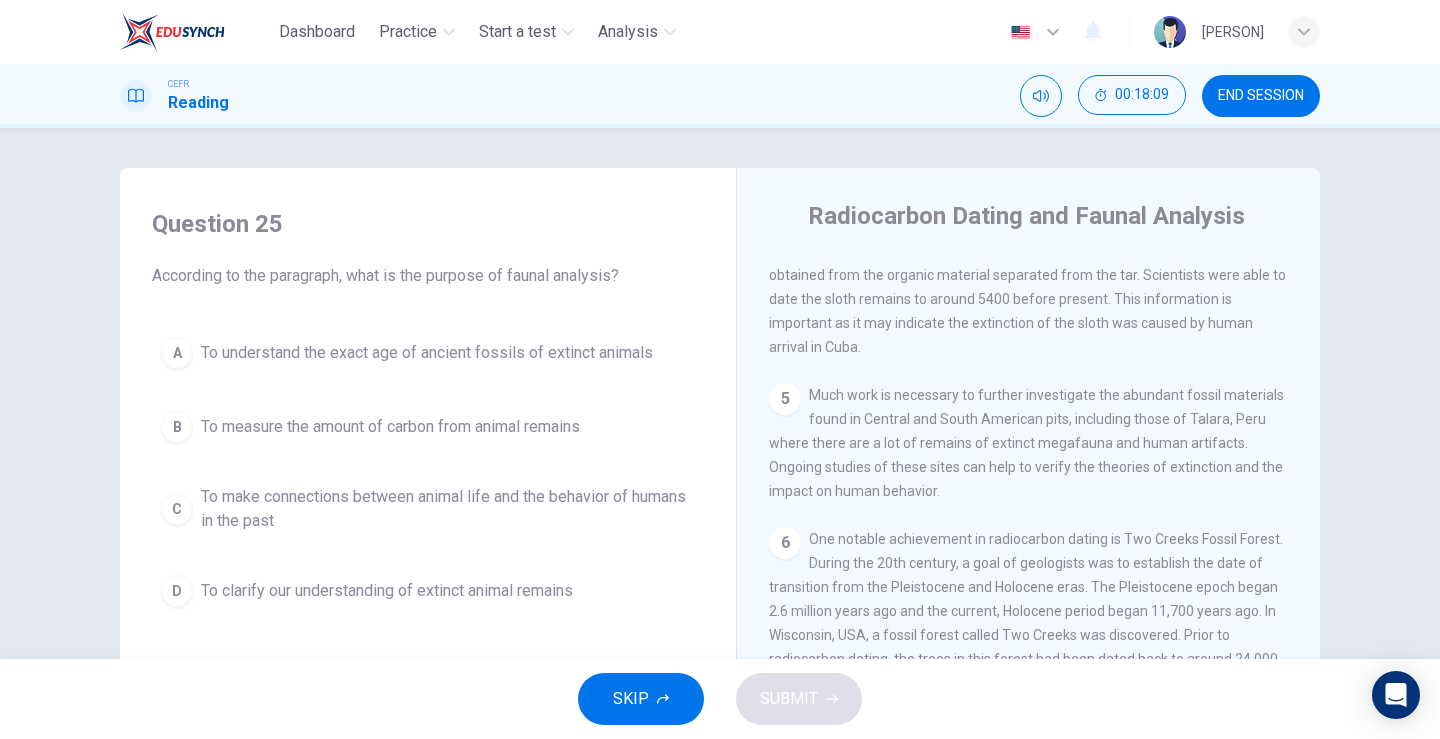 scroll, scrollTop: 887, scrollLeft: 0, axis: vertical 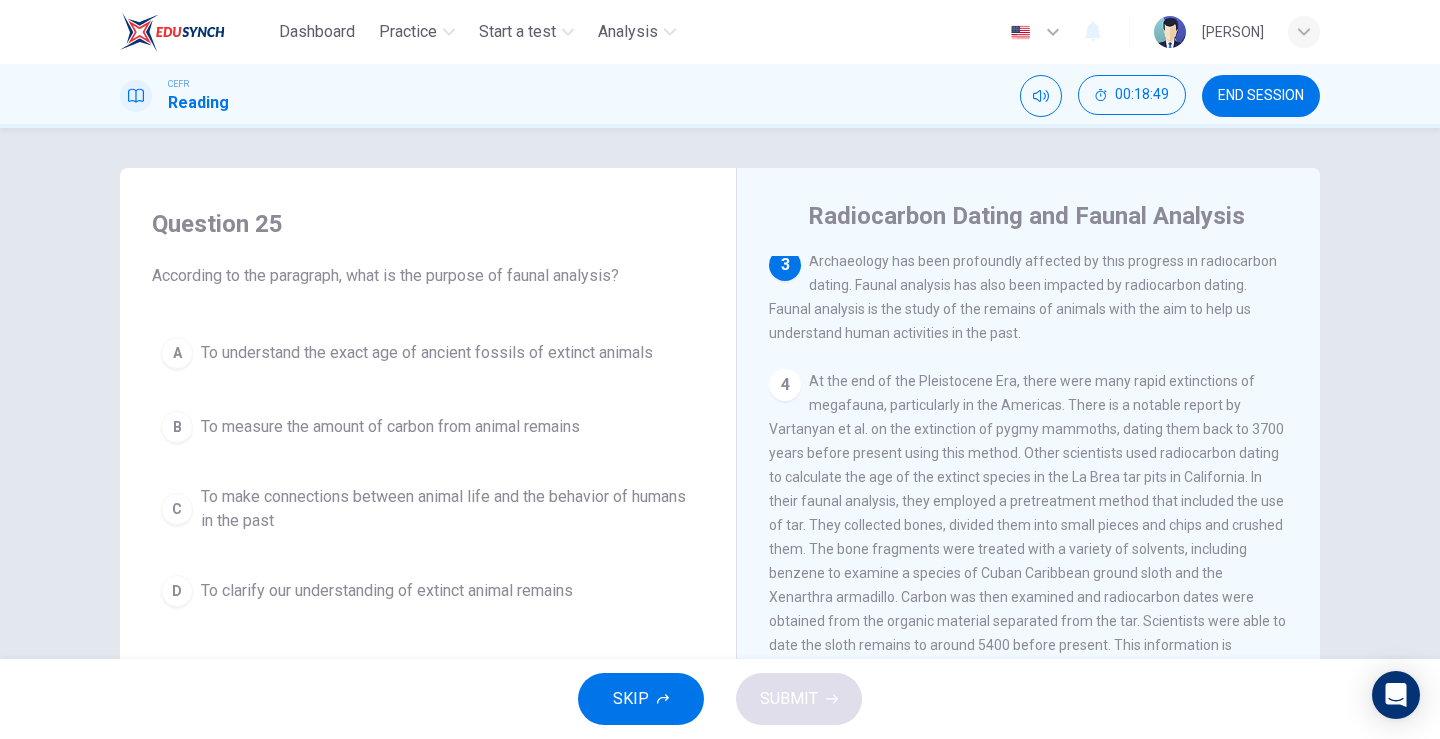 click on "C" at bounding box center (177, 353) 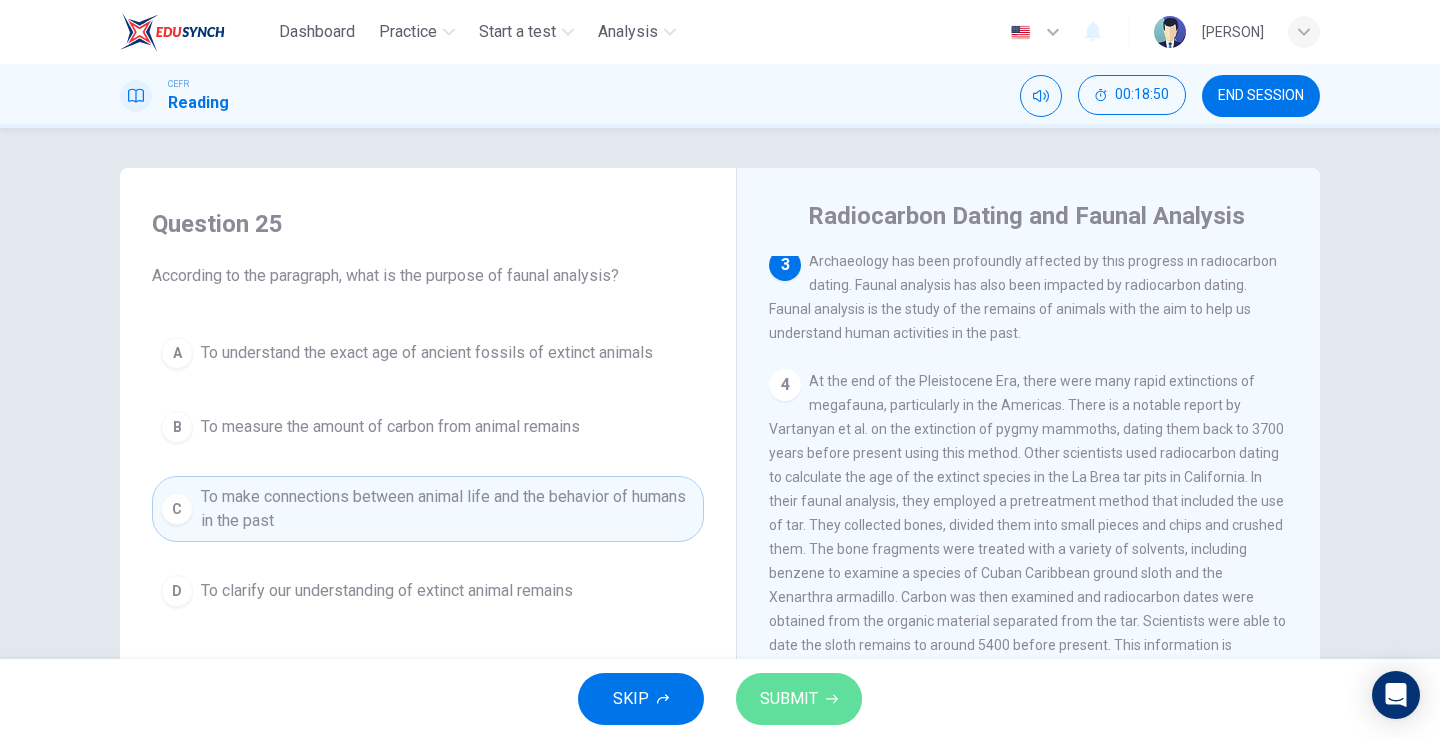 click on "SUBMIT" at bounding box center [789, 699] 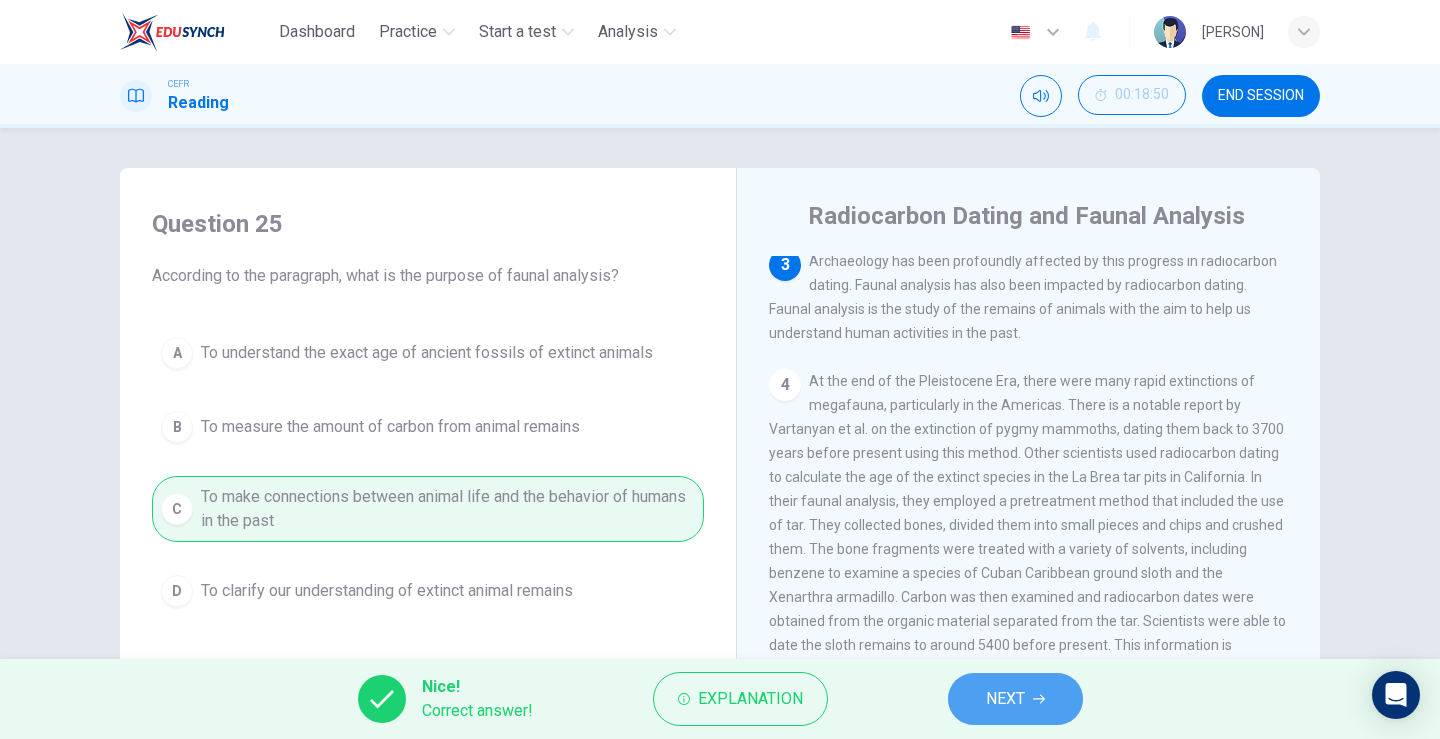 click on "NEXT" at bounding box center (1005, 699) 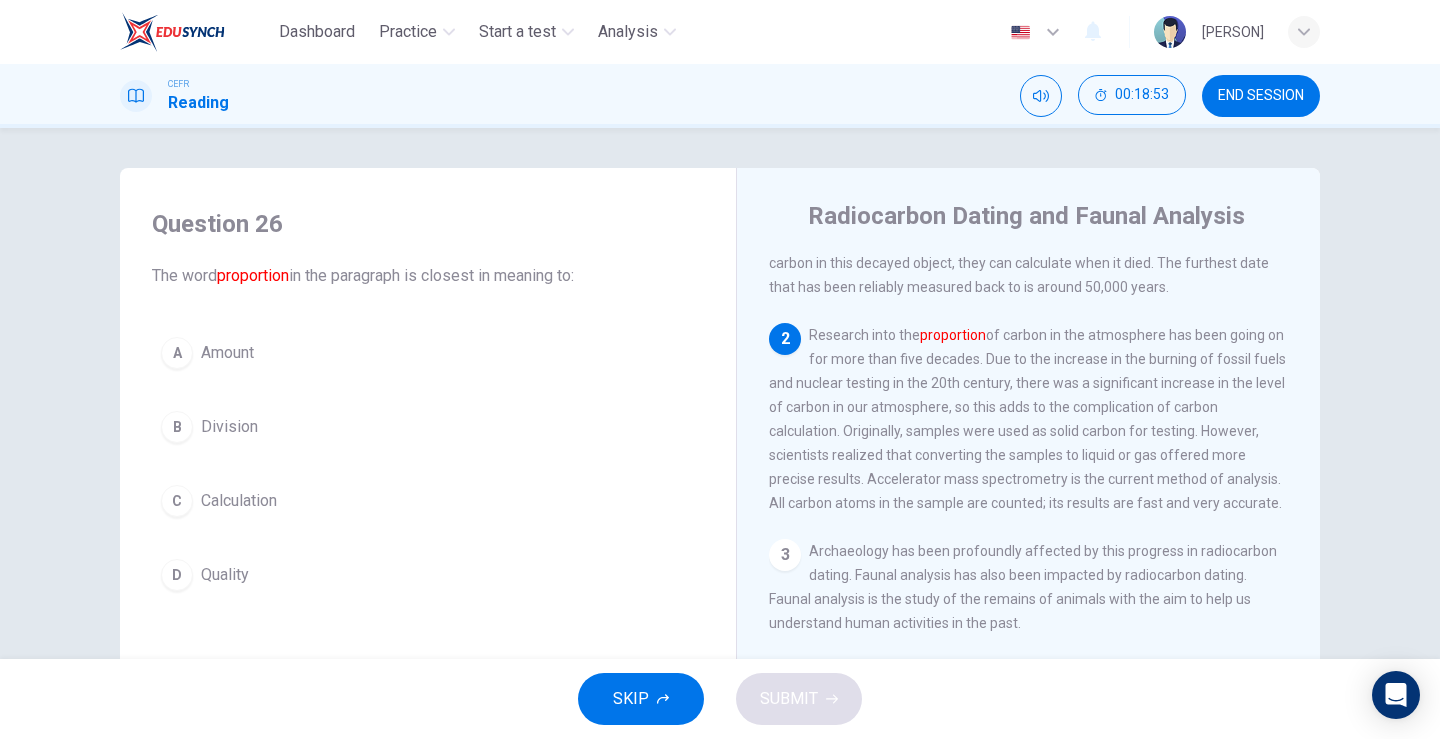 scroll, scrollTop: 0, scrollLeft: 0, axis: both 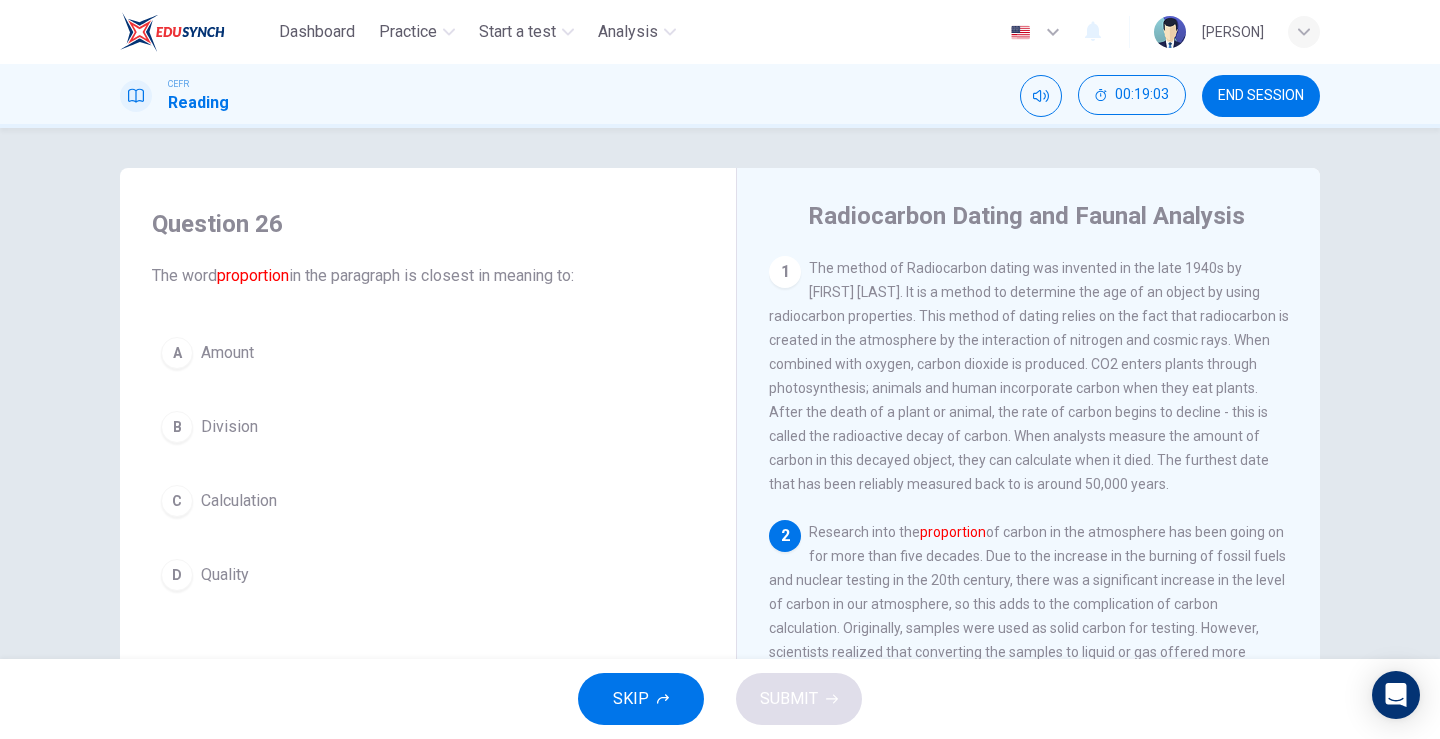click on "A" at bounding box center [177, 353] 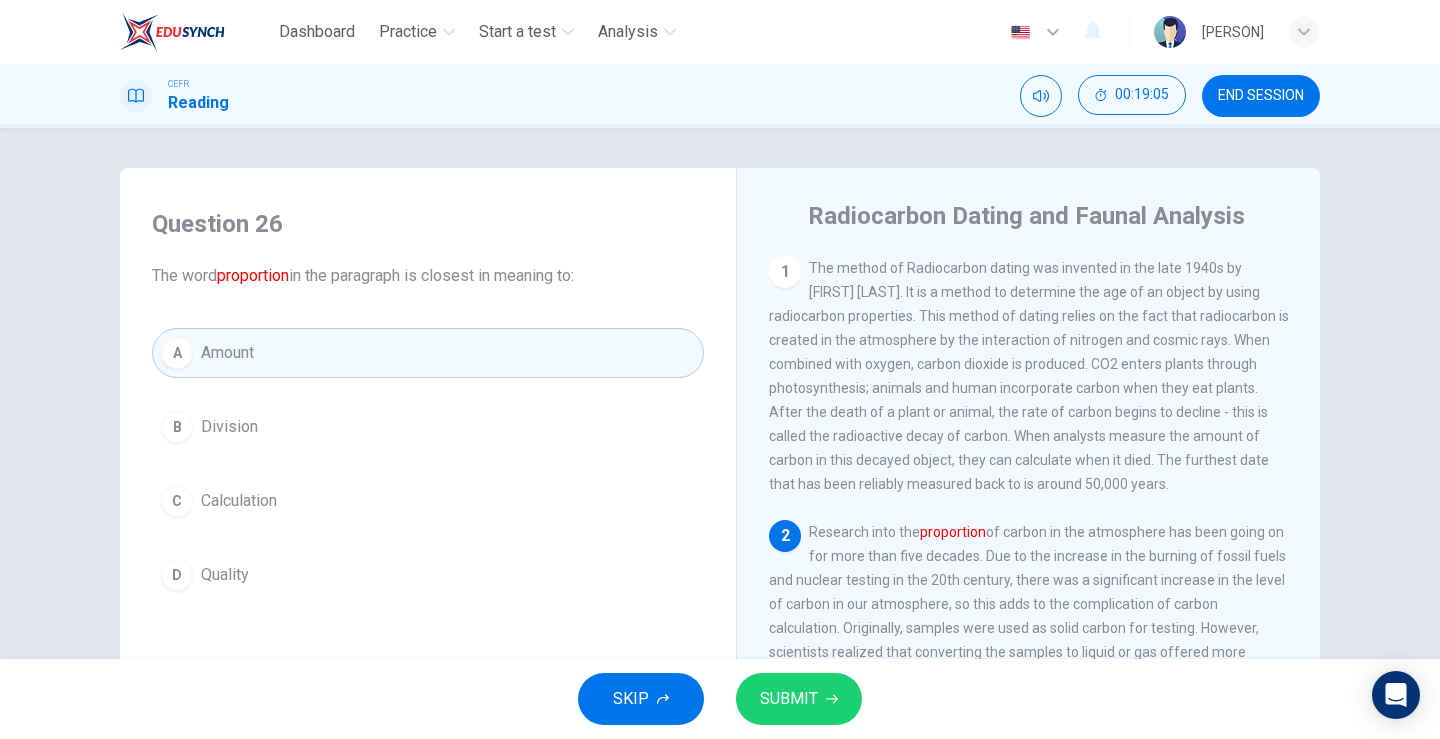 click on "SUBMIT" at bounding box center (789, 699) 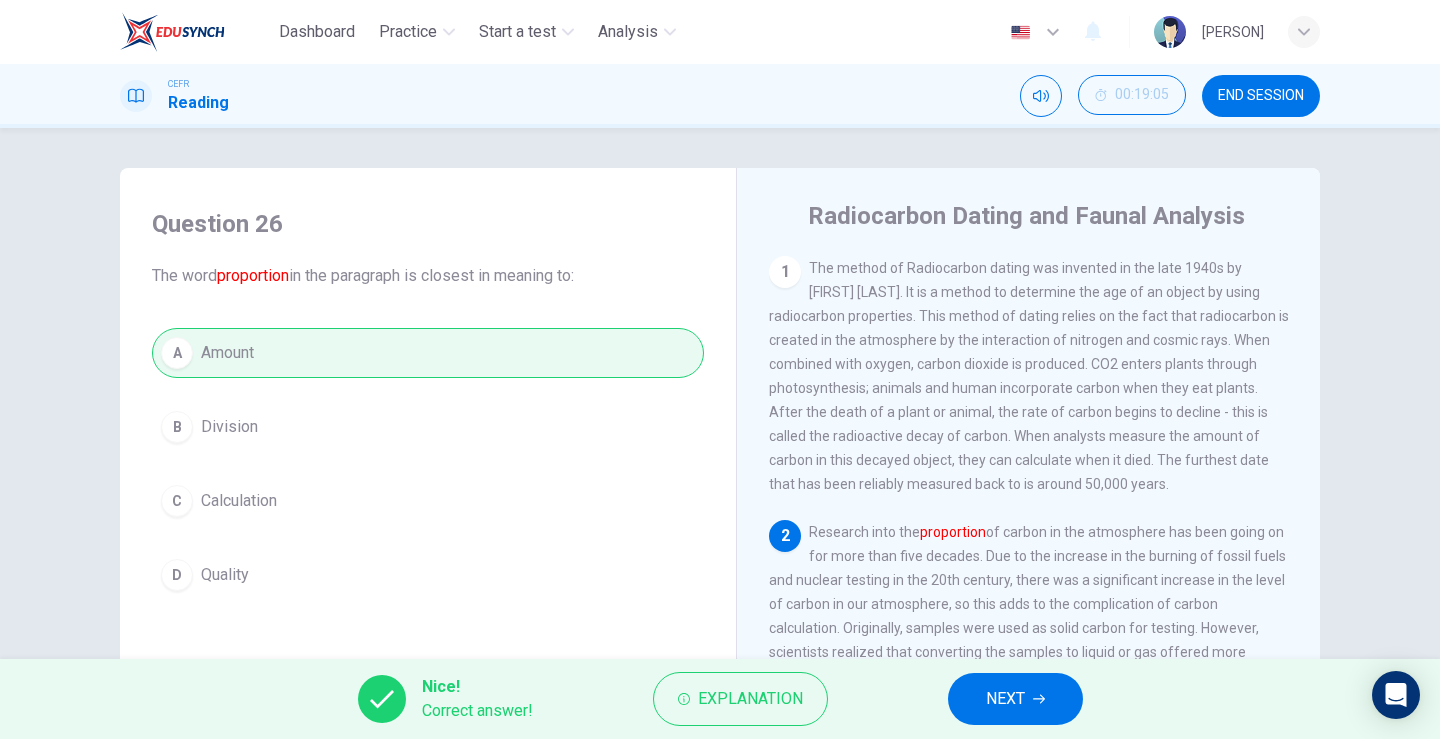 click on "NEXT" at bounding box center [1005, 699] 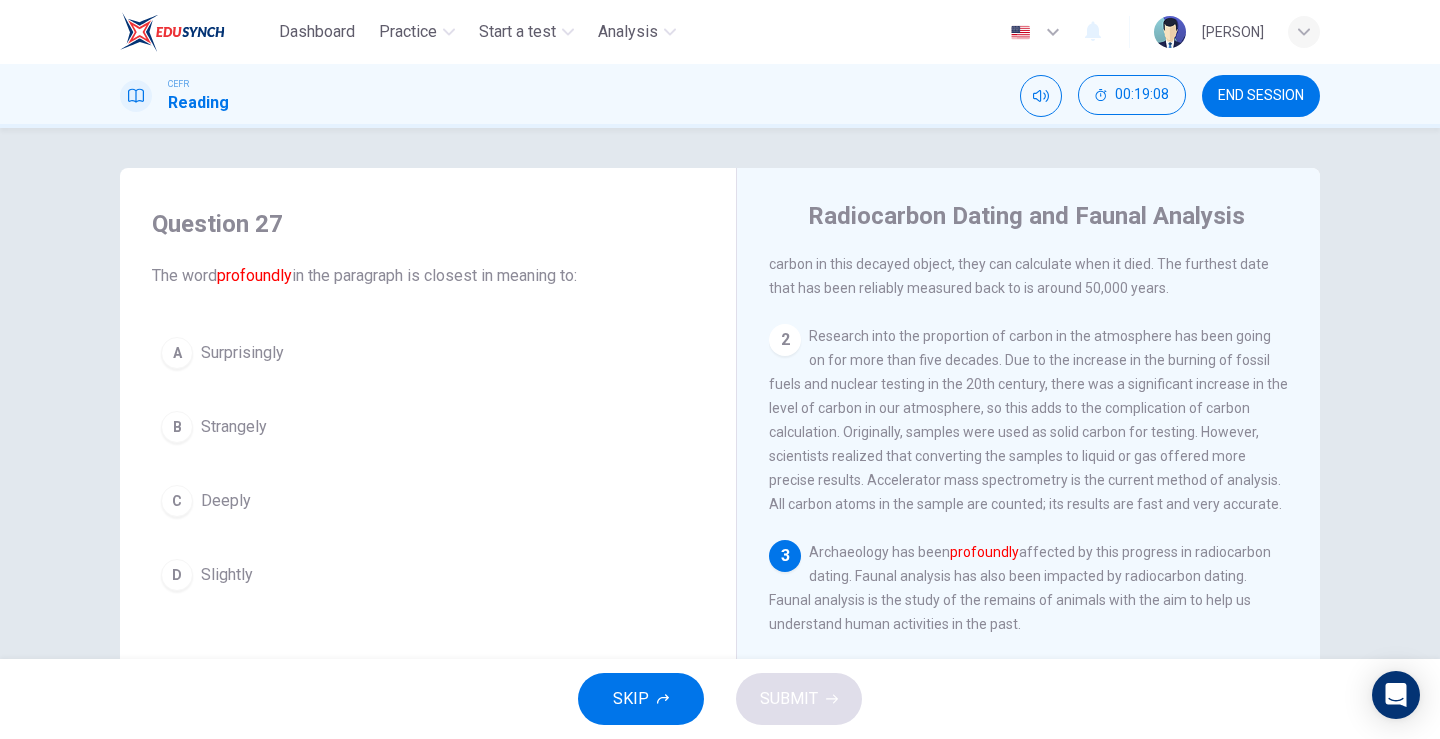 scroll, scrollTop: 200, scrollLeft: 0, axis: vertical 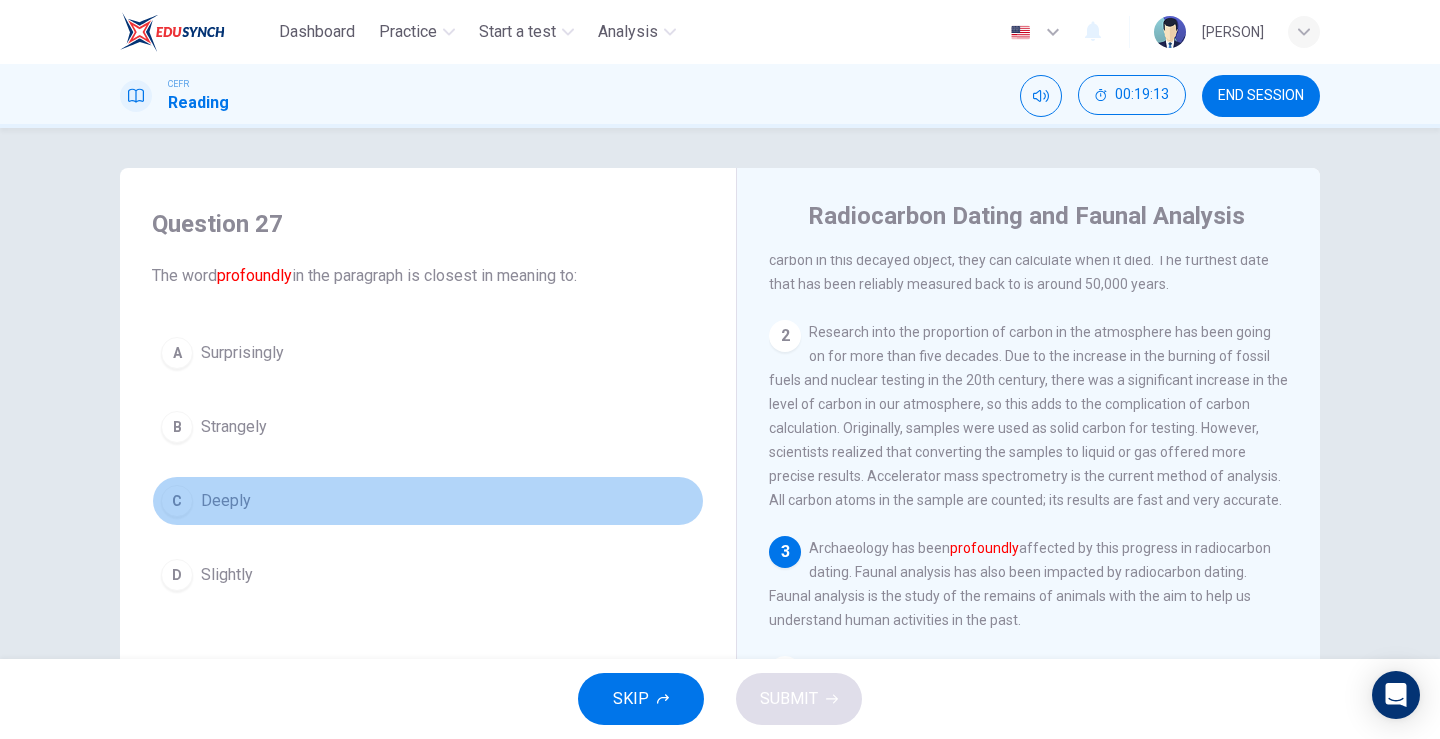 click on "C" at bounding box center [177, 353] 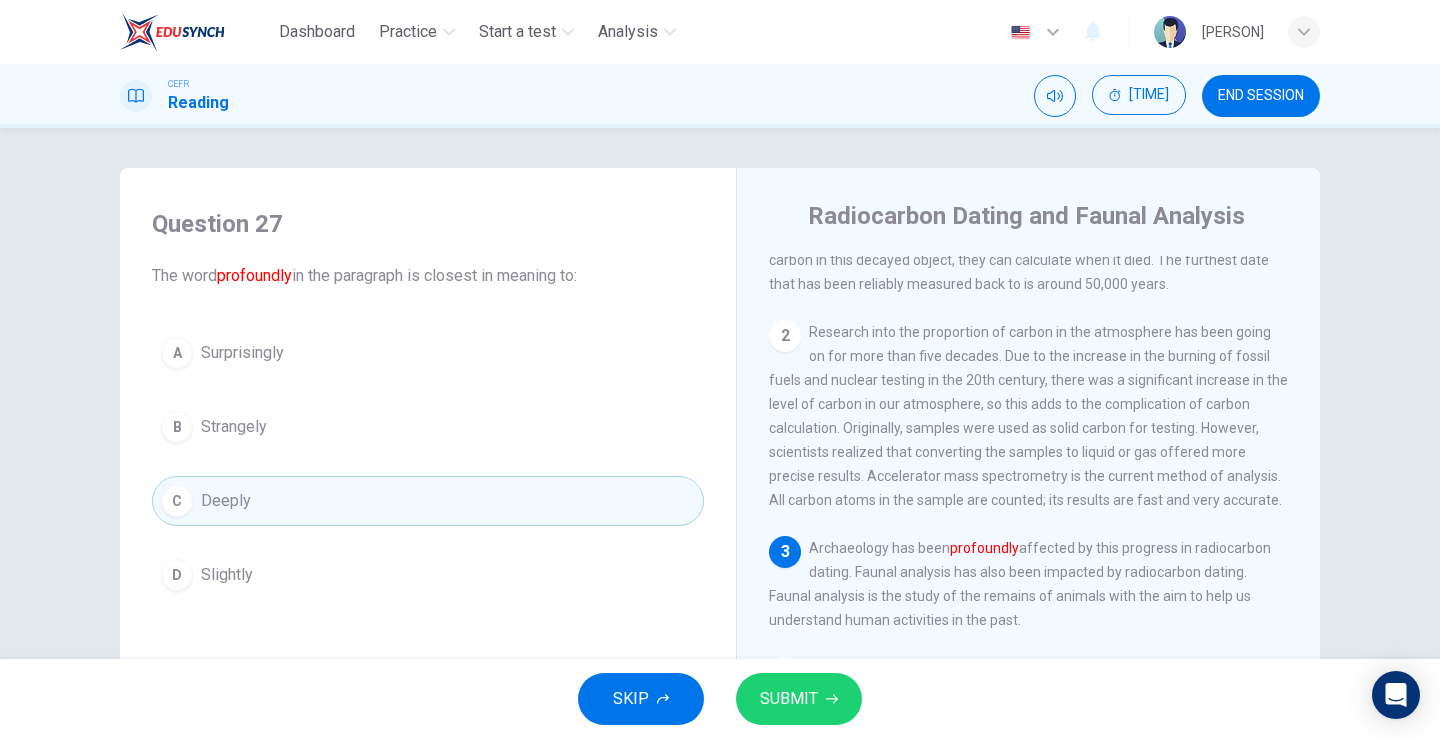 click on "SUBMIT" at bounding box center (789, 699) 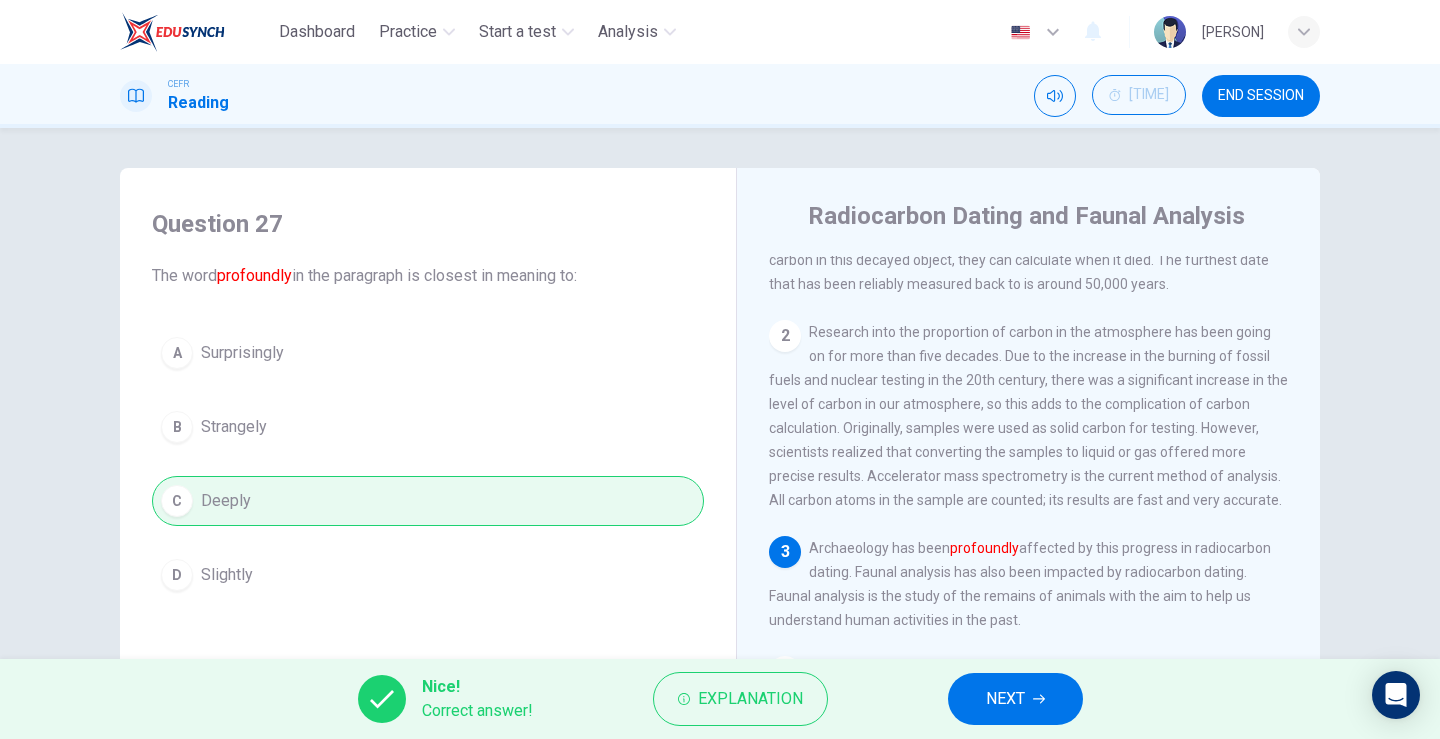 click on "NEXT" at bounding box center (1015, 699) 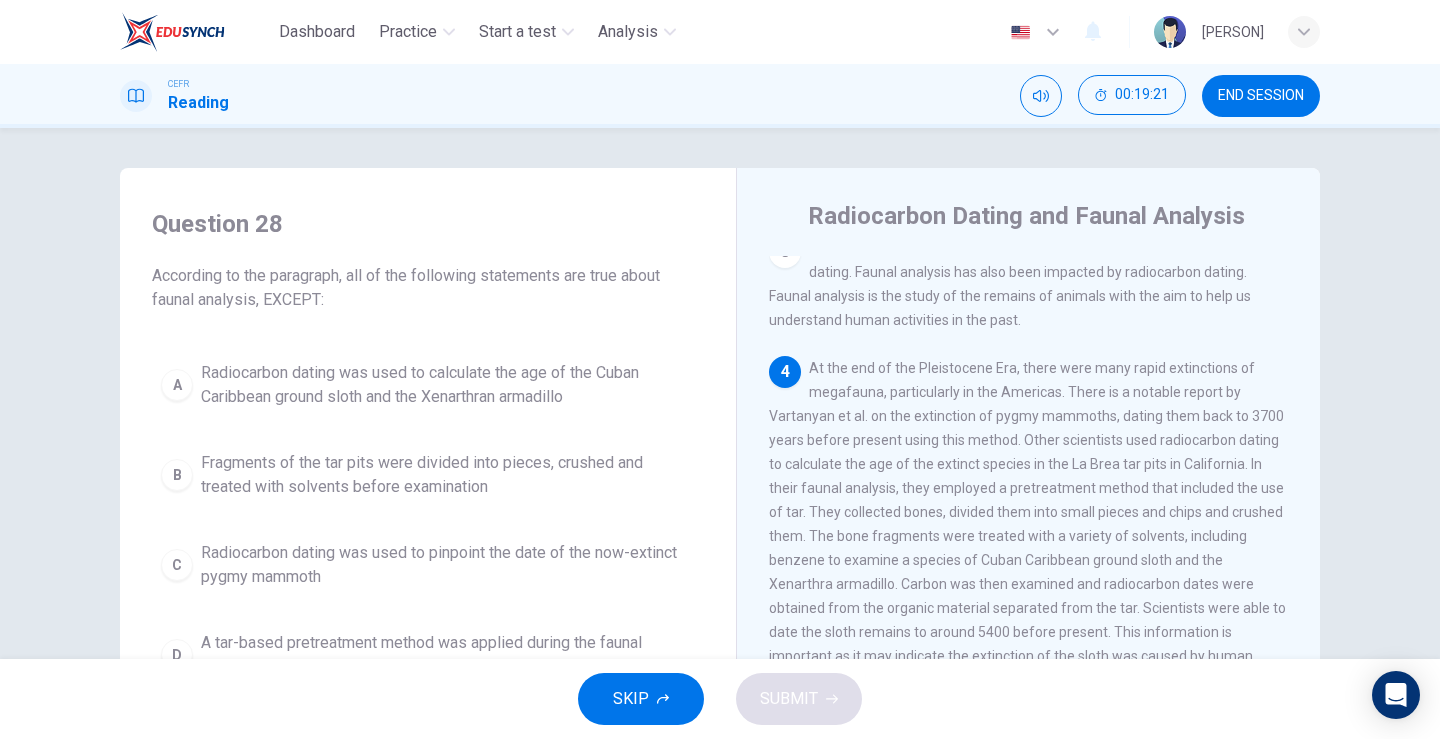 scroll, scrollTop: 600, scrollLeft: 0, axis: vertical 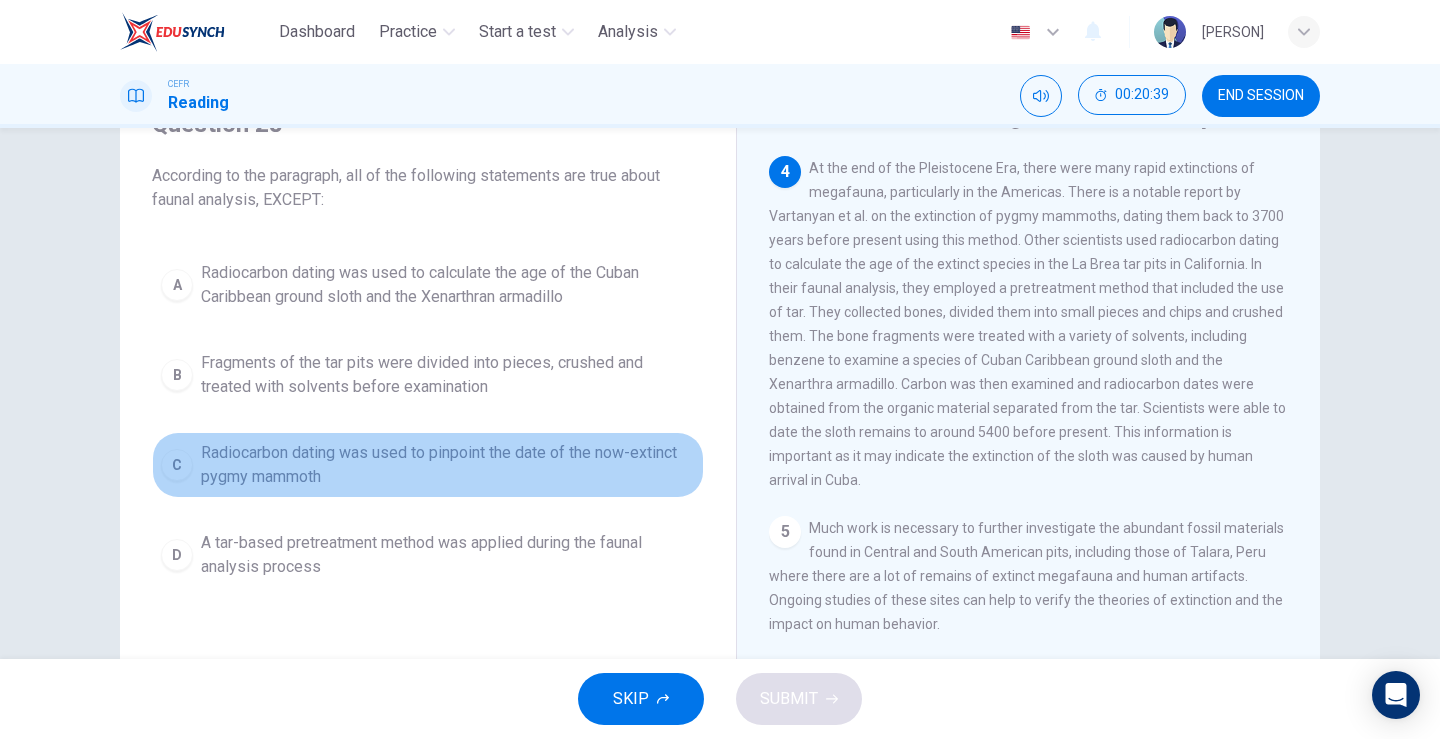 click on "C" at bounding box center [177, 285] 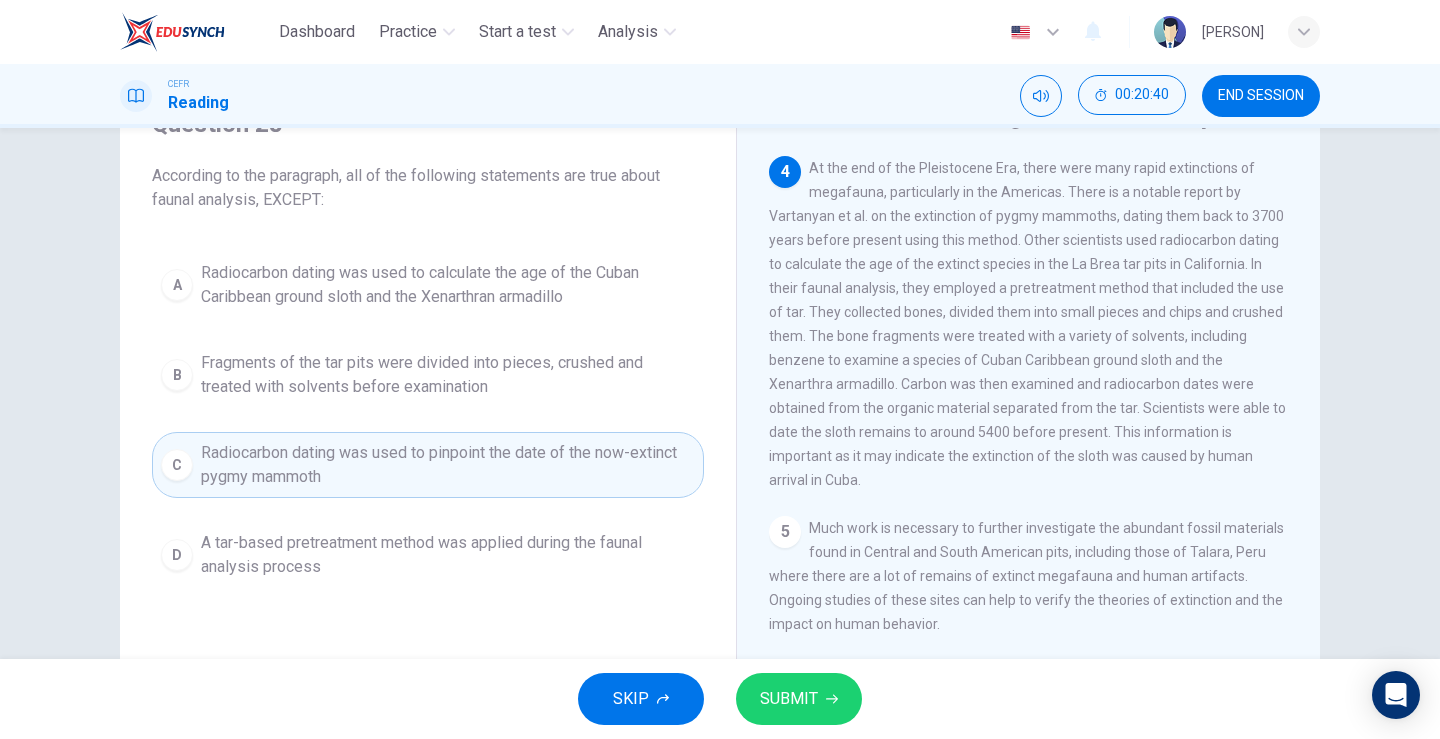 click on "SUBMIT" at bounding box center [789, 699] 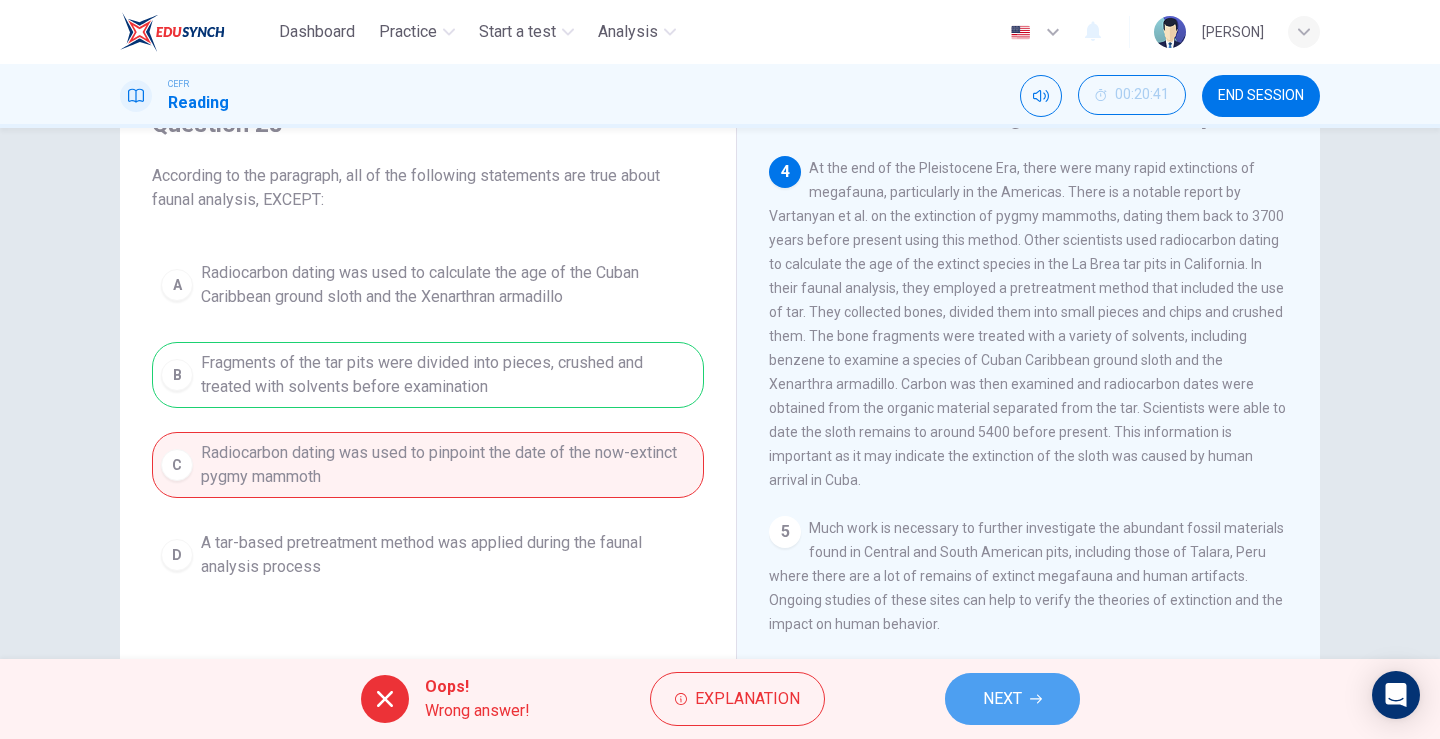 click on "NEXT" at bounding box center (1002, 699) 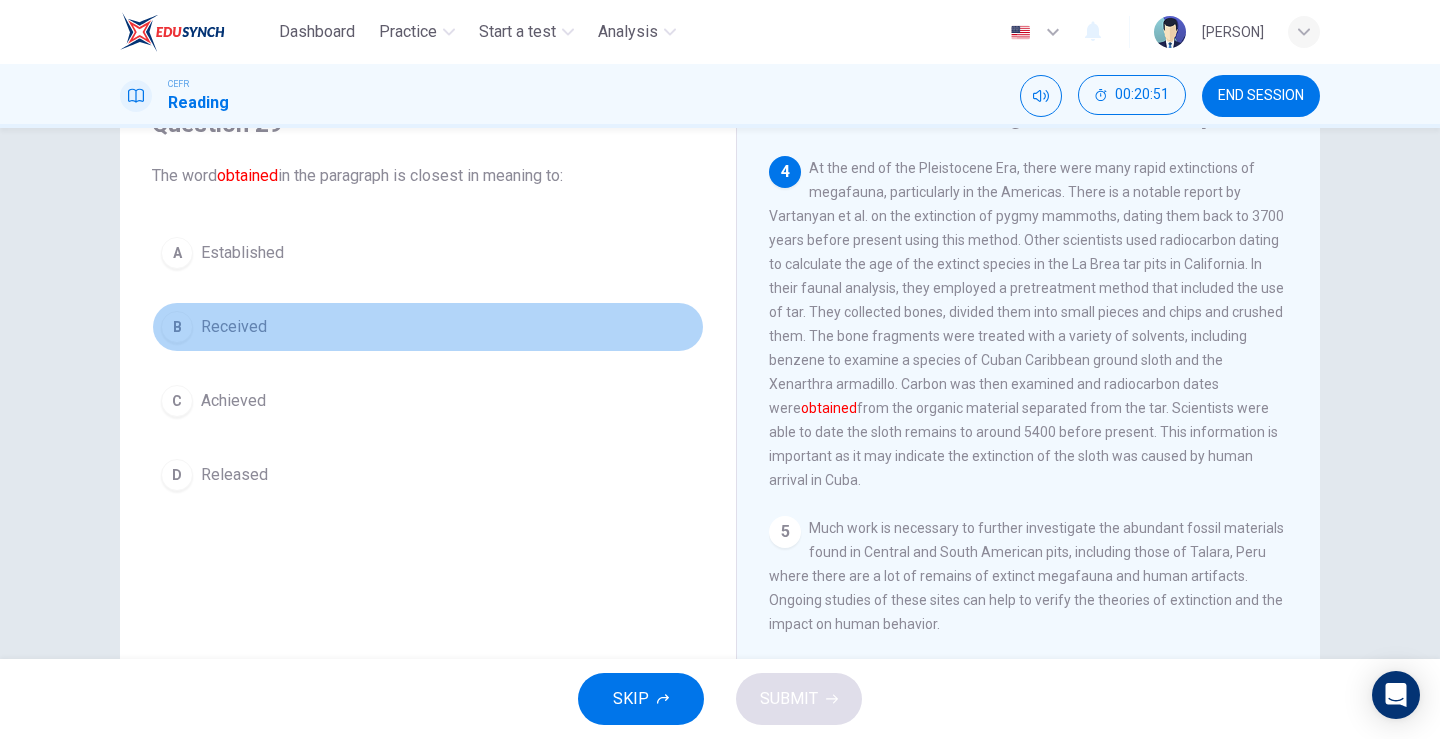 click on "B" at bounding box center (177, 253) 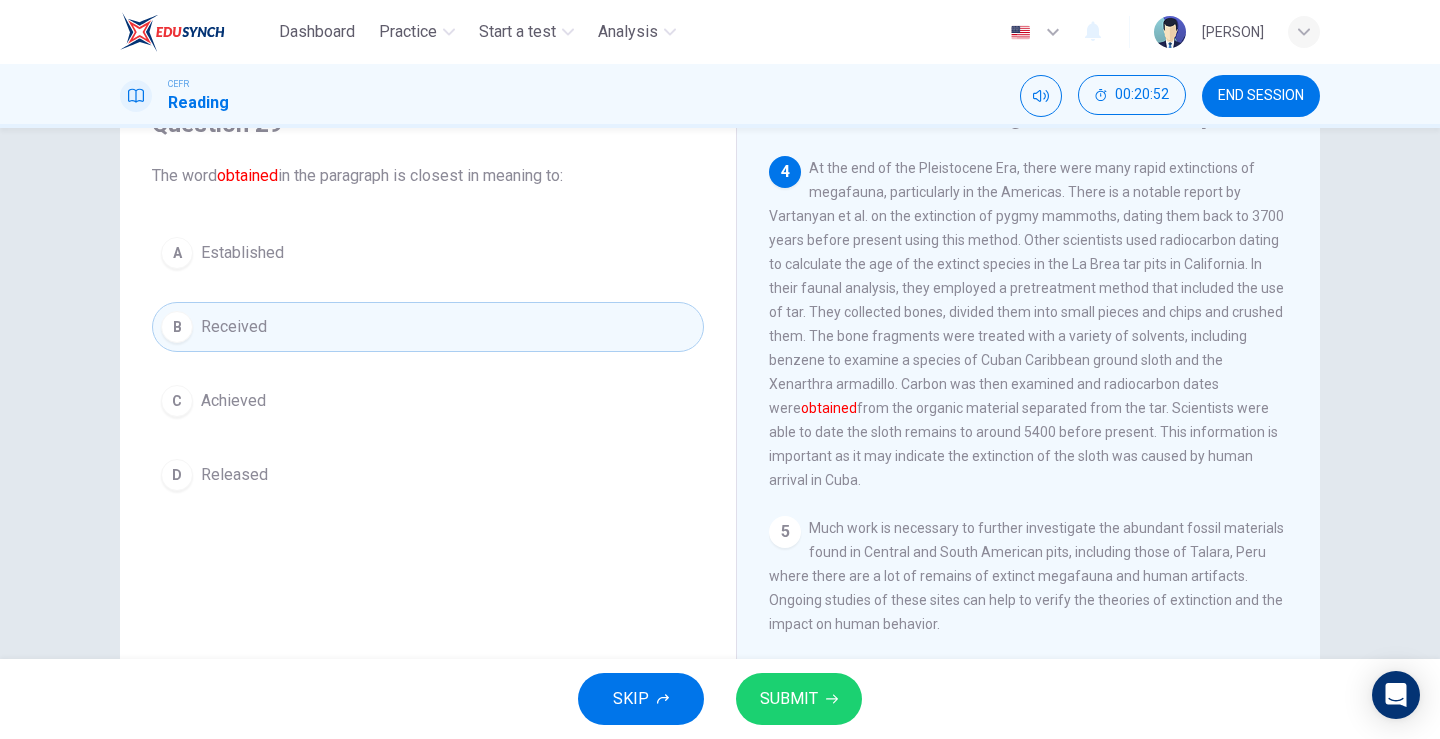click on "SUBMIT" at bounding box center (789, 699) 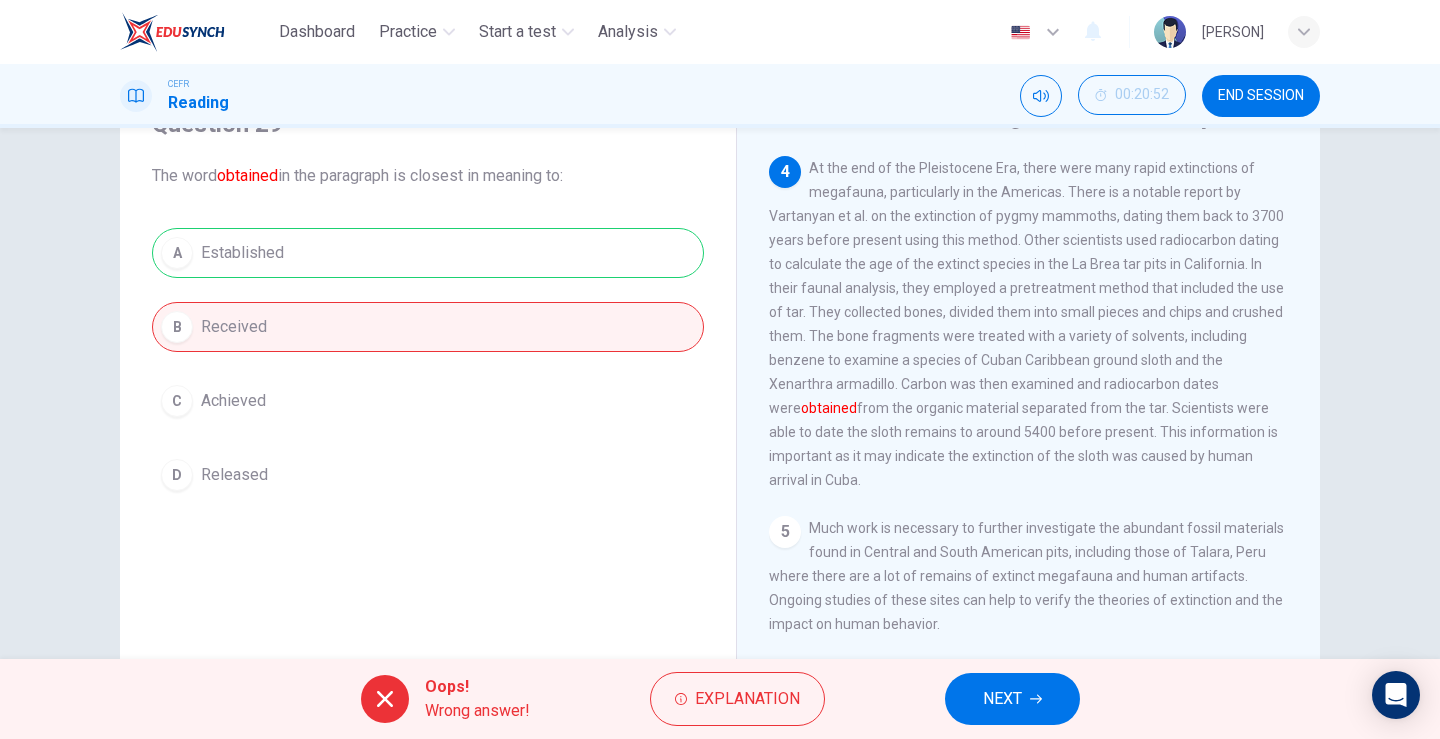 click on "NEXT" at bounding box center (1012, 699) 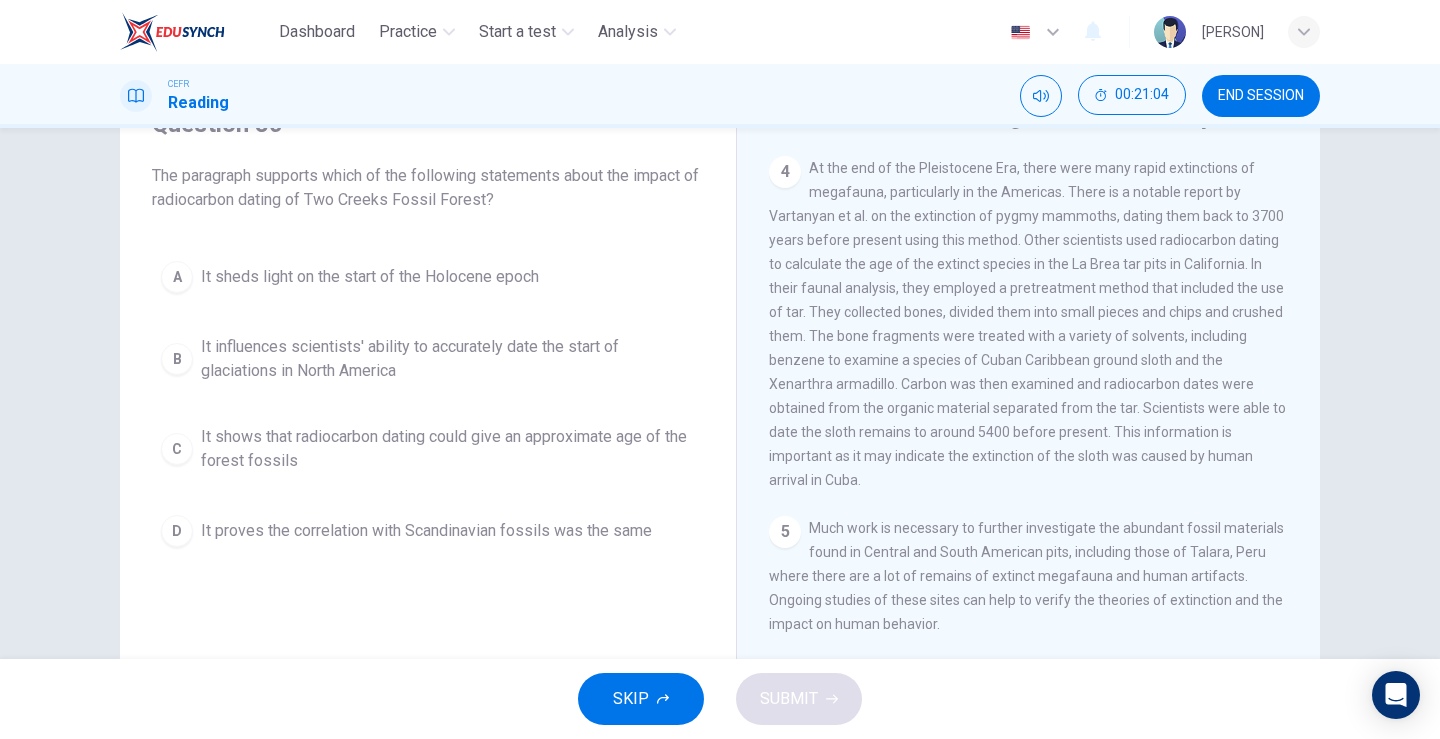 click on "END SESSION" at bounding box center [1261, 96] 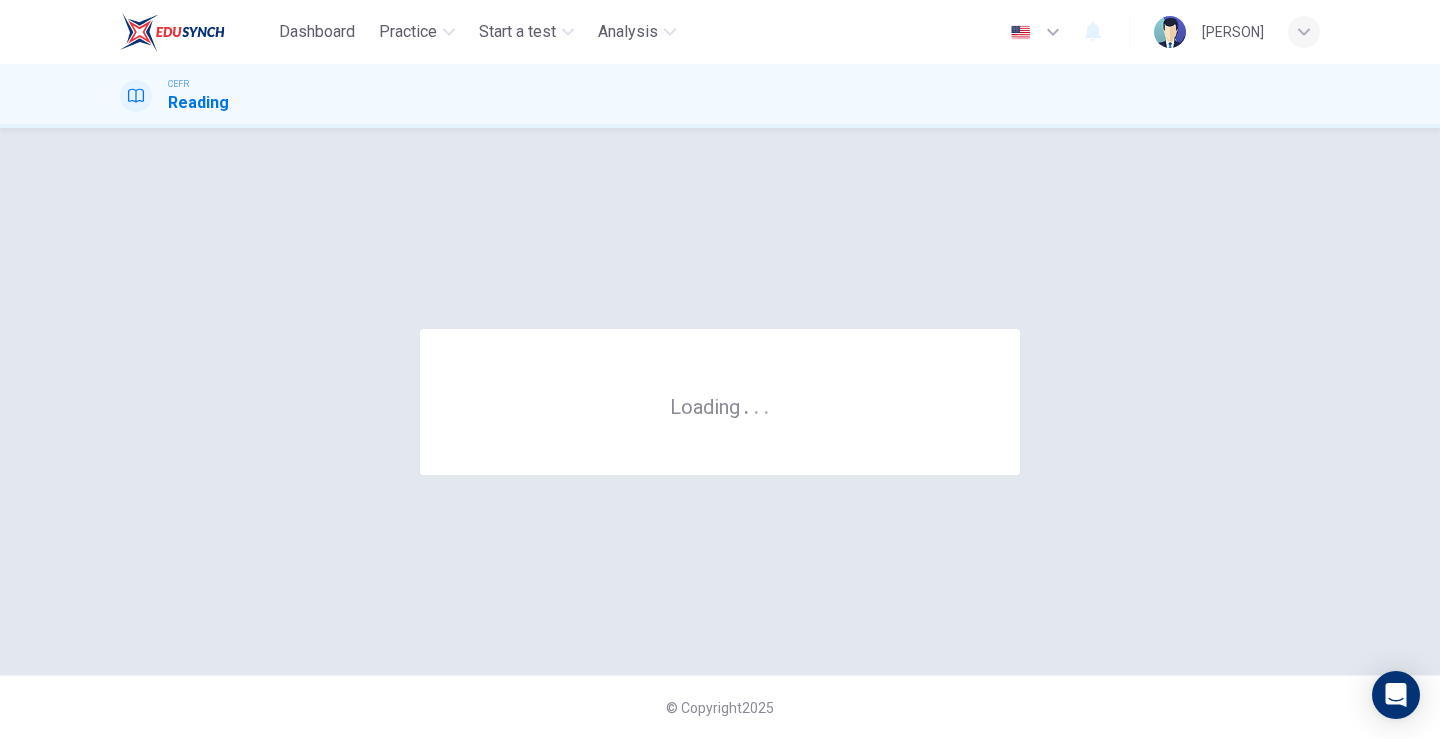 scroll, scrollTop: 0, scrollLeft: 0, axis: both 